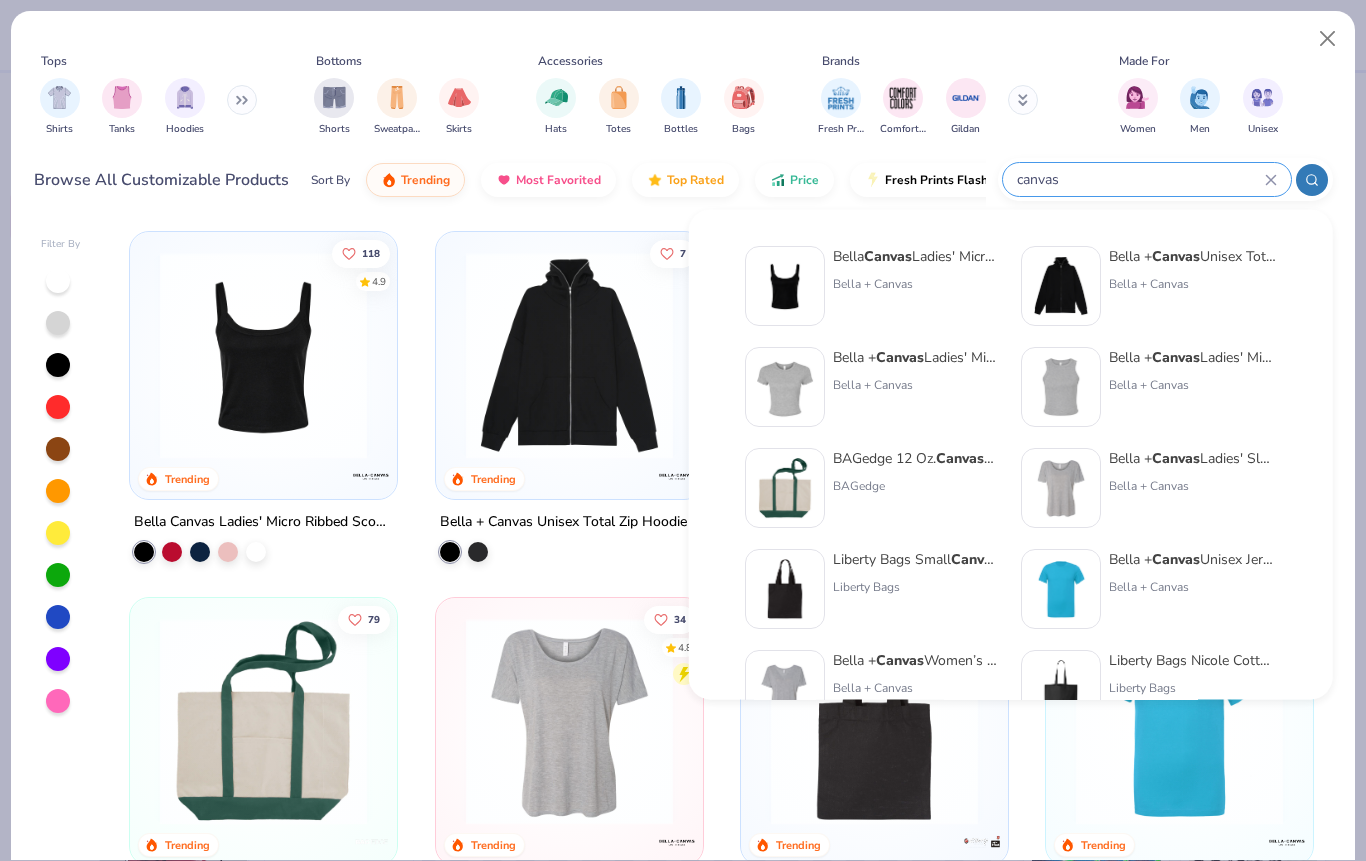 scroll, scrollTop: 0, scrollLeft: 0, axis: both 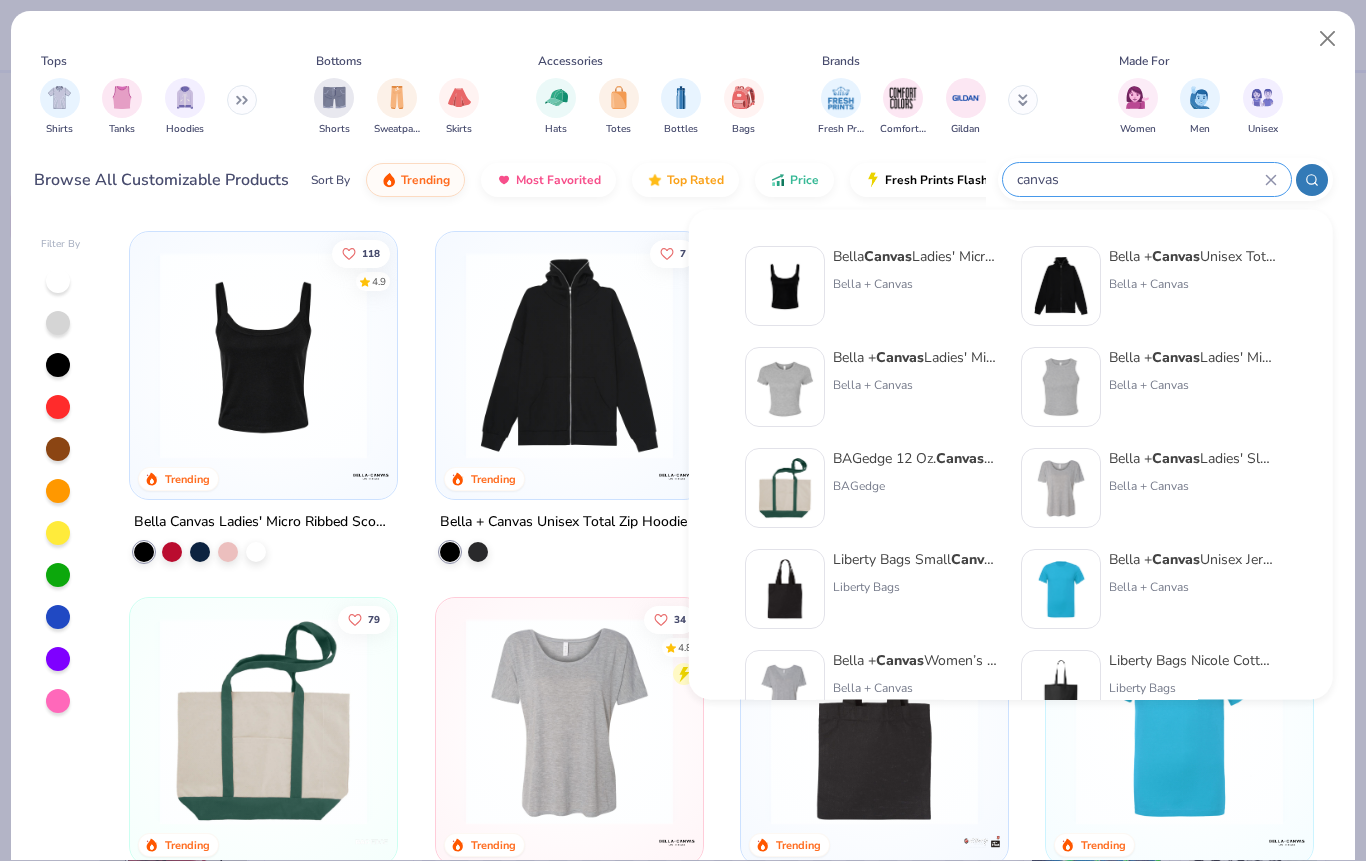click on "Accessories" at bounding box center [650, 61] 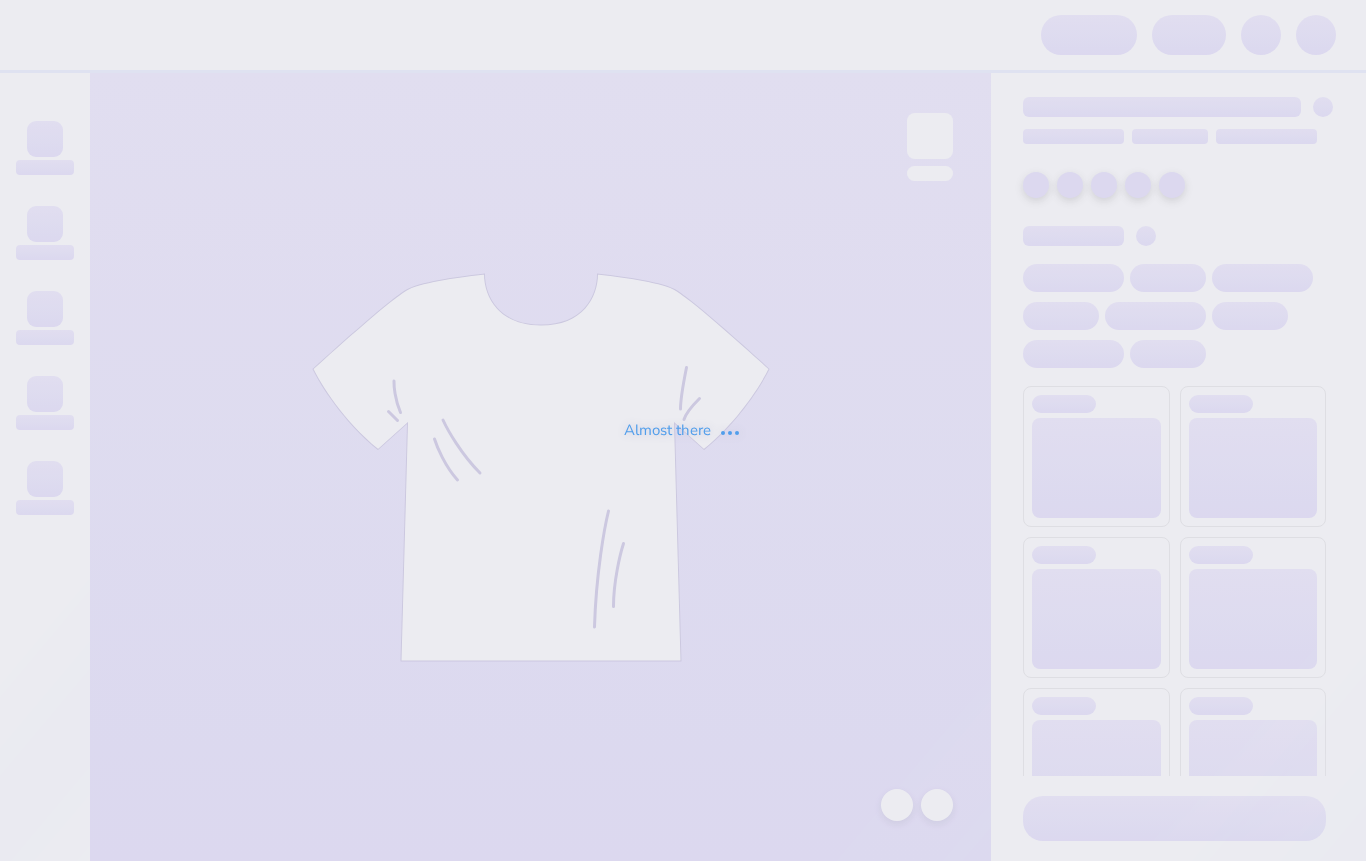 scroll, scrollTop: 0, scrollLeft: 0, axis: both 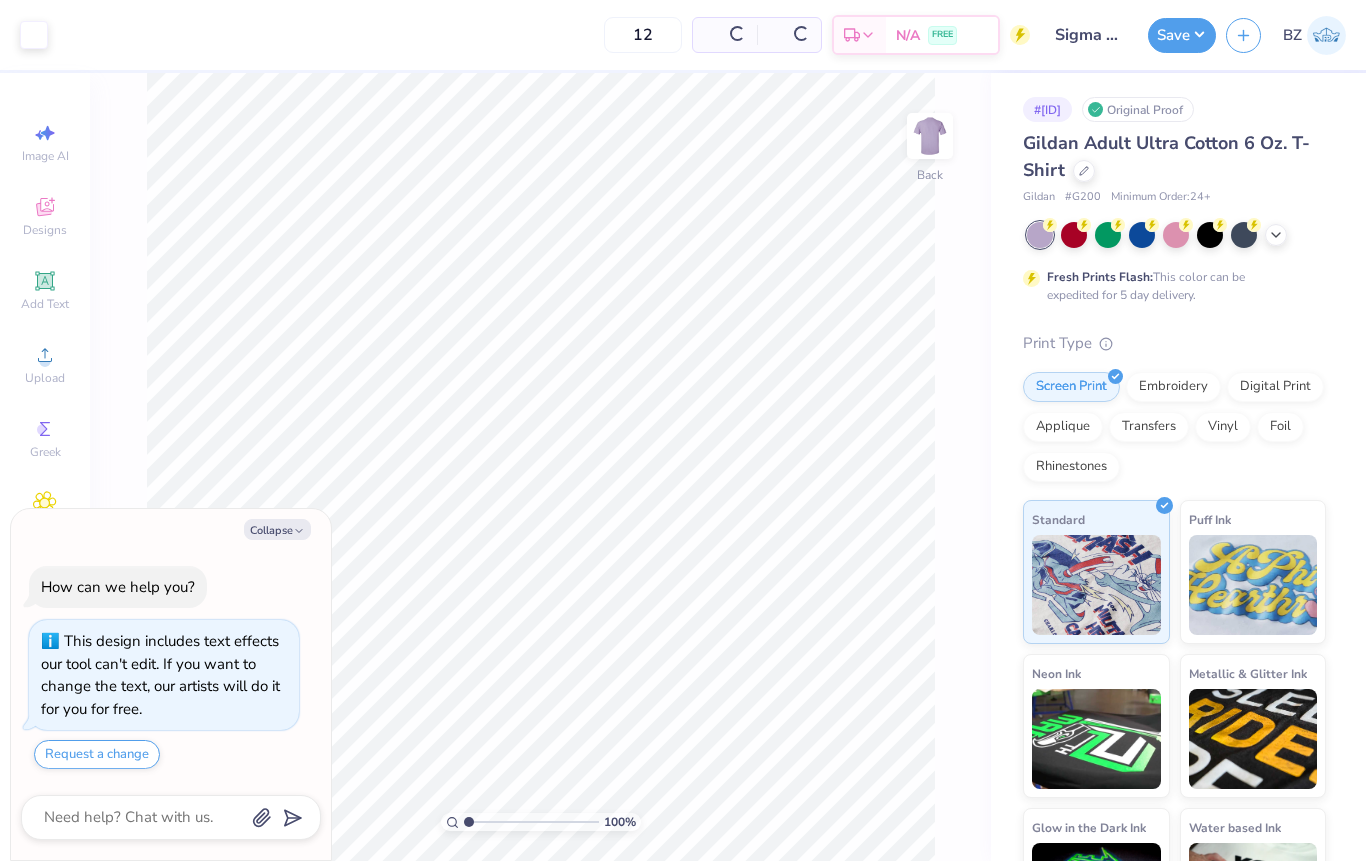 type on "x" 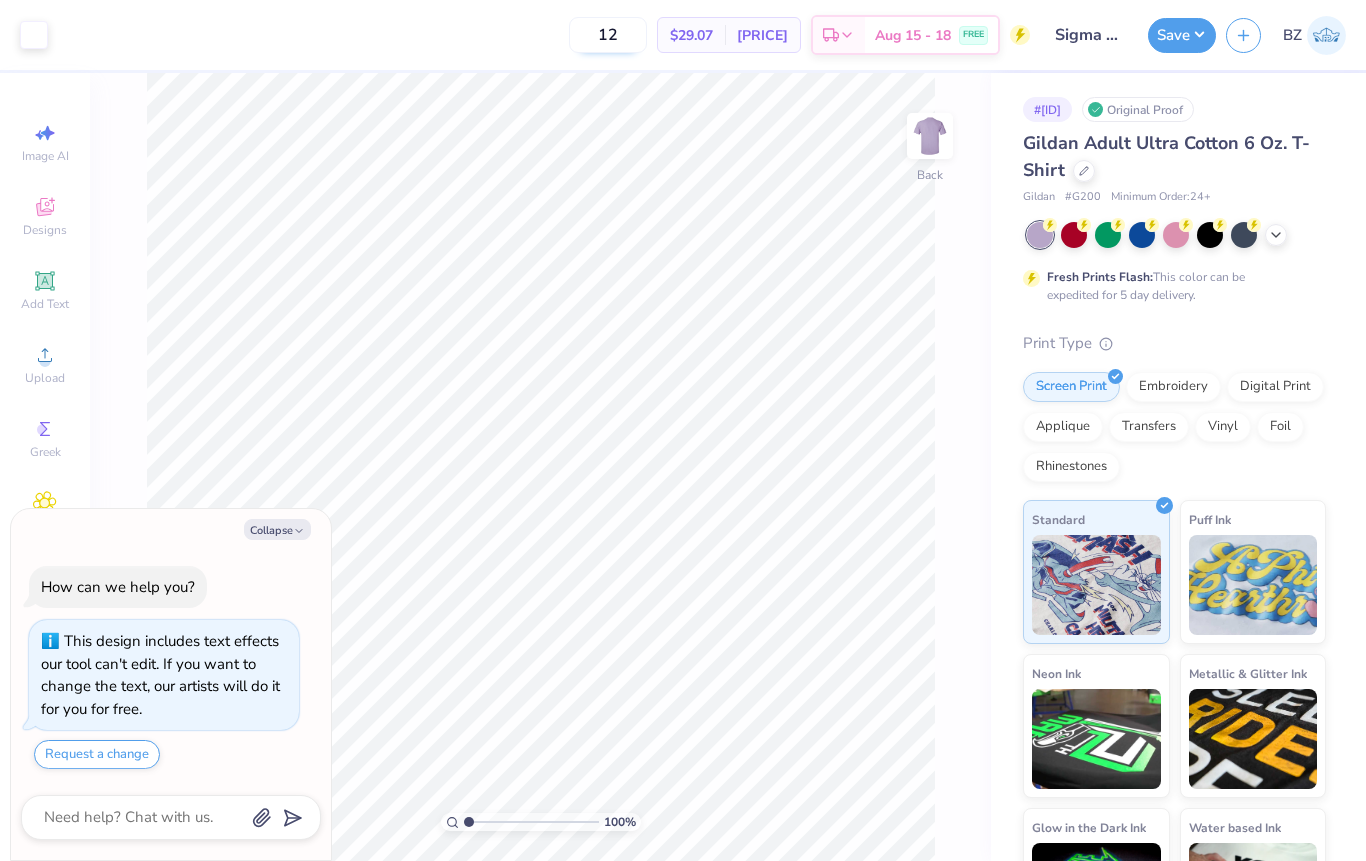 click on "12" at bounding box center [608, 35] 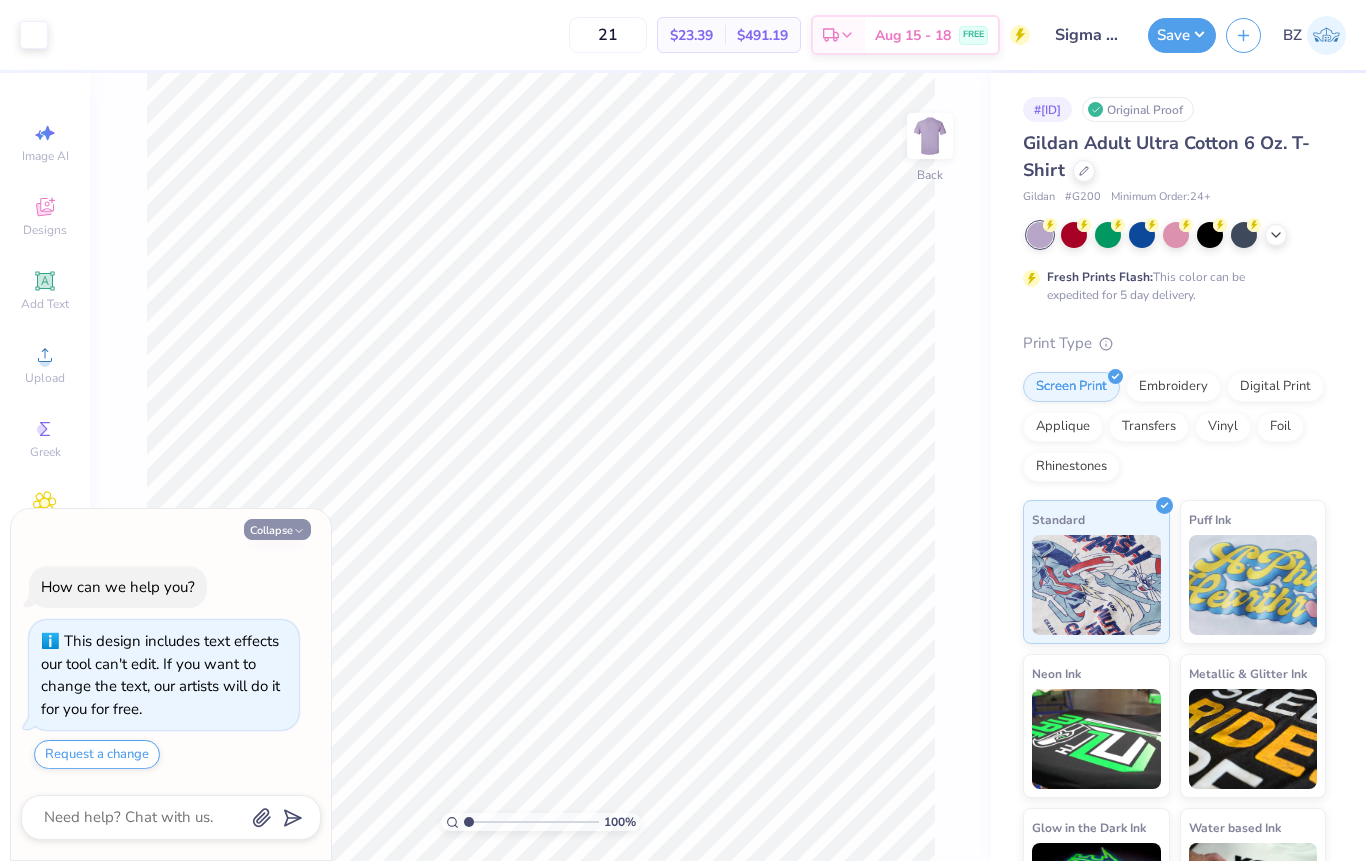 type on "21" 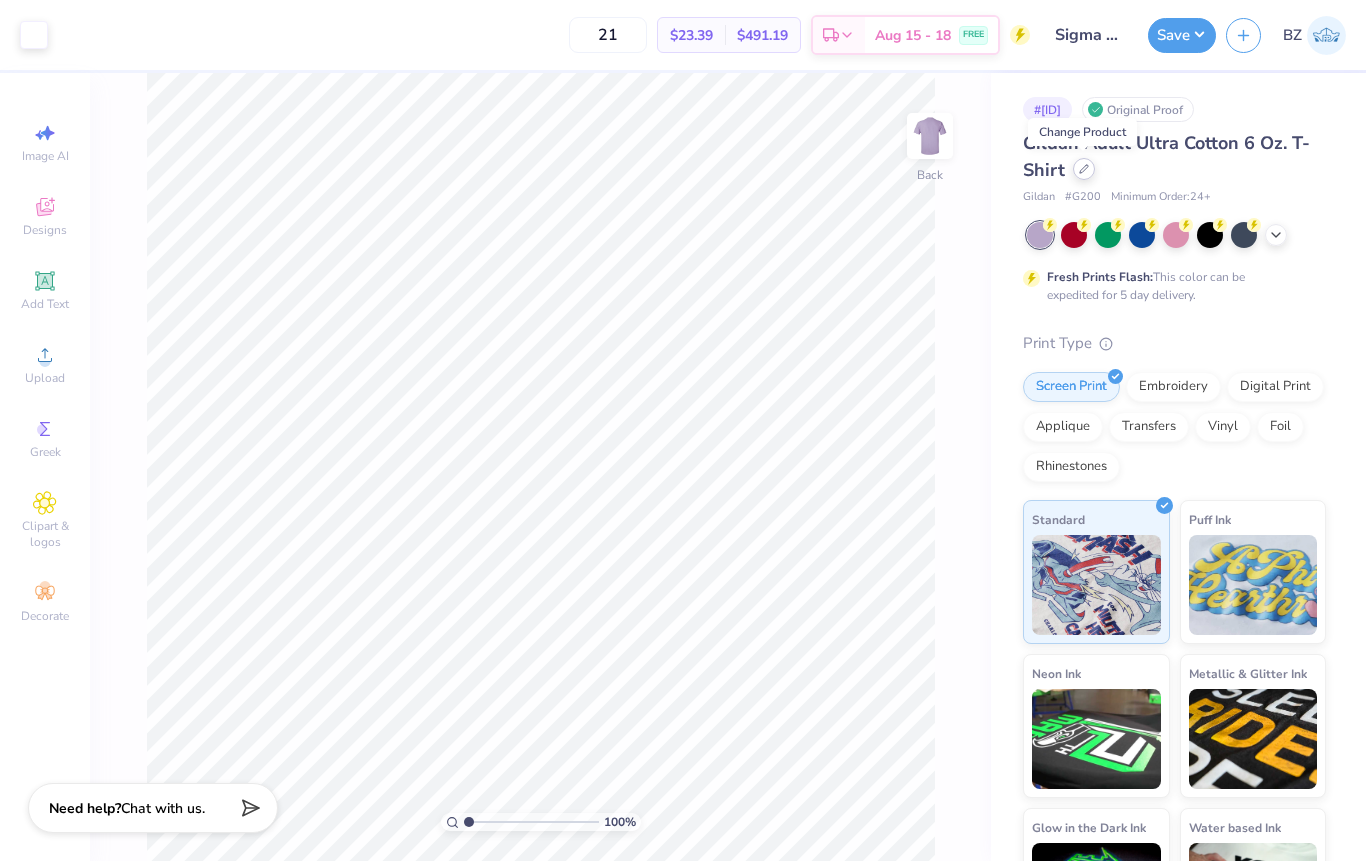 click 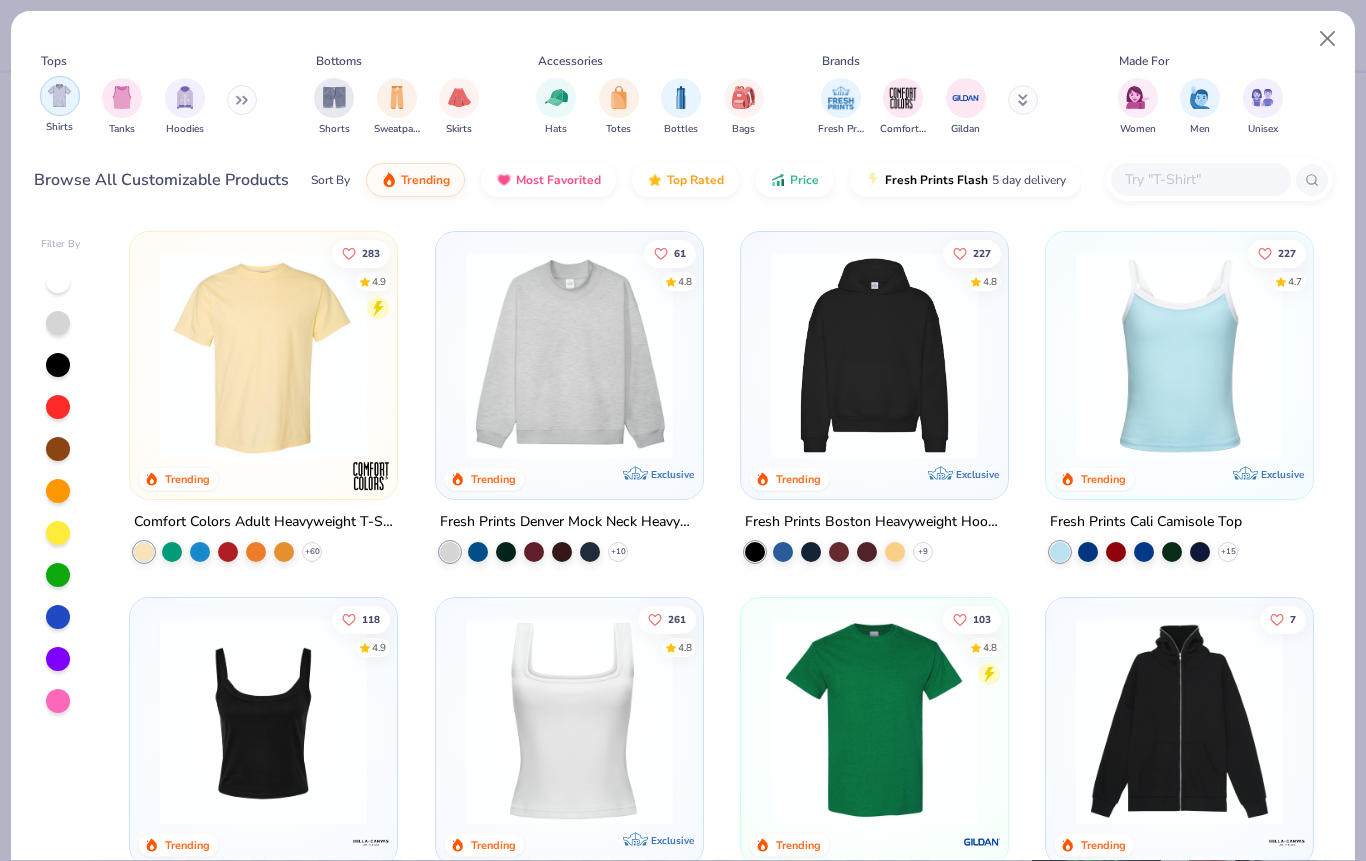 click on "Shirts" at bounding box center [60, 105] 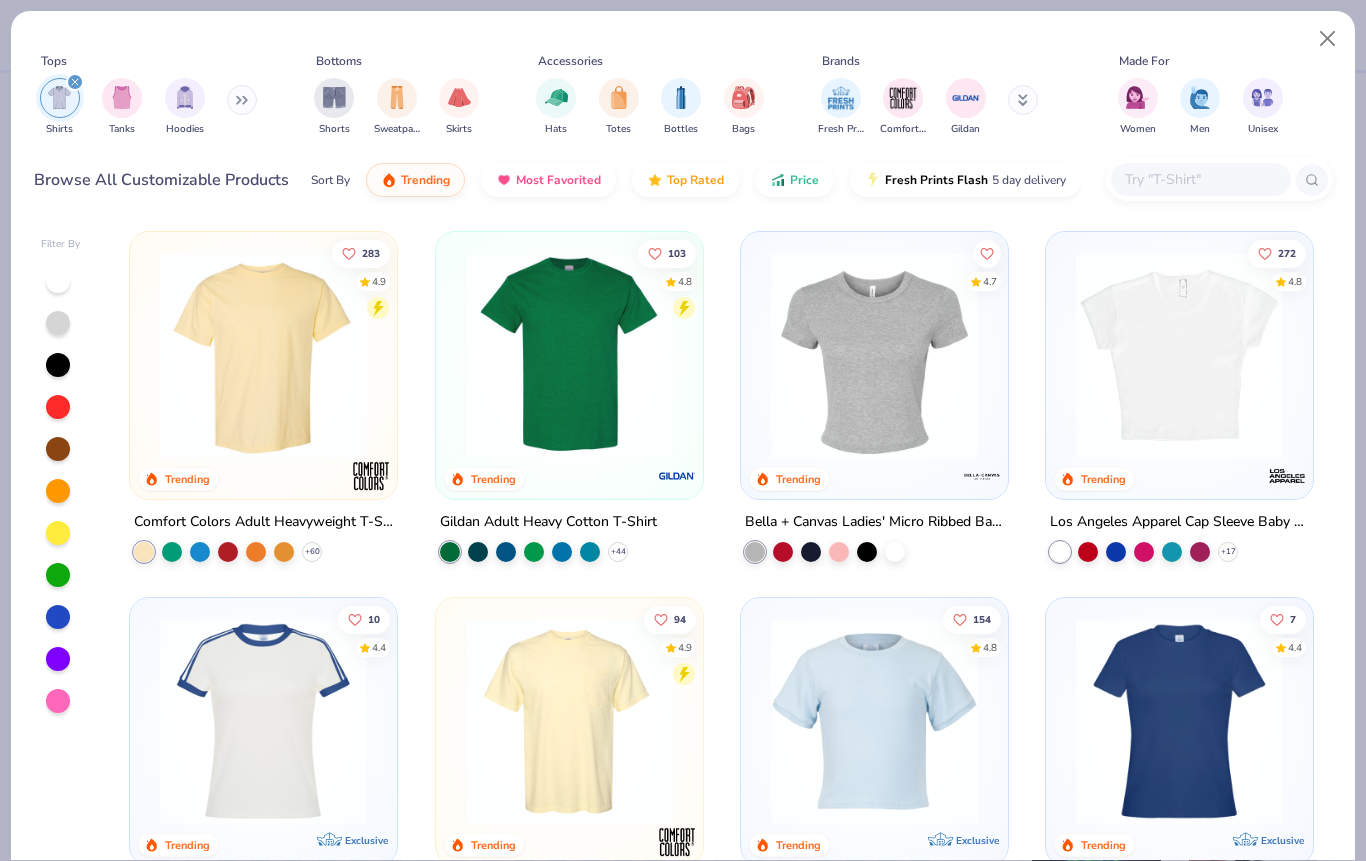 click at bounding box center (569, 355) 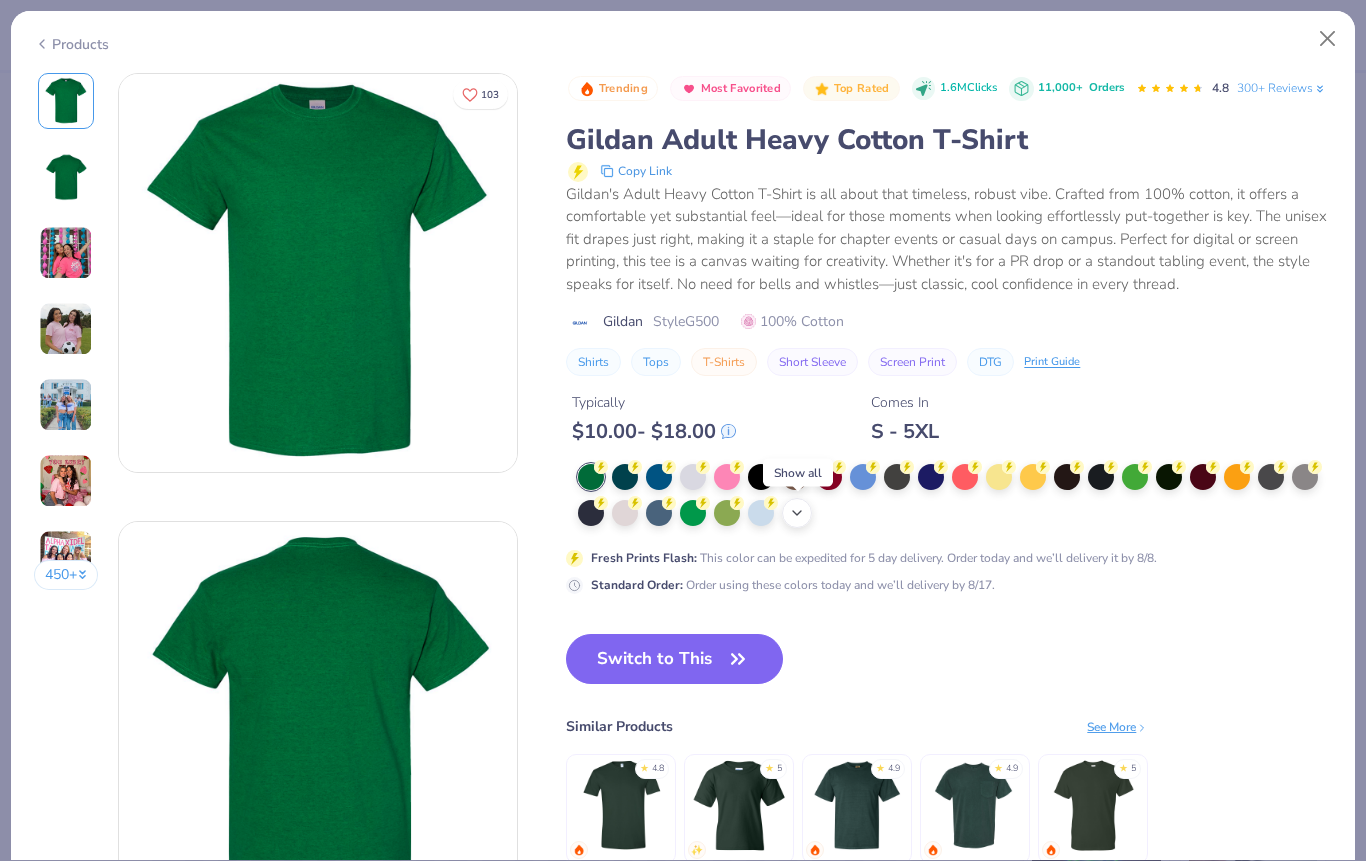 click 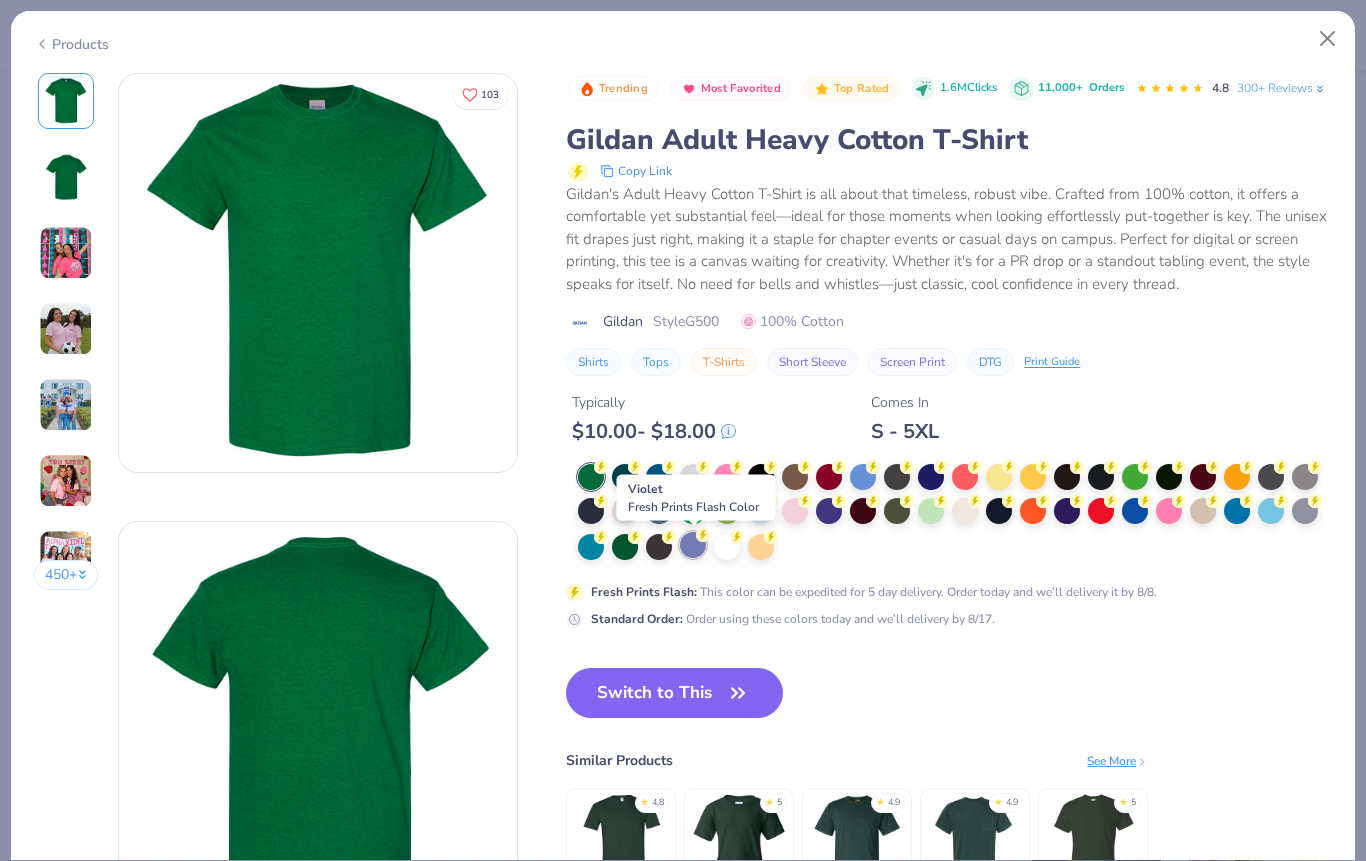 click at bounding box center [693, 545] 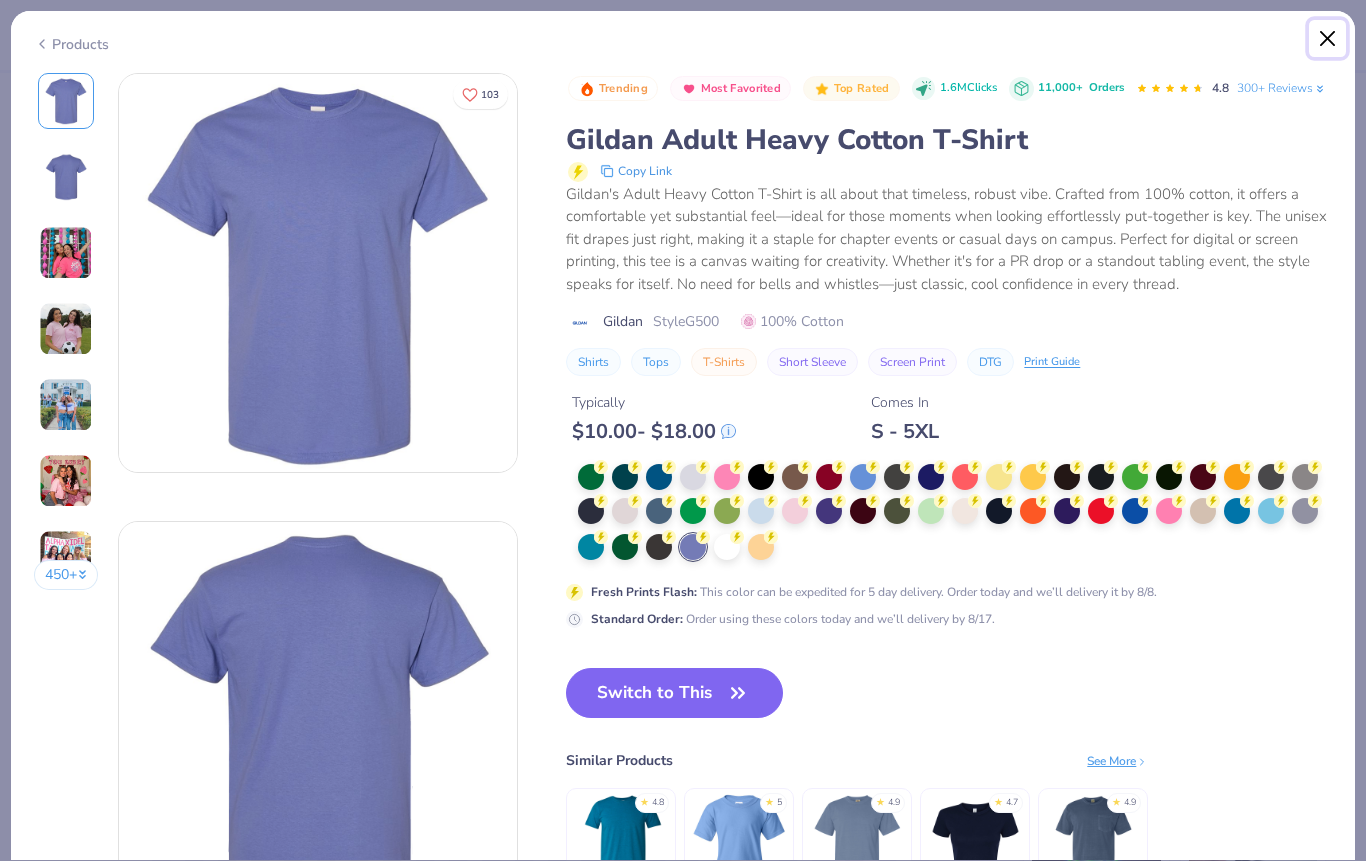 click at bounding box center (1328, 39) 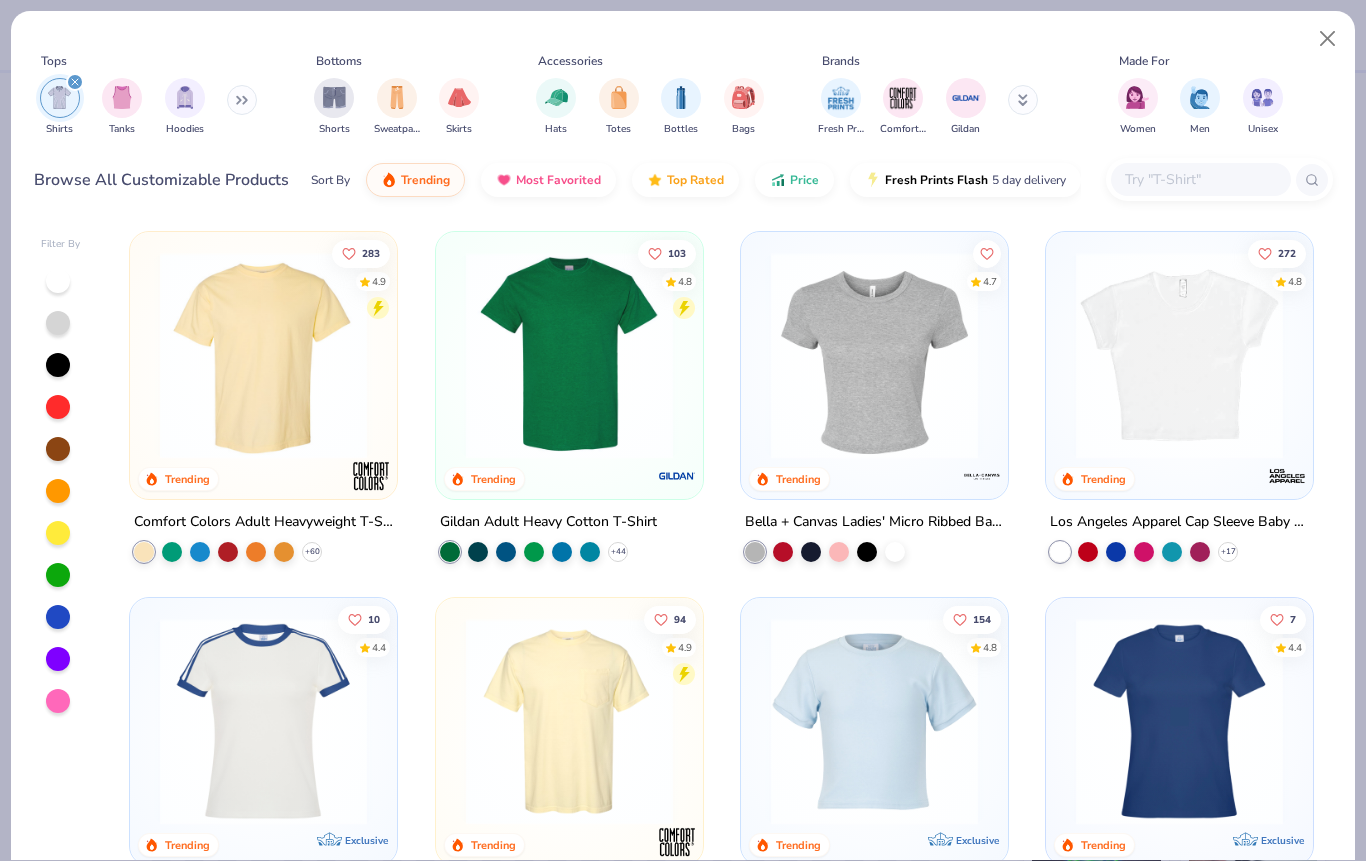 click at bounding box center (58, 659) 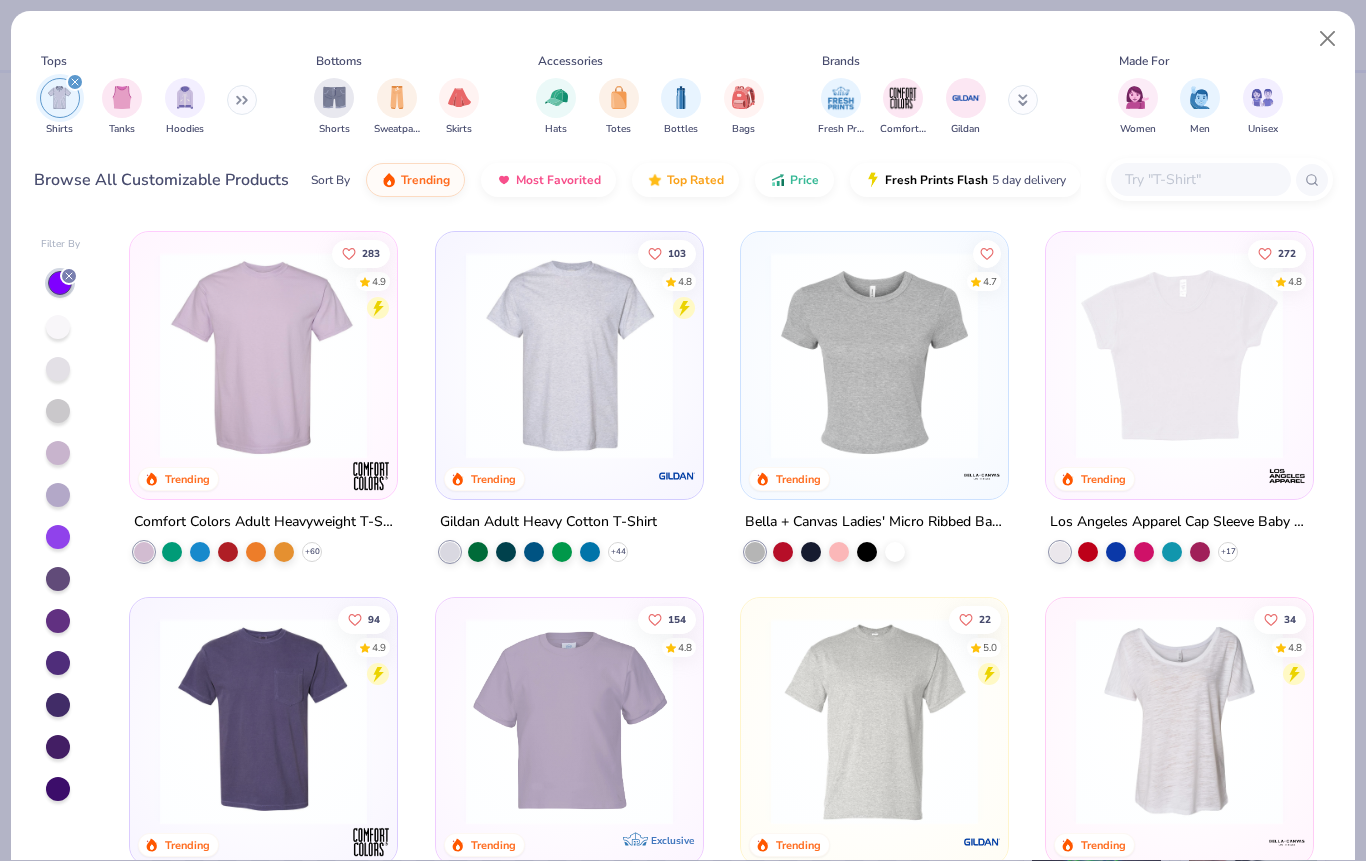 click at bounding box center (569, 355) 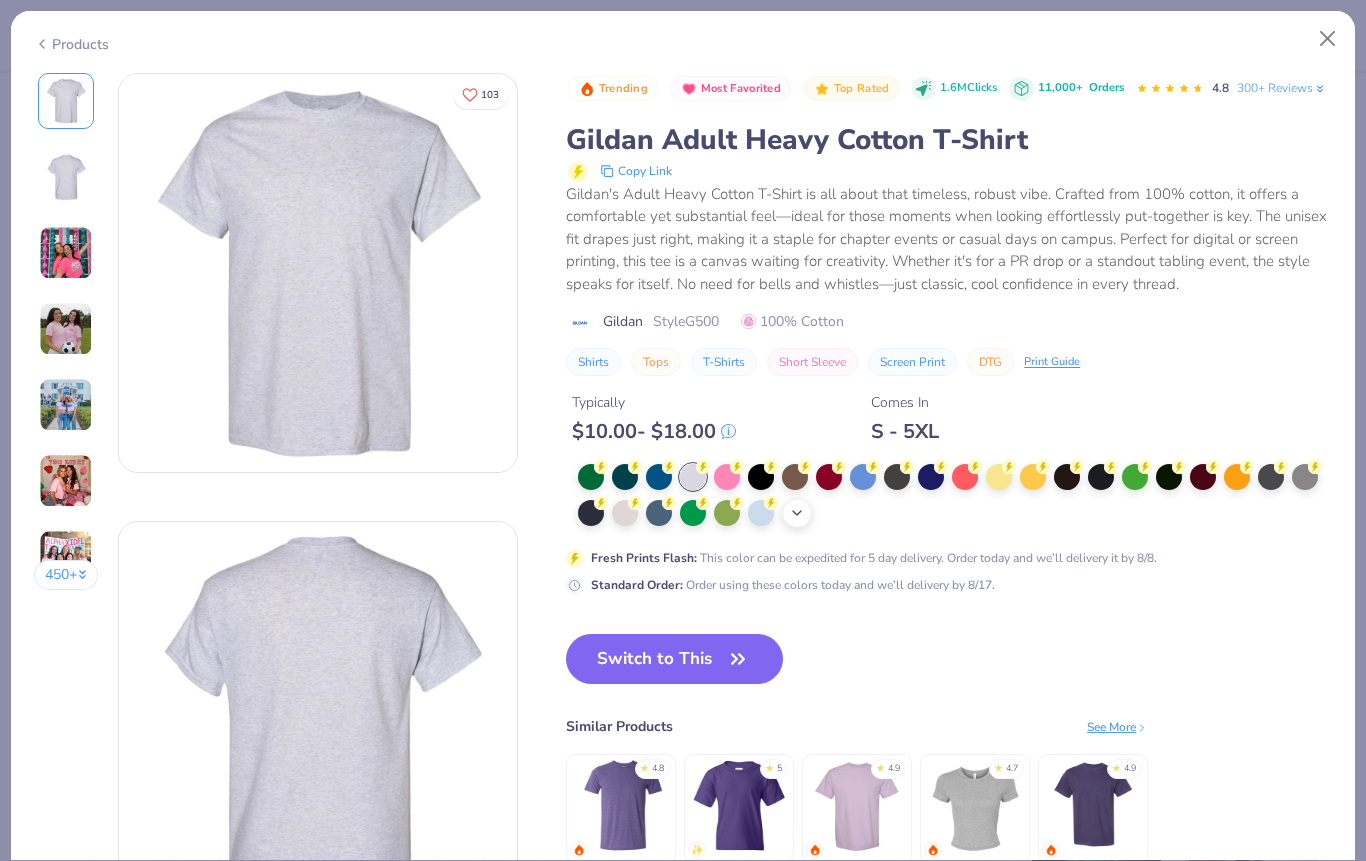 click 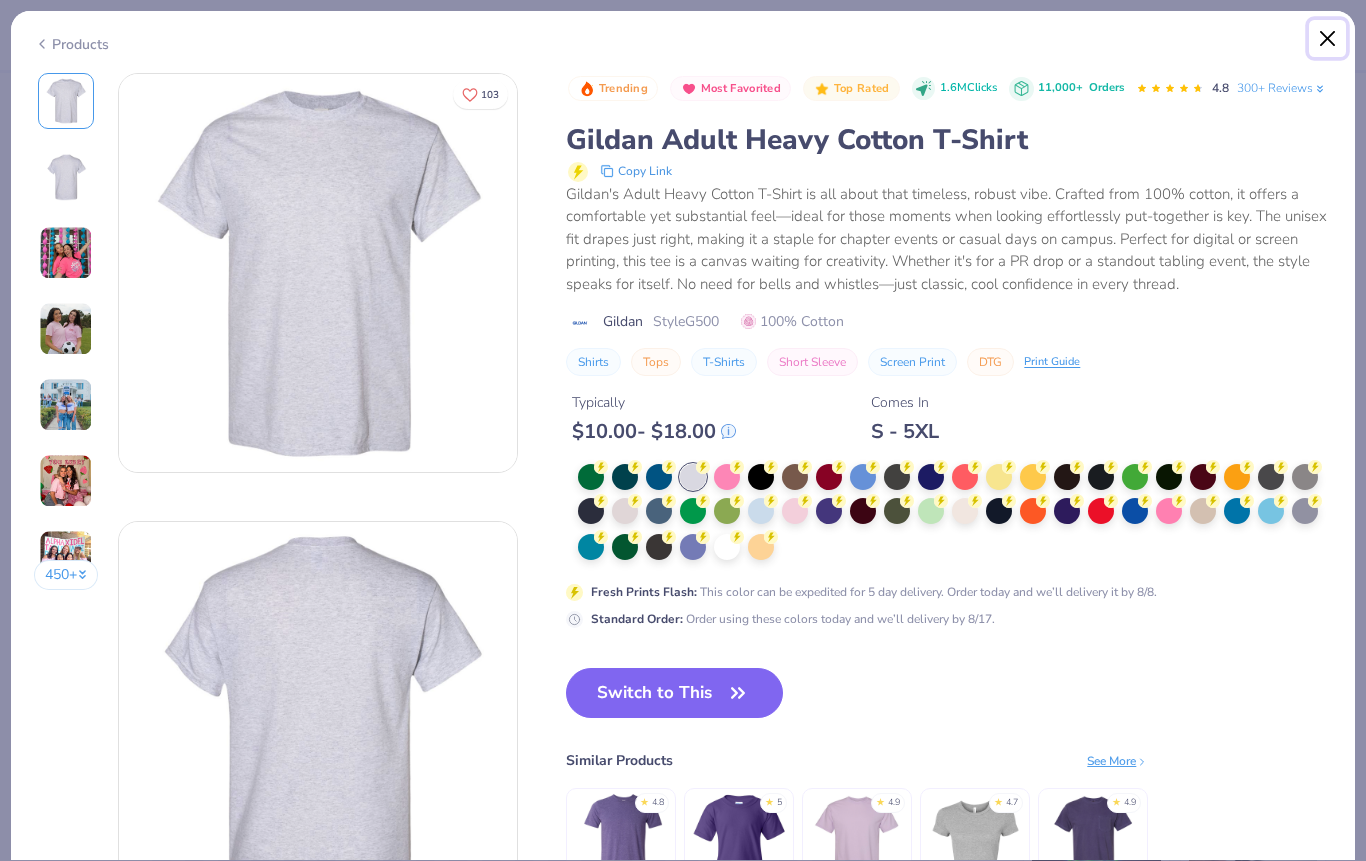 click at bounding box center (1328, 39) 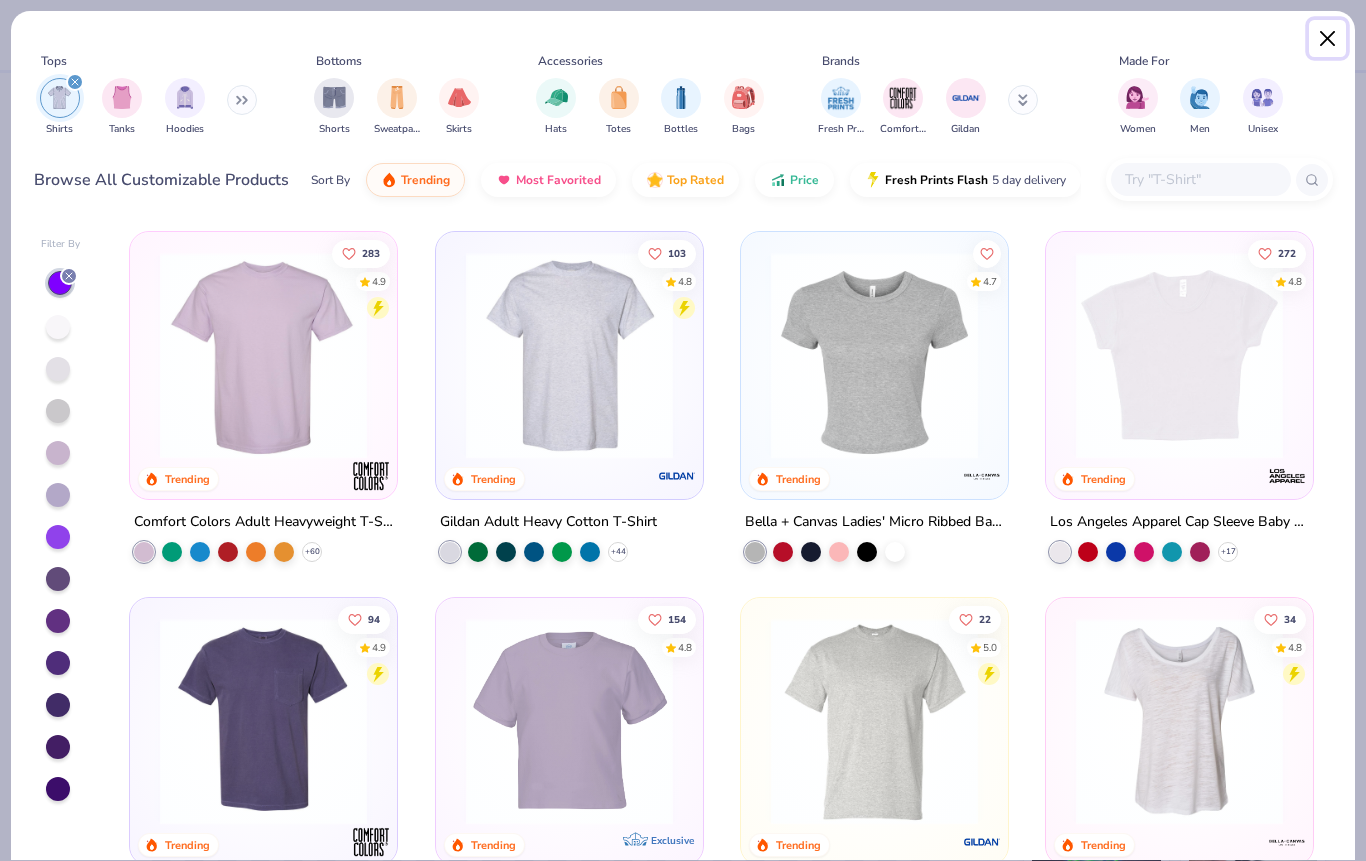 click at bounding box center (1328, 39) 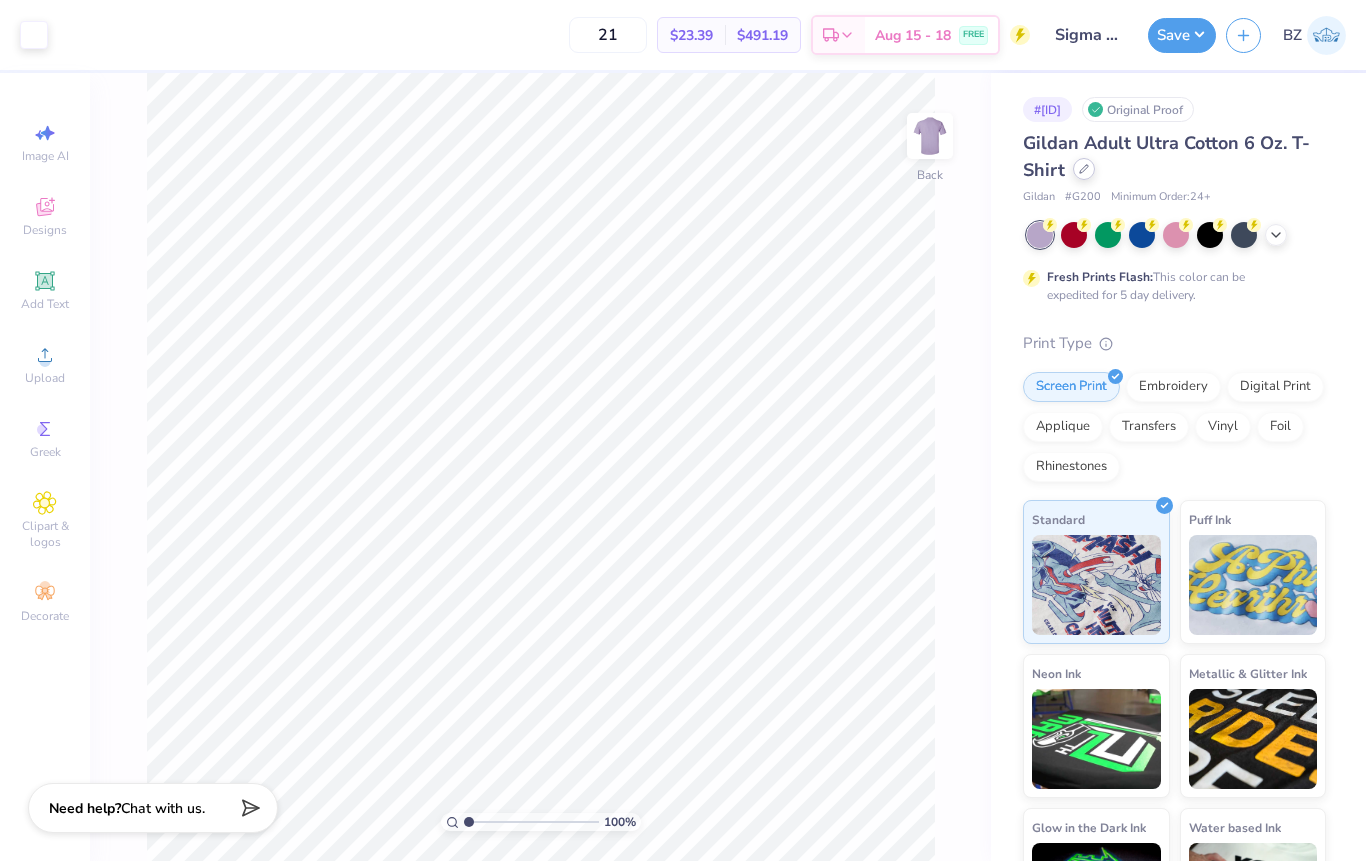 click at bounding box center [1084, 169] 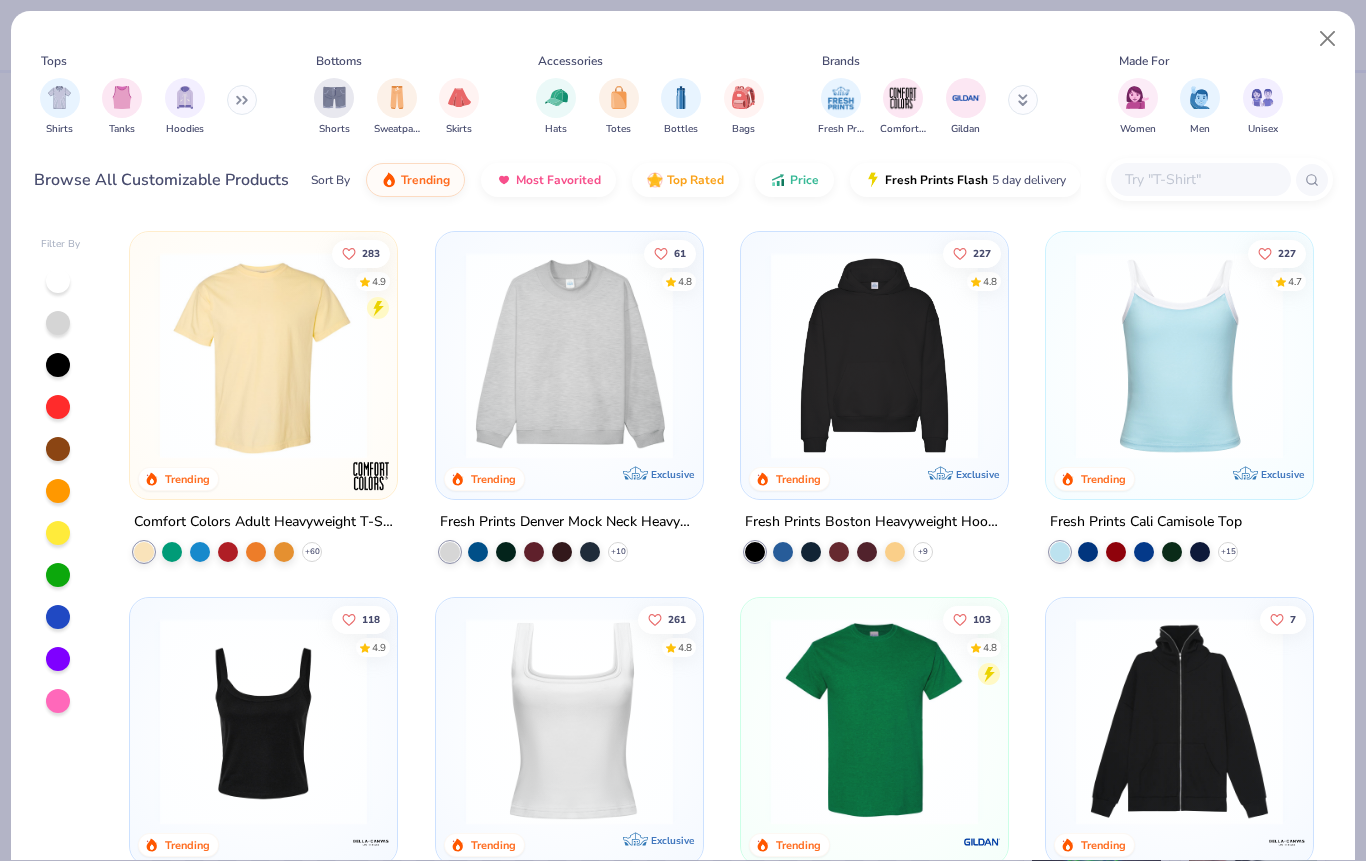 click at bounding box center [58, 659] 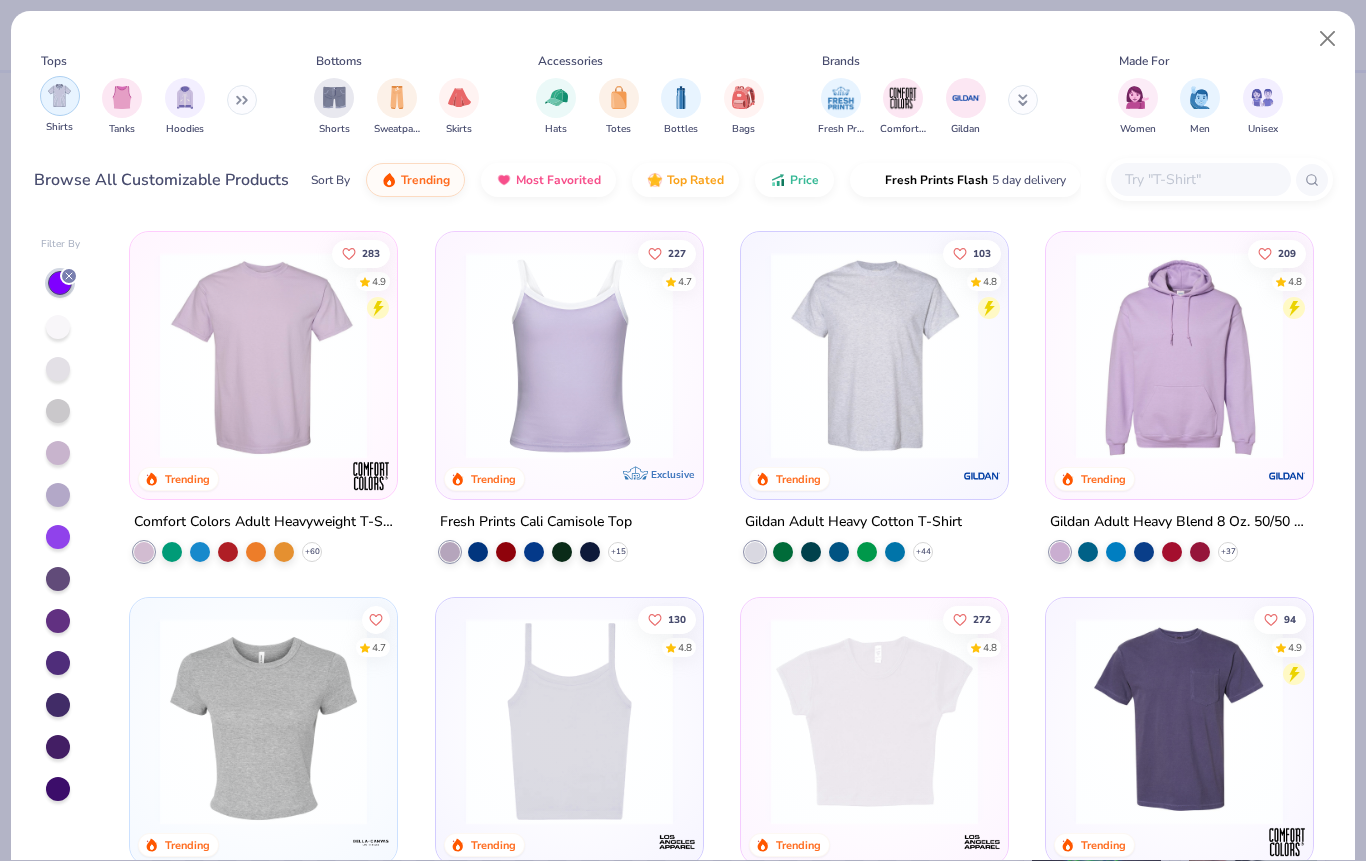 click at bounding box center (59, 95) 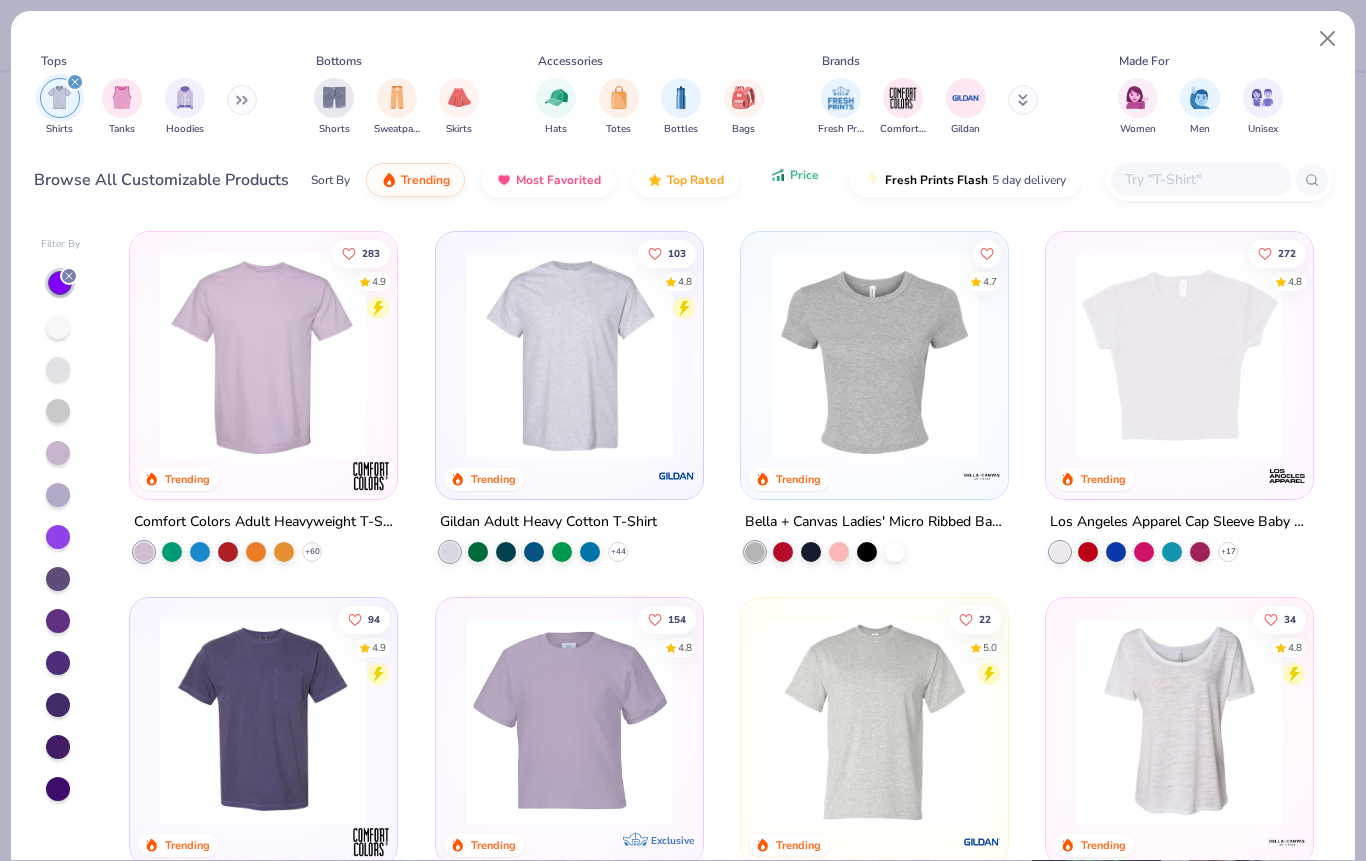 click on "Price" at bounding box center [804, 175] 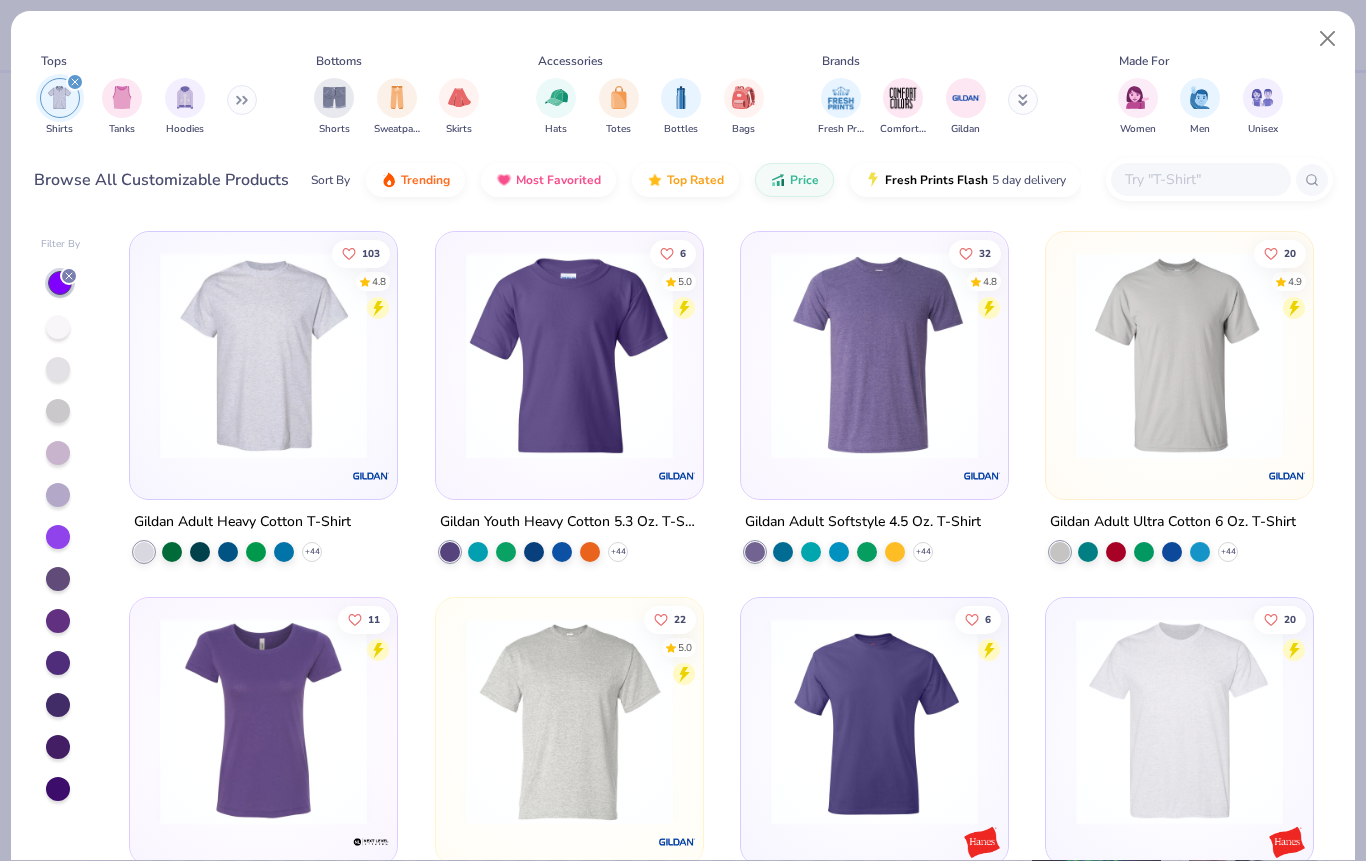 click at bounding box center [874, 355] 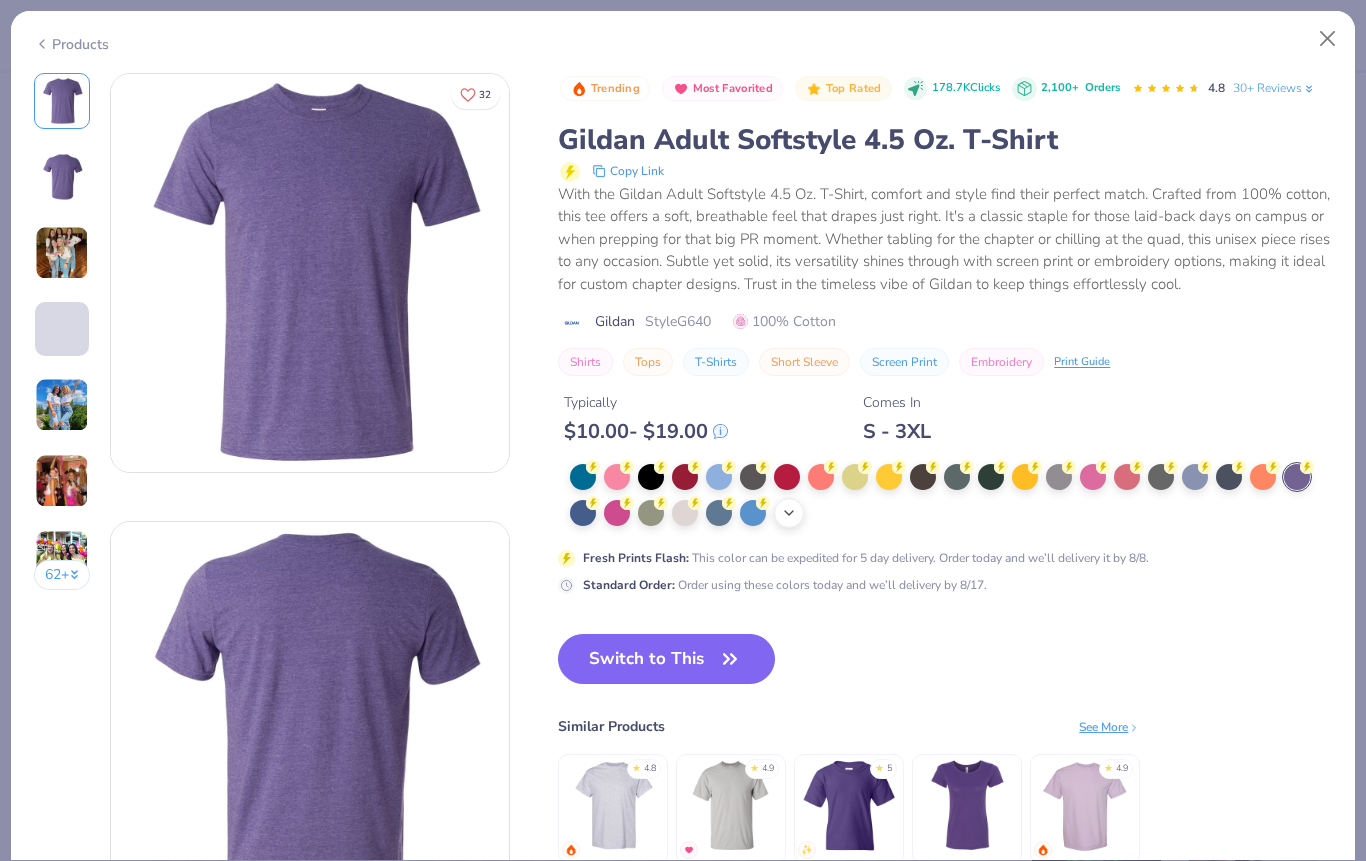 click on "+ 22" at bounding box center [789, 513] 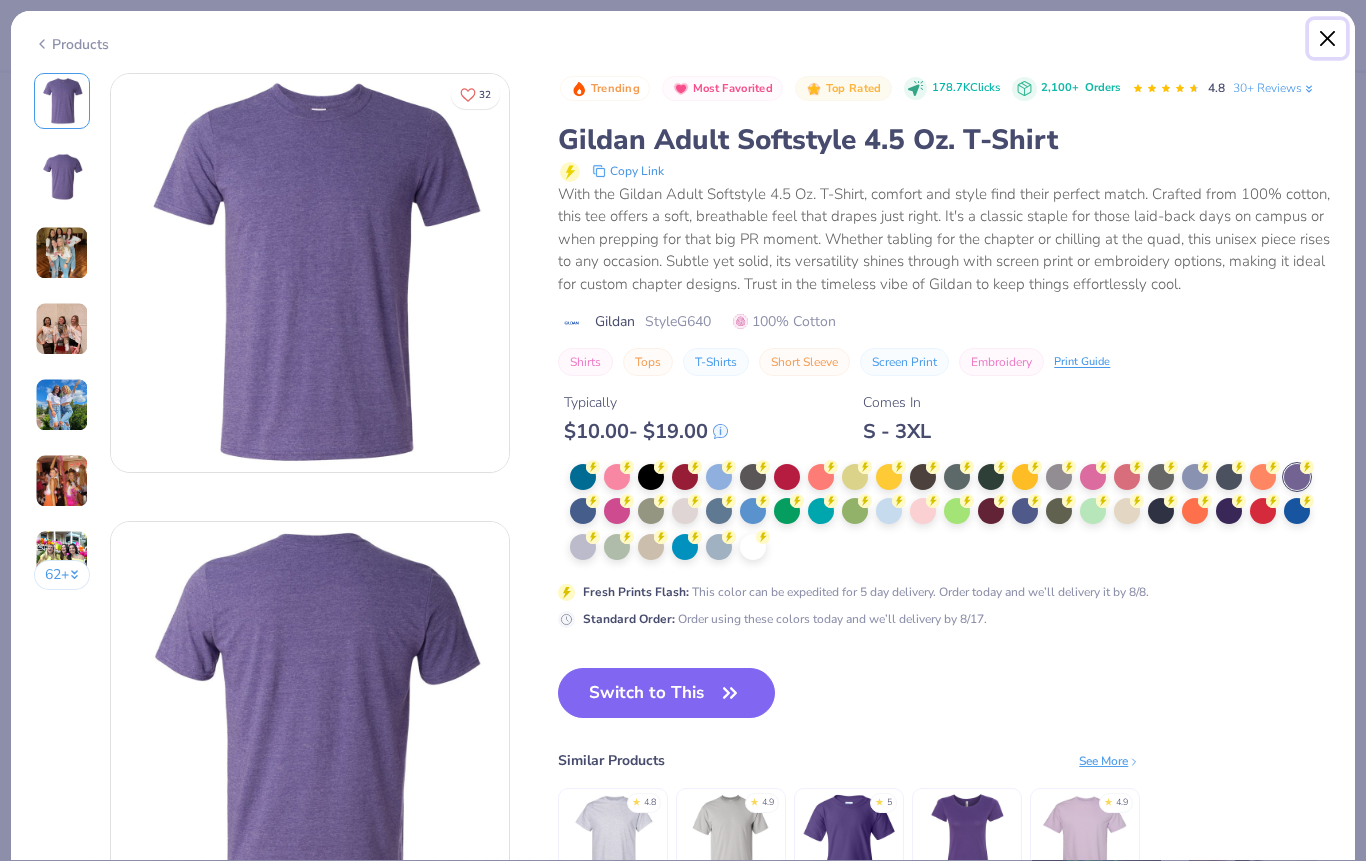 click at bounding box center (1328, 39) 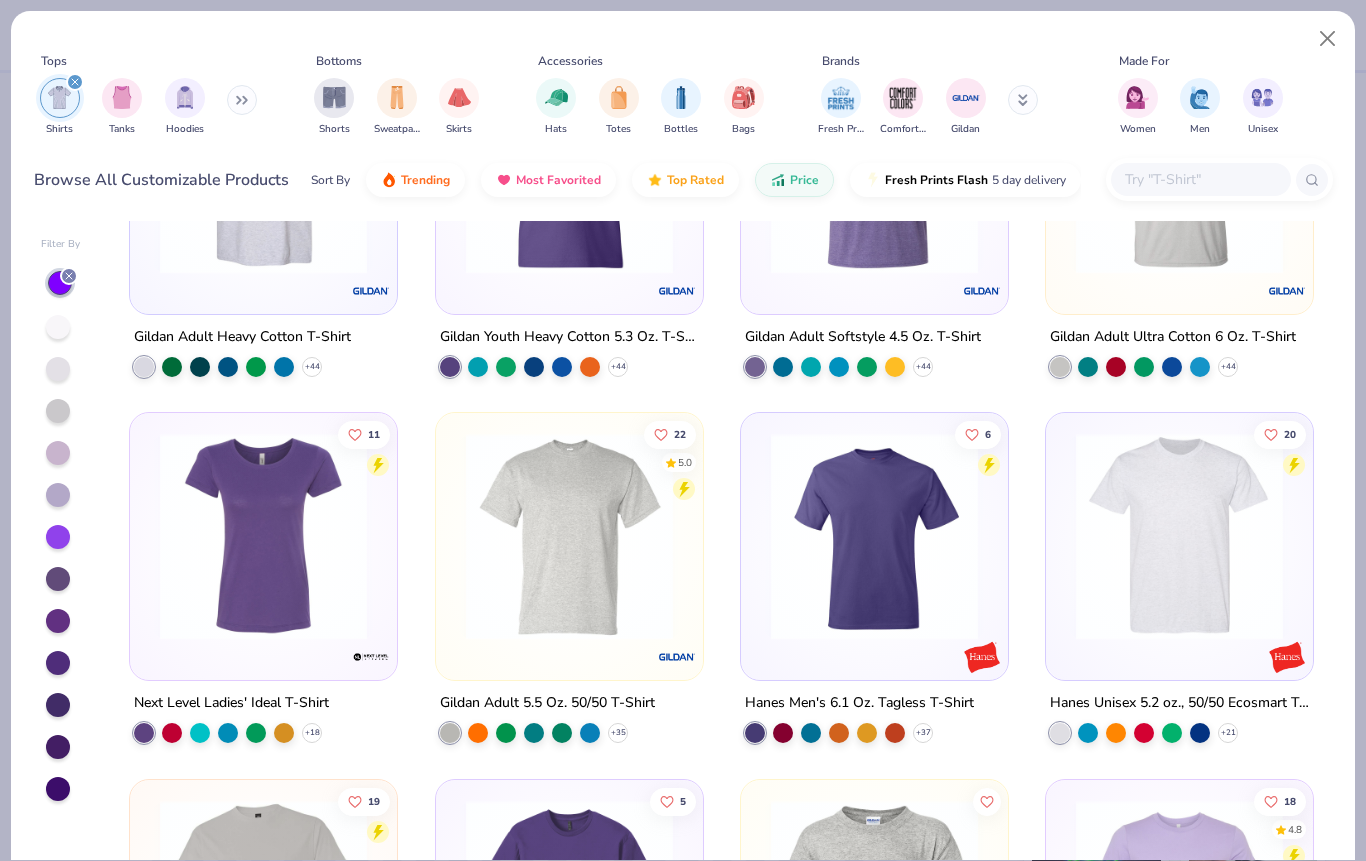 scroll, scrollTop: 189, scrollLeft: 0, axis: vertical 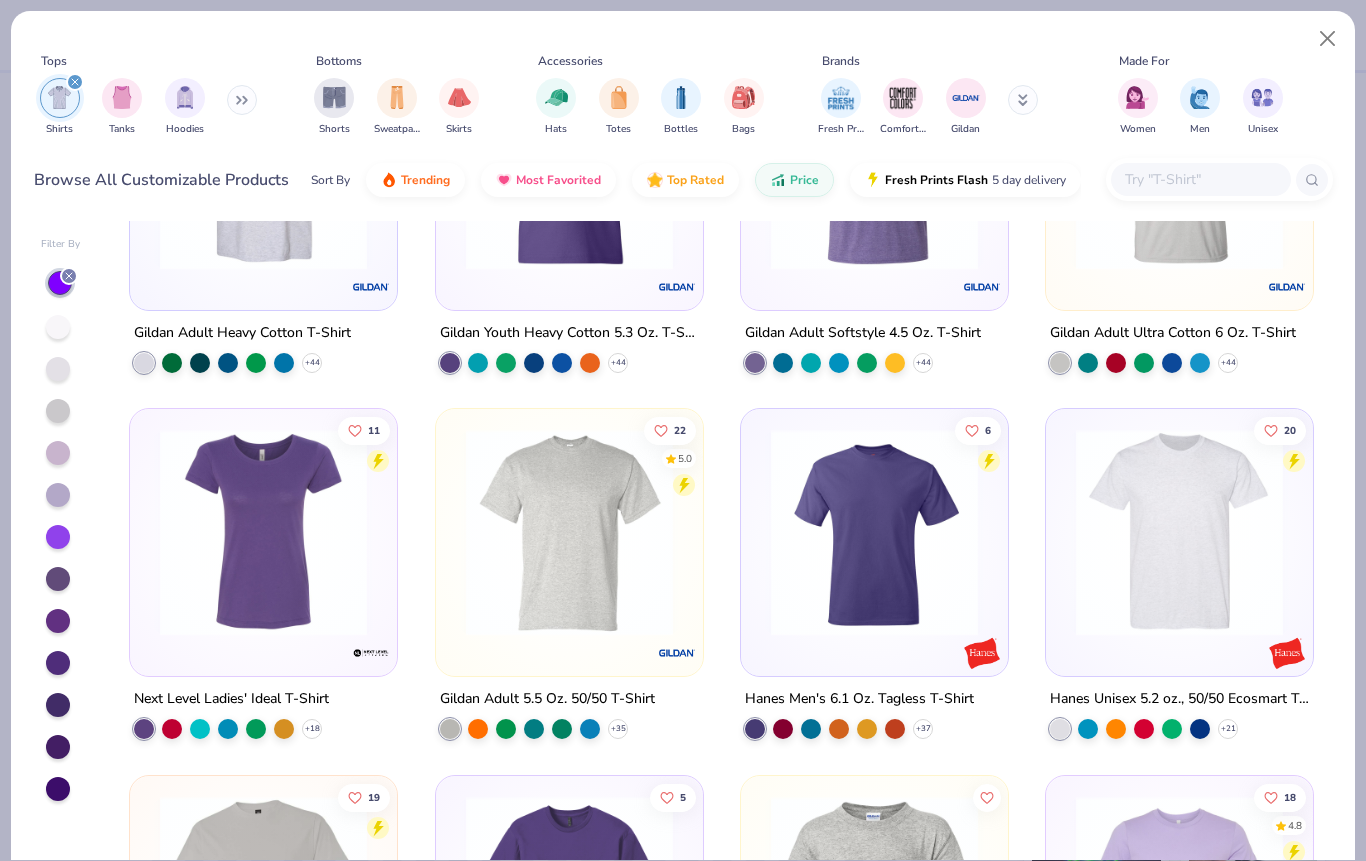 click at bounding box center [569, 532] 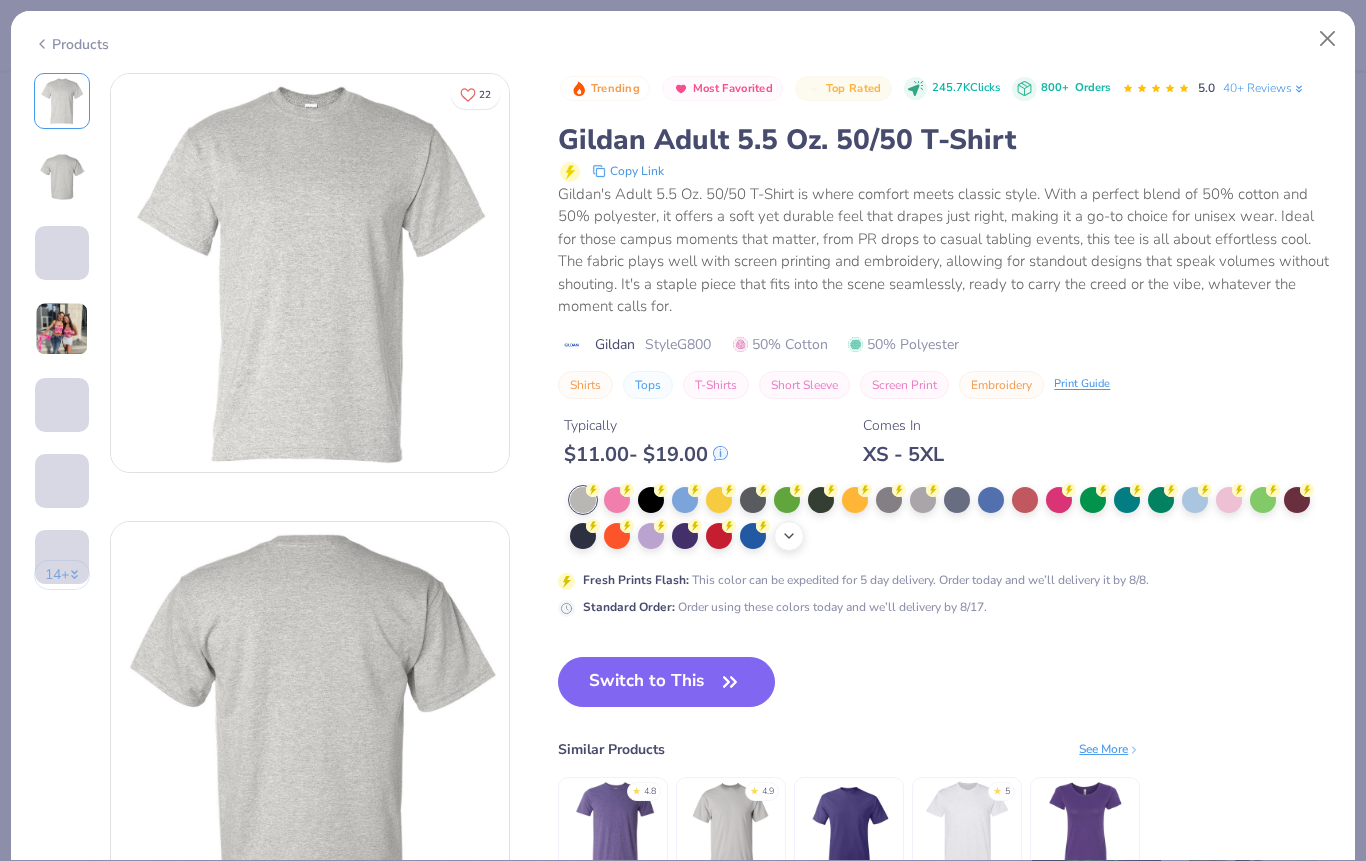 click 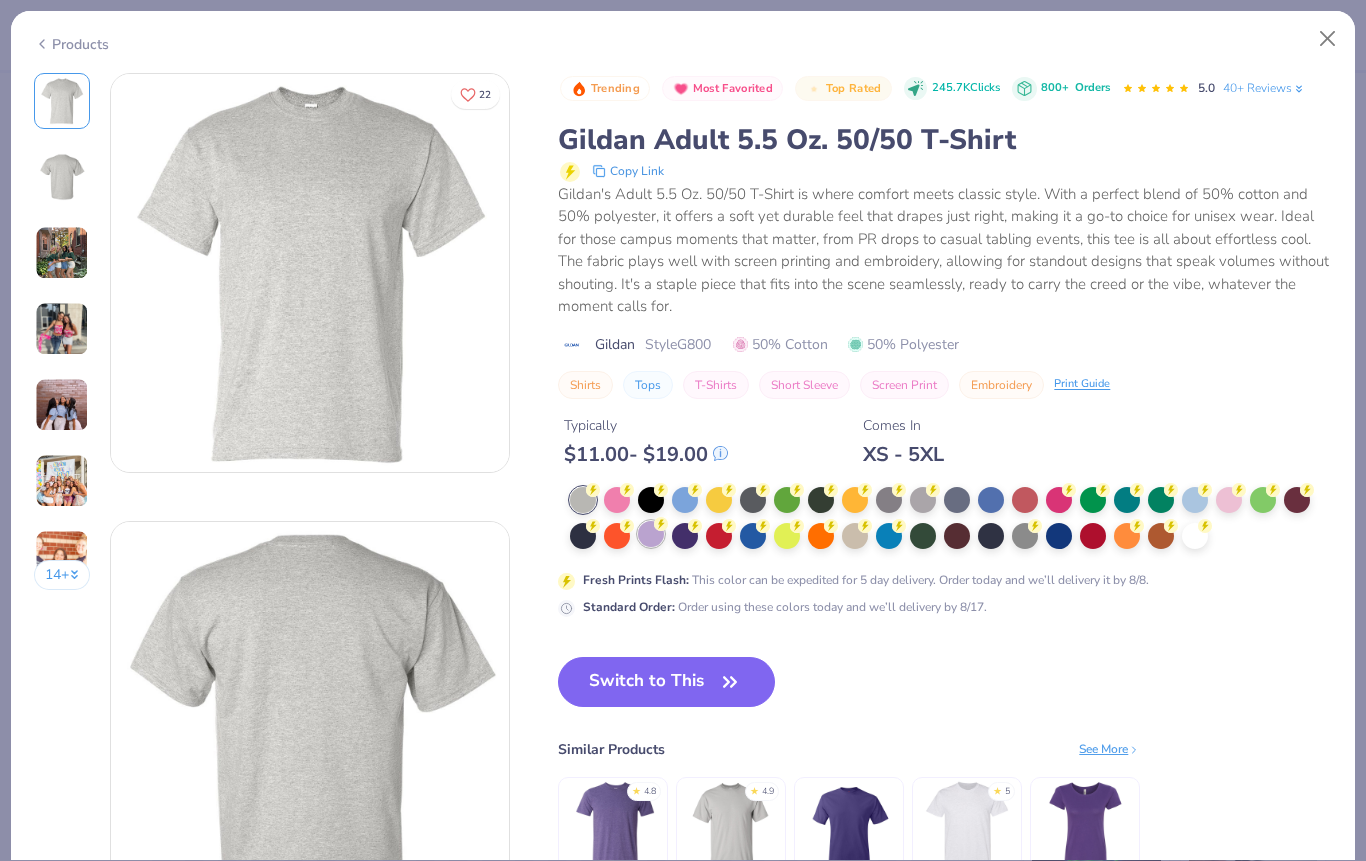 click at bounding box center (651, 534) 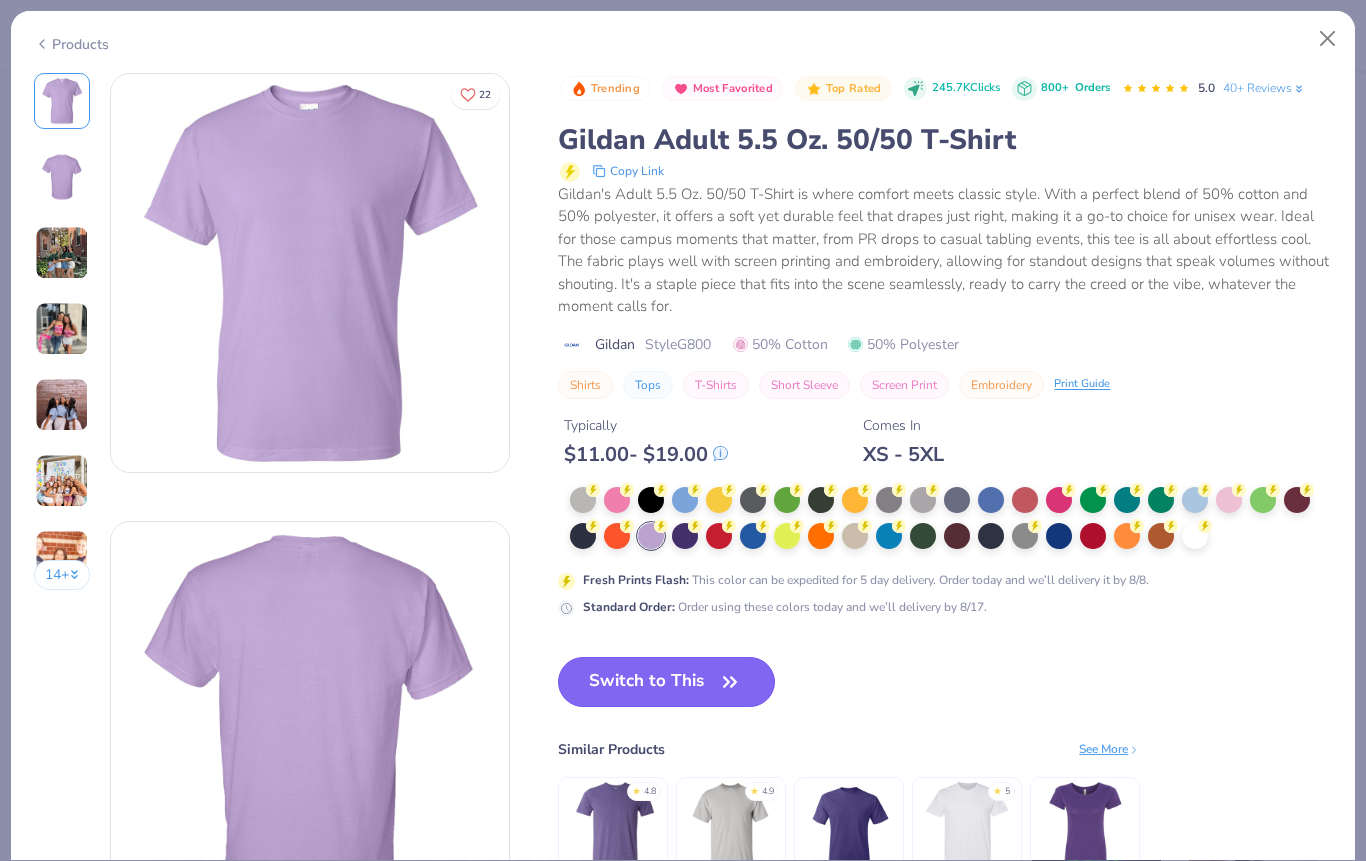 click on "Switch to This" at bounding box center [666, 682] 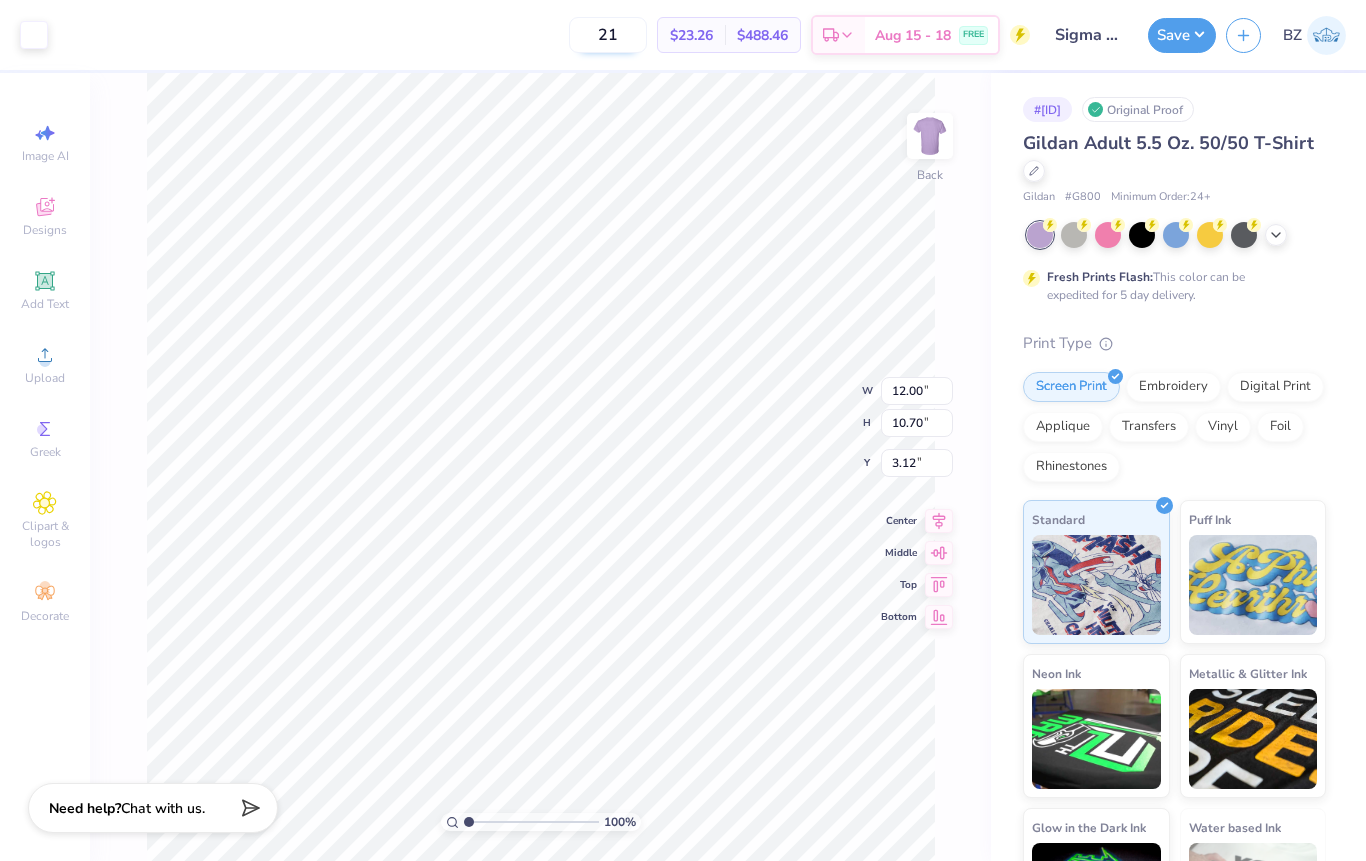 click on "21" at bounding box center (608, 35) 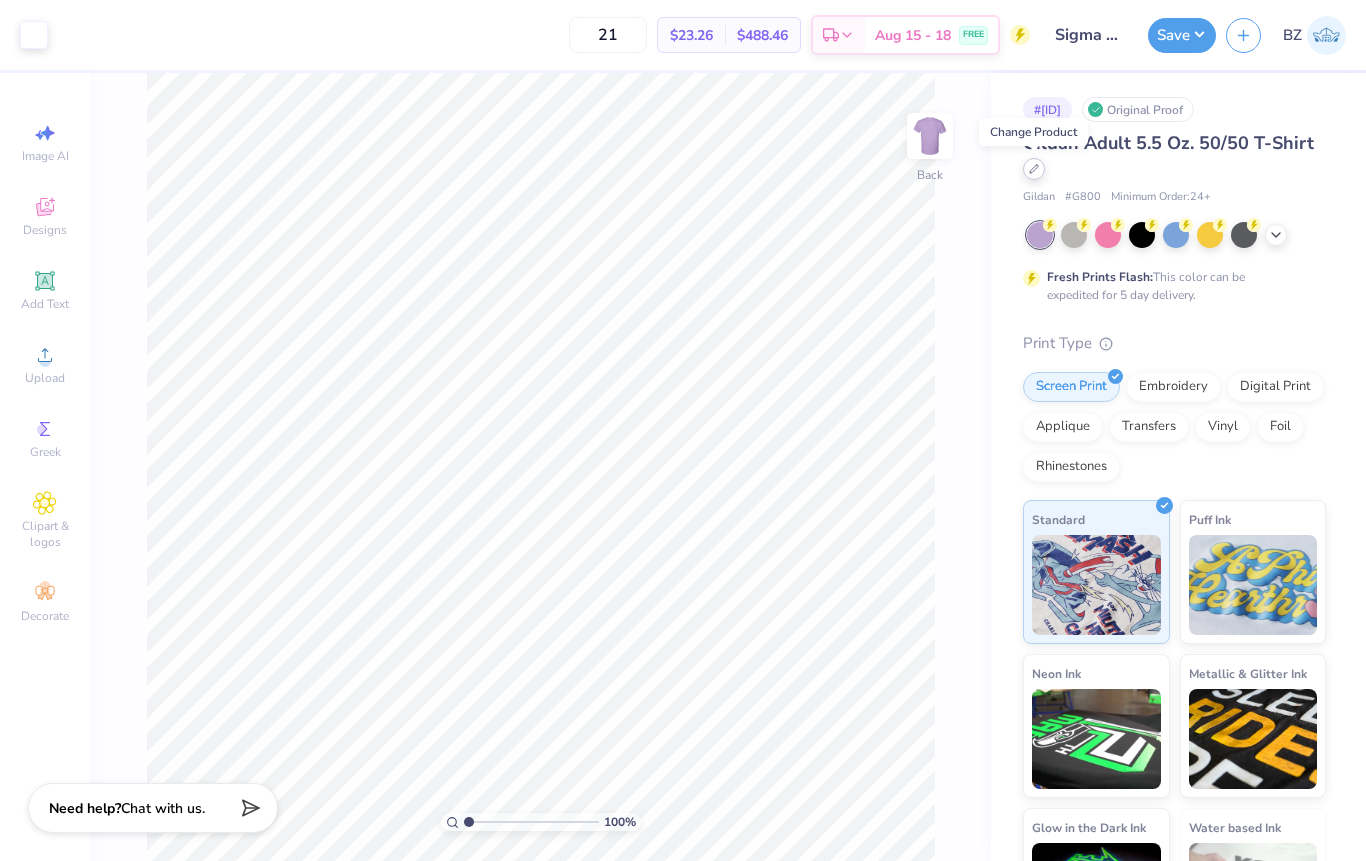 click 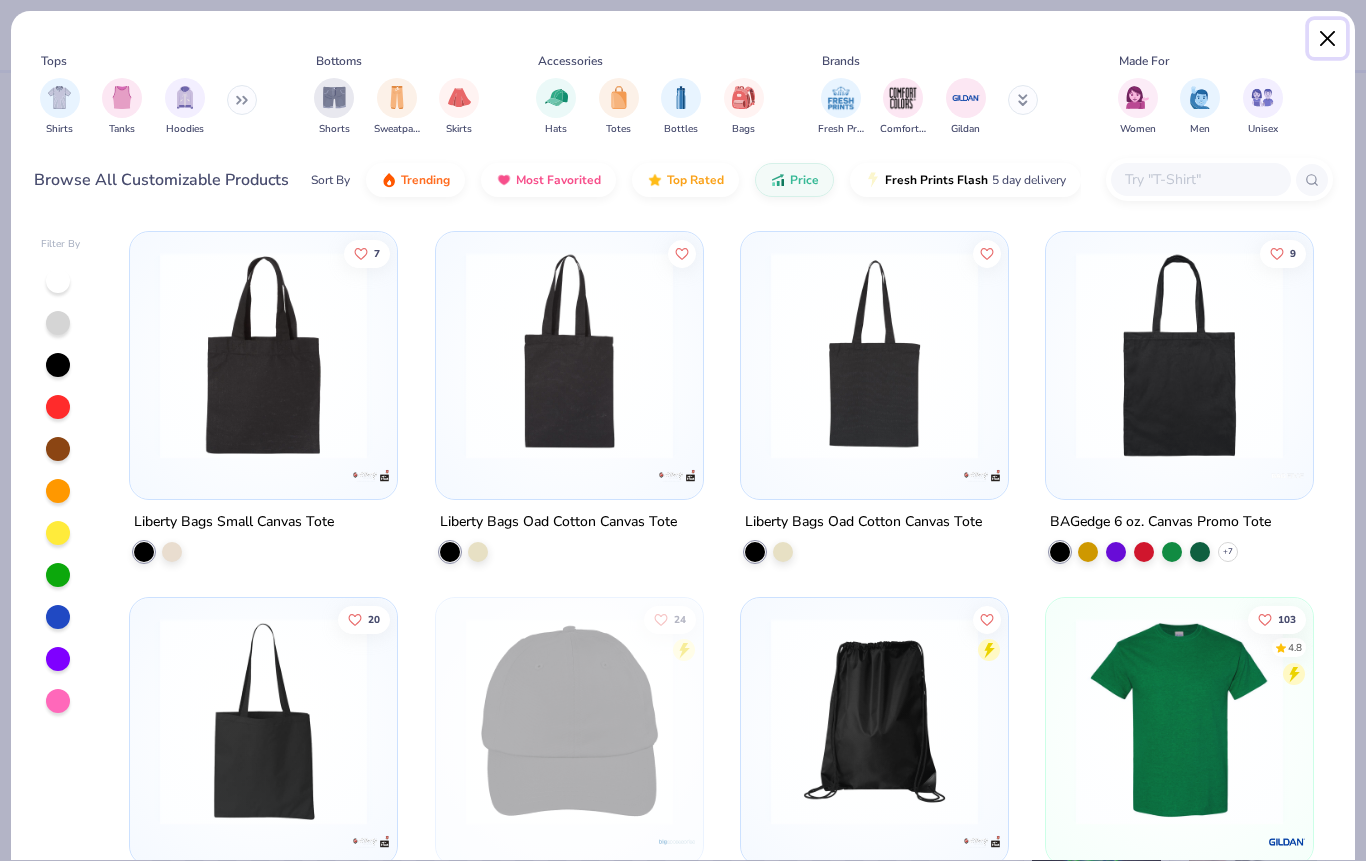 click at bounding box center [1328, 39] 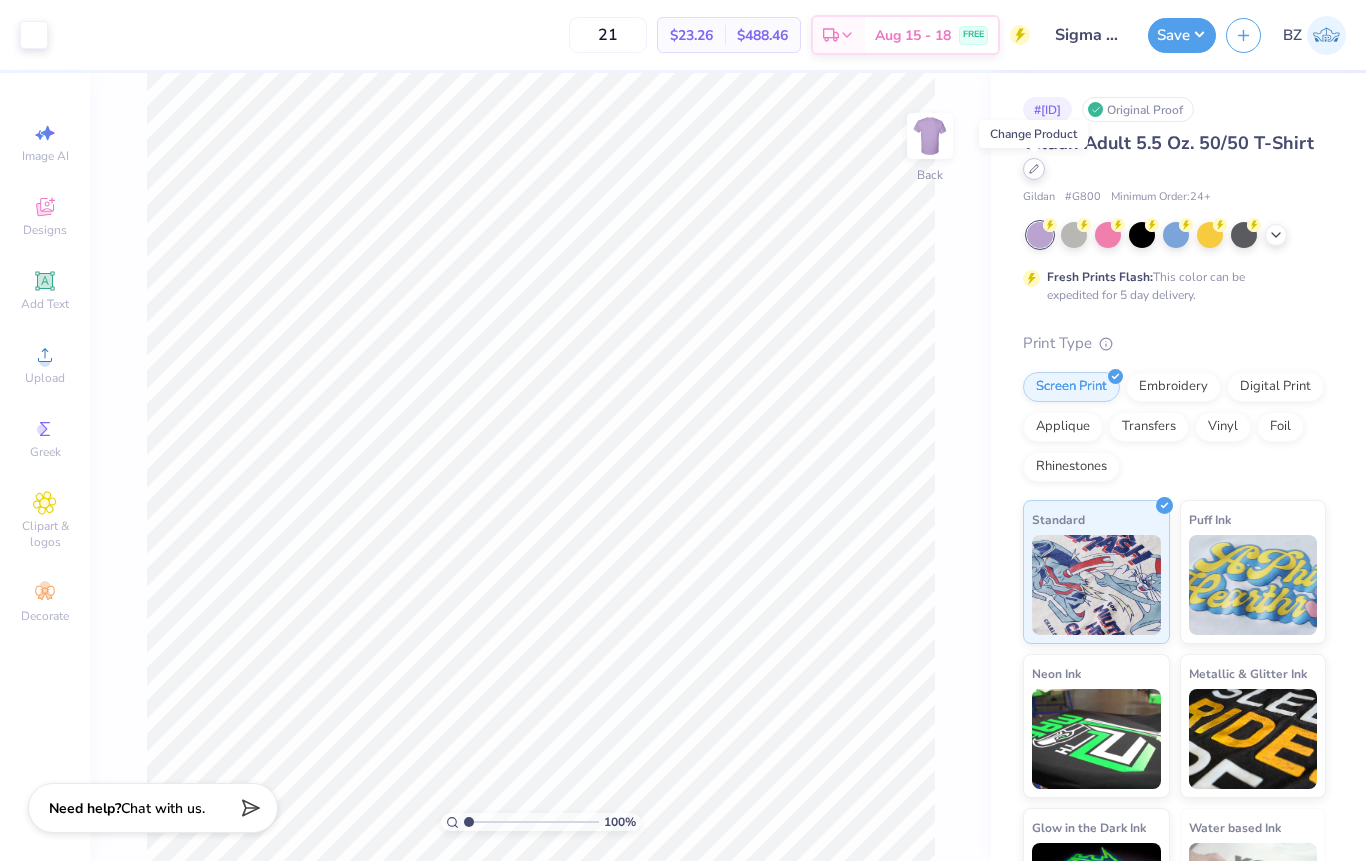 click 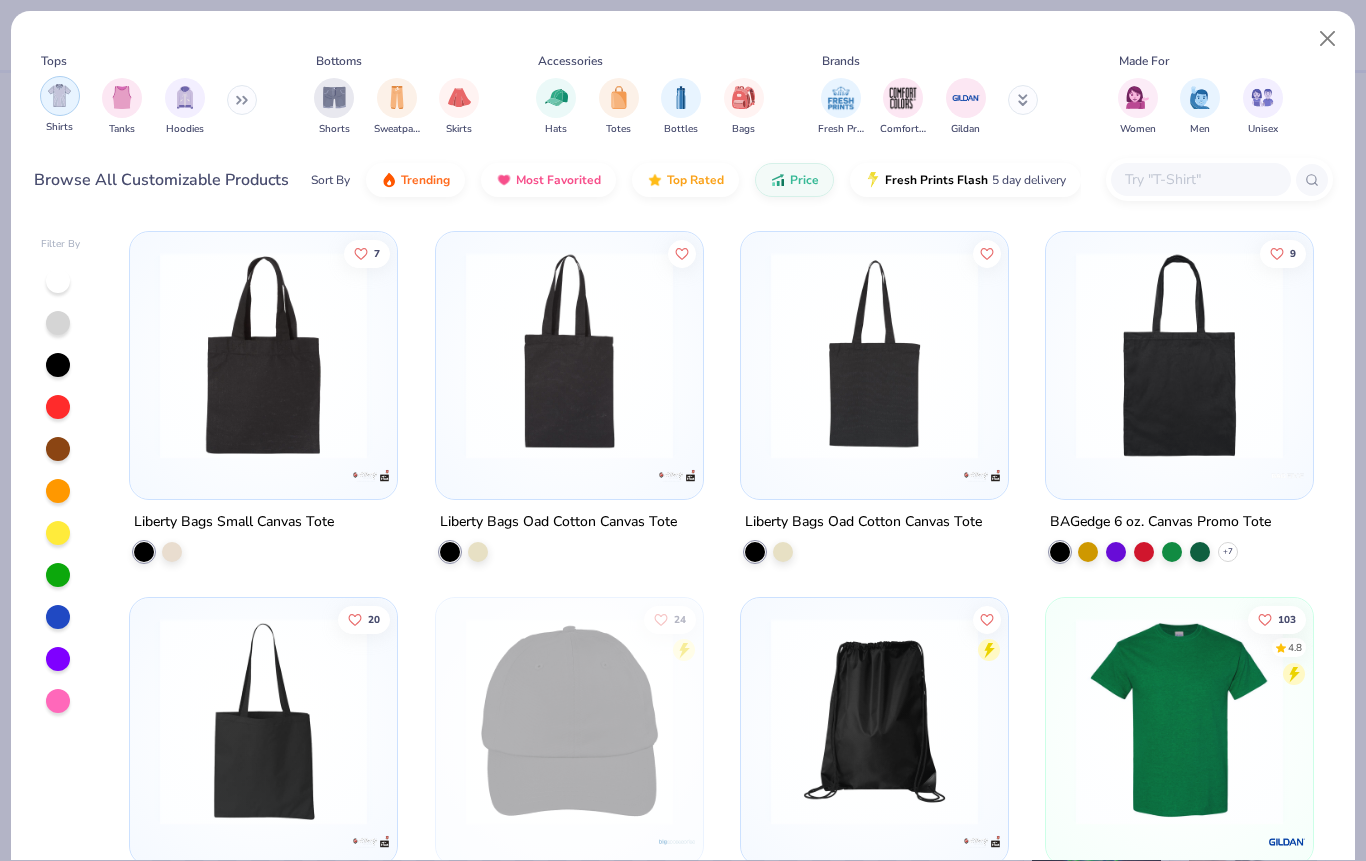 click at bounding box center (59, 95) 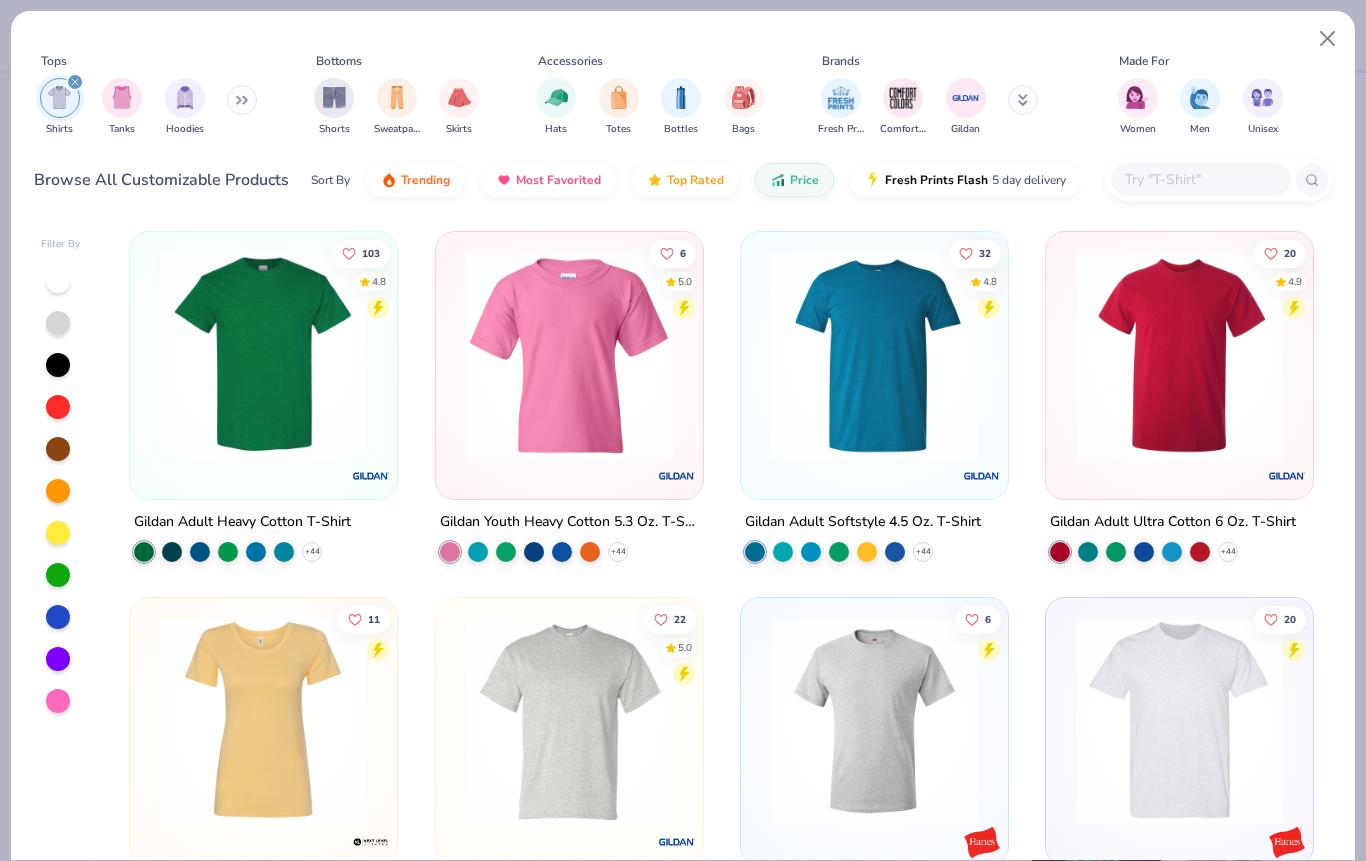 click at bounding box center [58, 659] 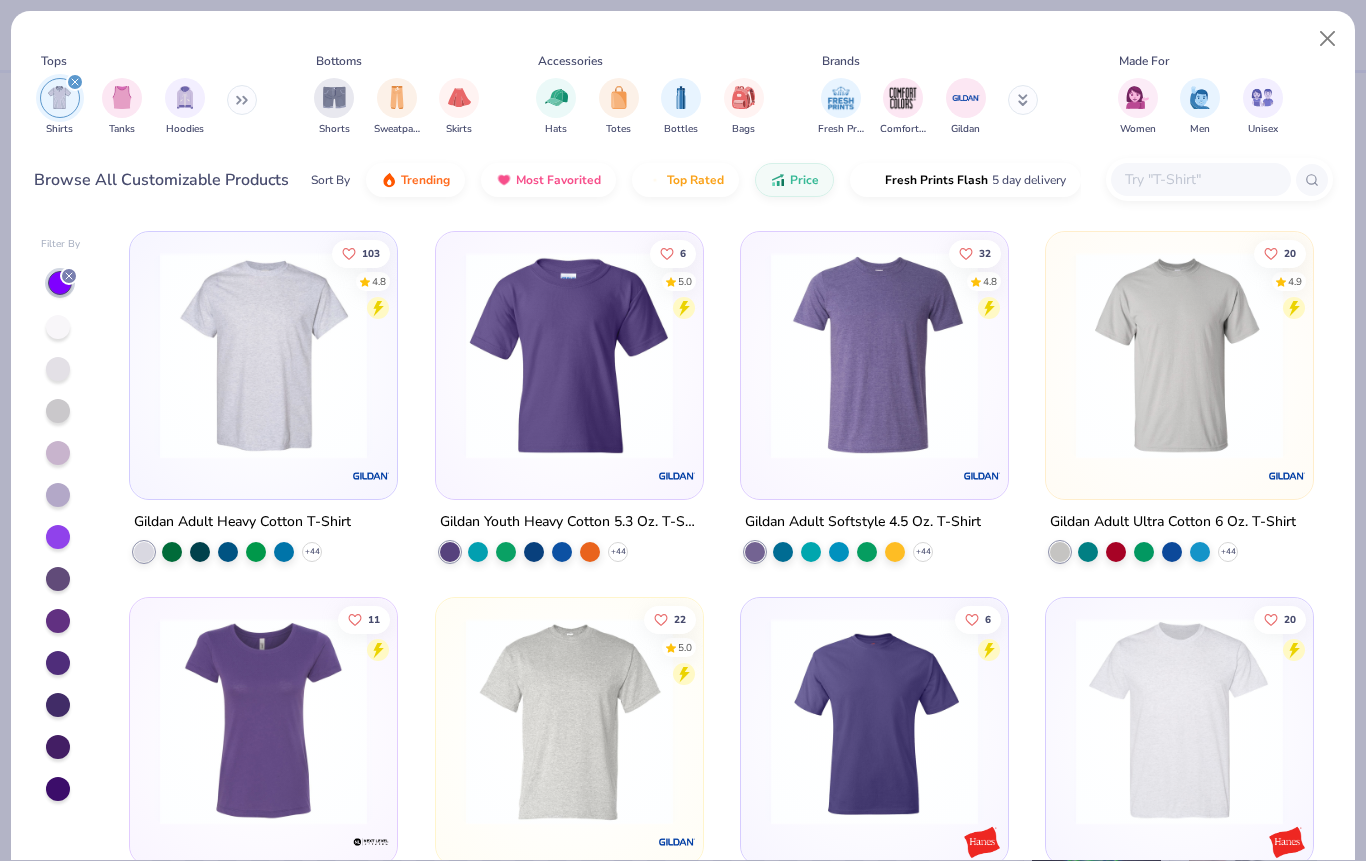 scroll, scrollTop: 185, scrollLeft: 0, axis: vertical 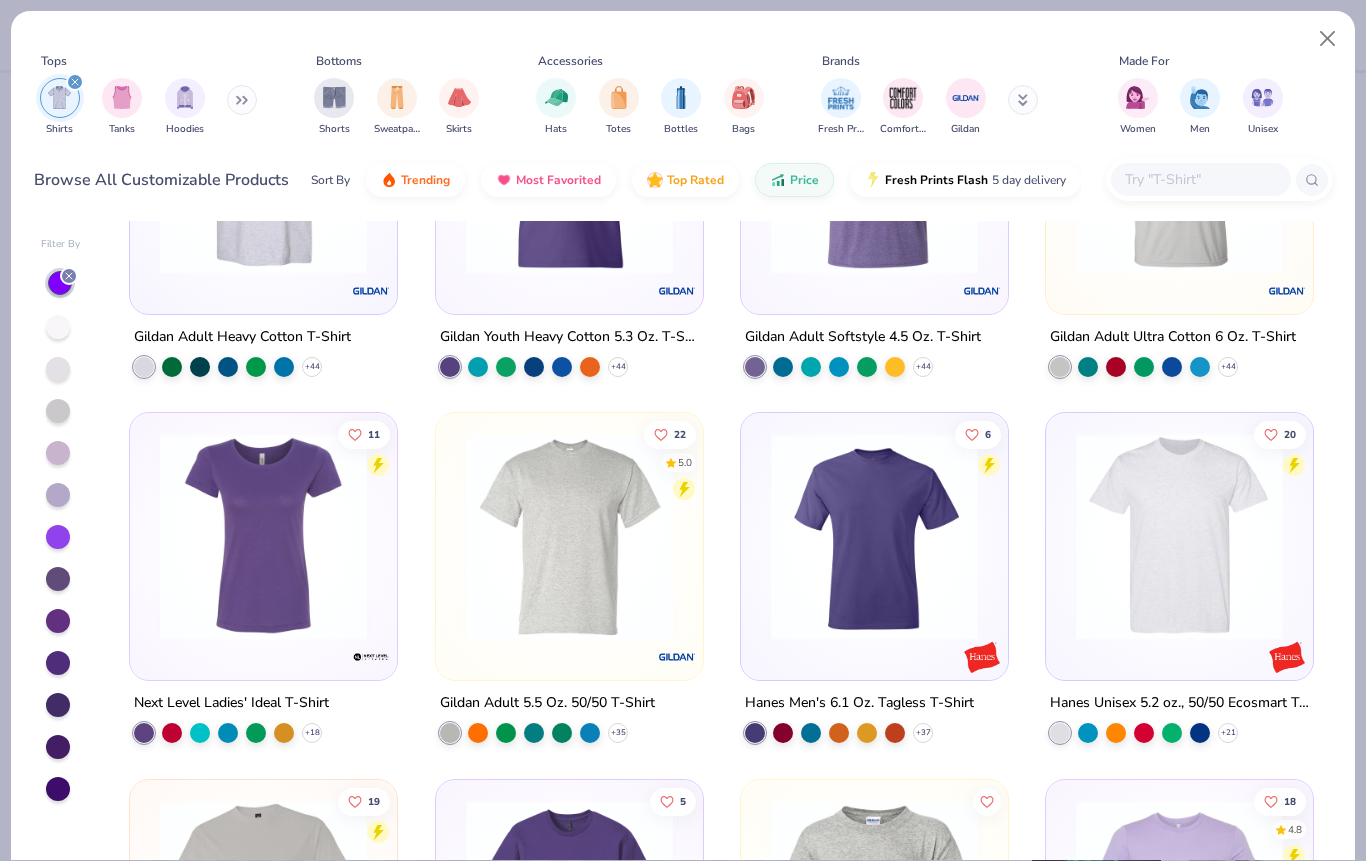 click at bounding box center (263, 536) 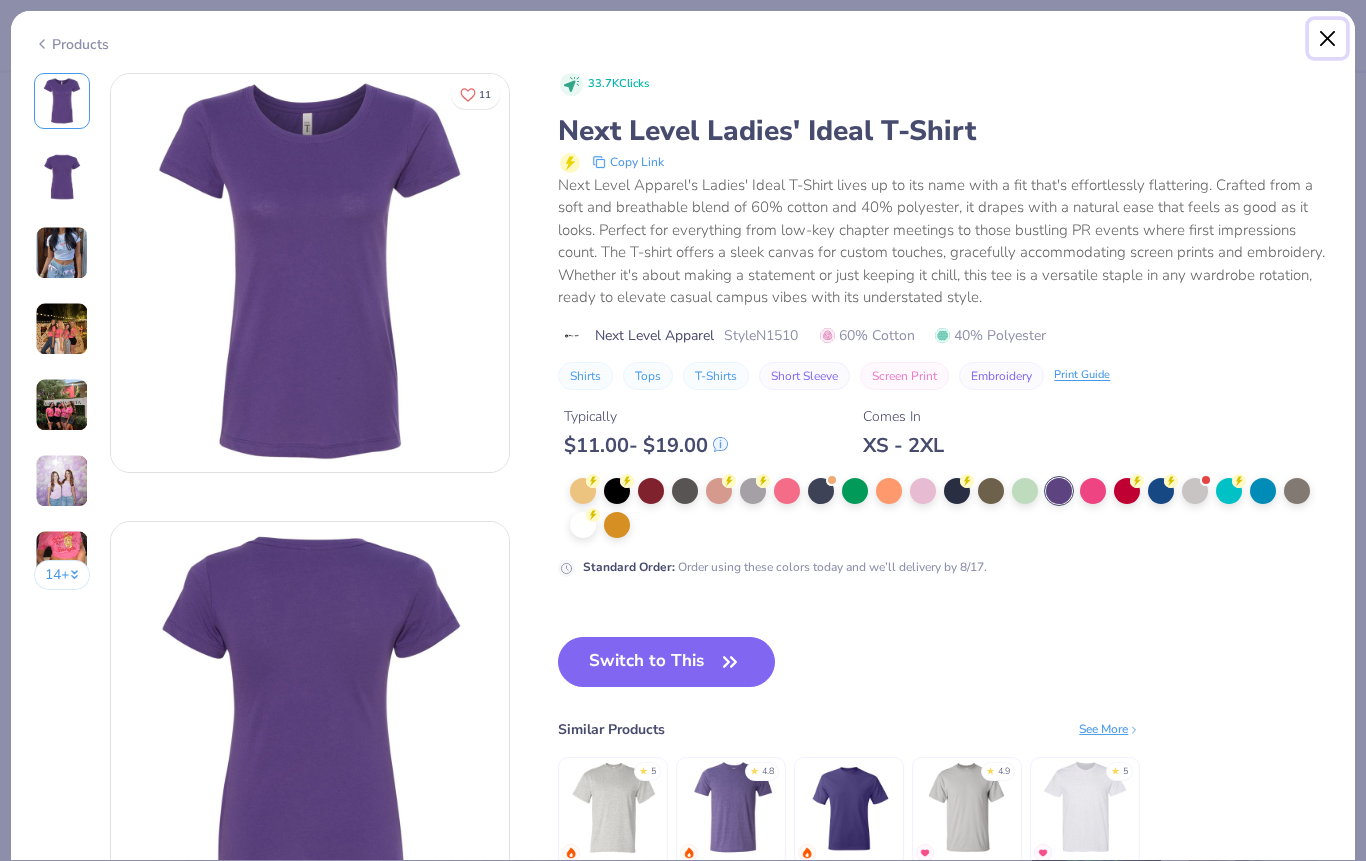 click at bounding box center (1328, 39) 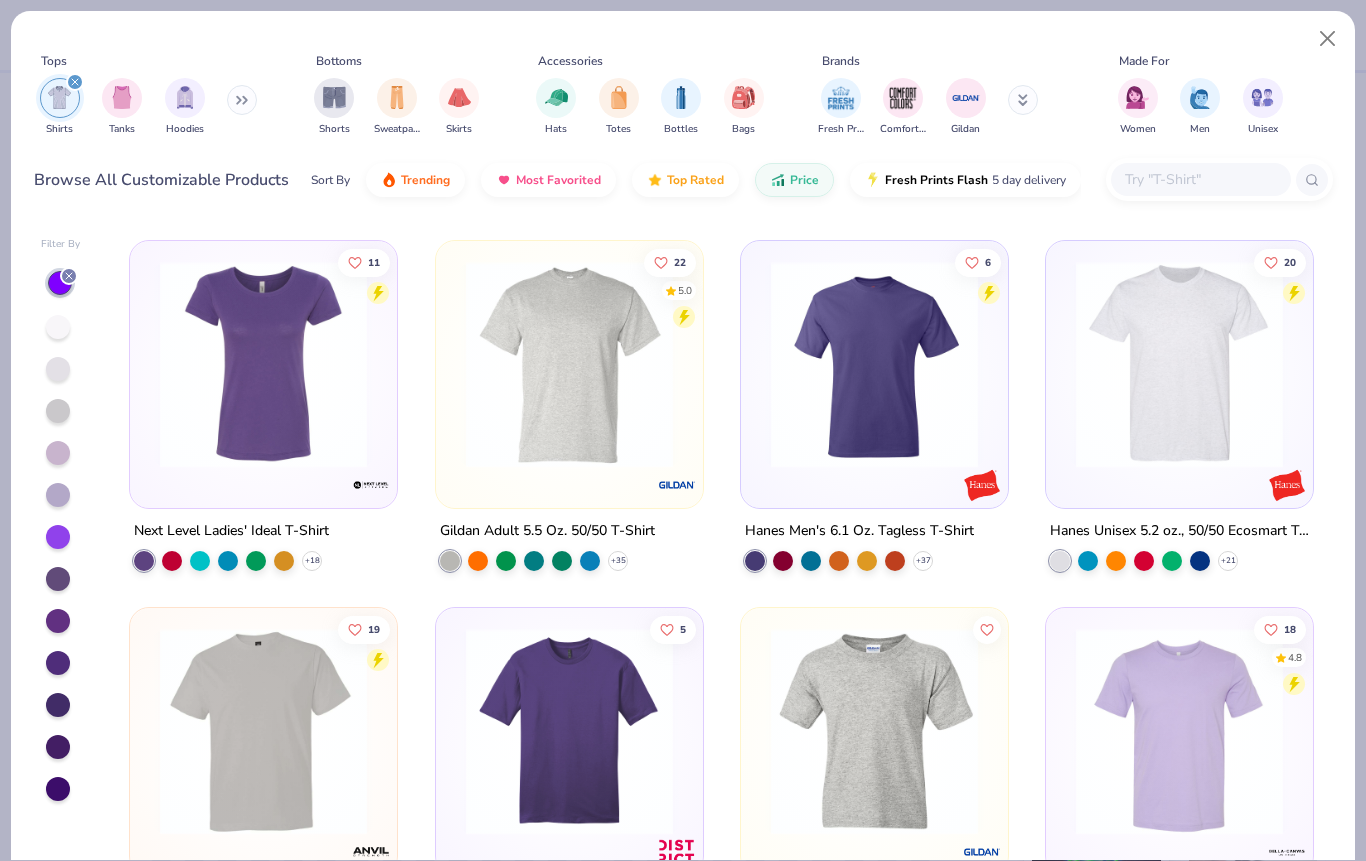 scroll, scrollTop: 497, scrollLeft: 0, axis: vertical 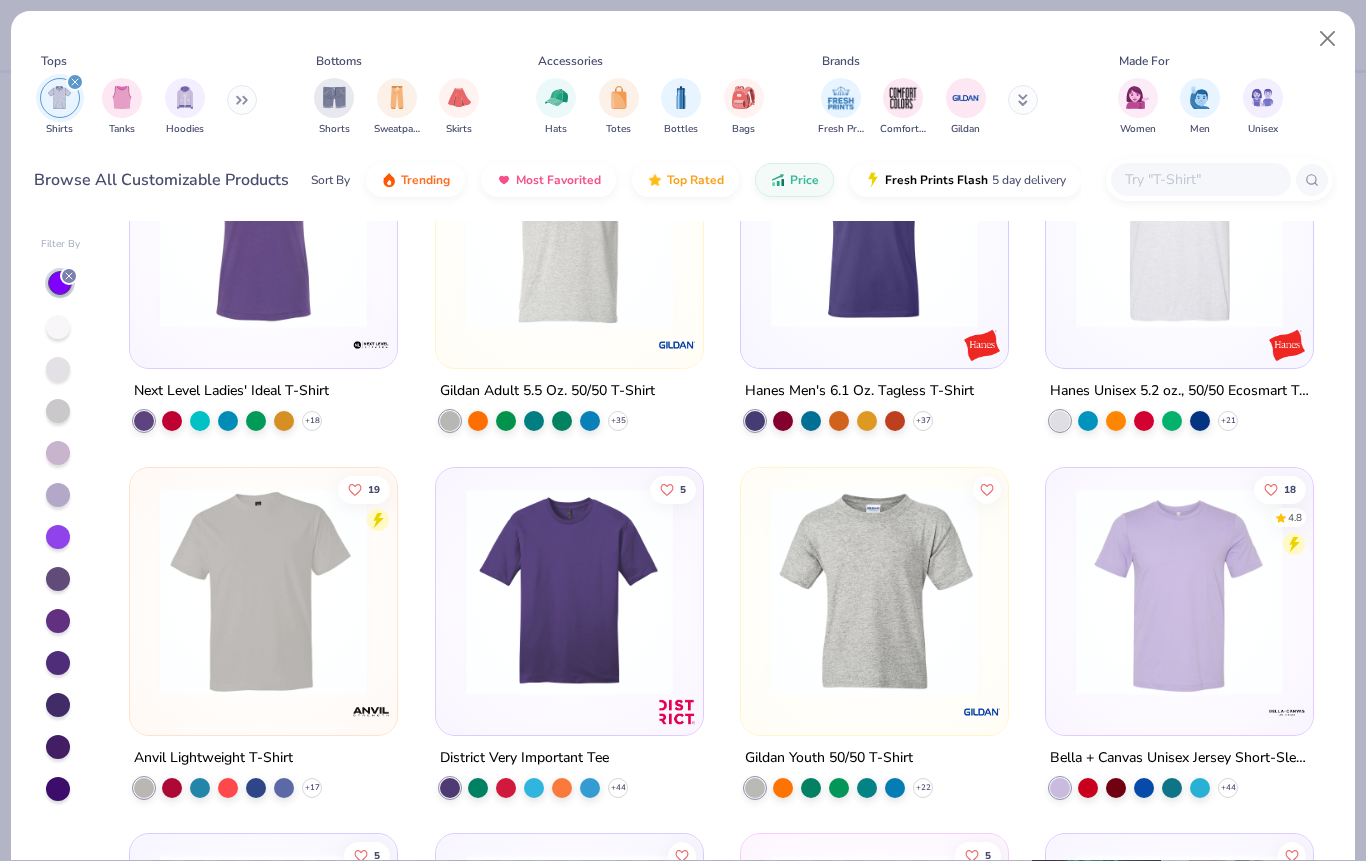 click at bounding box center [1179, 224] 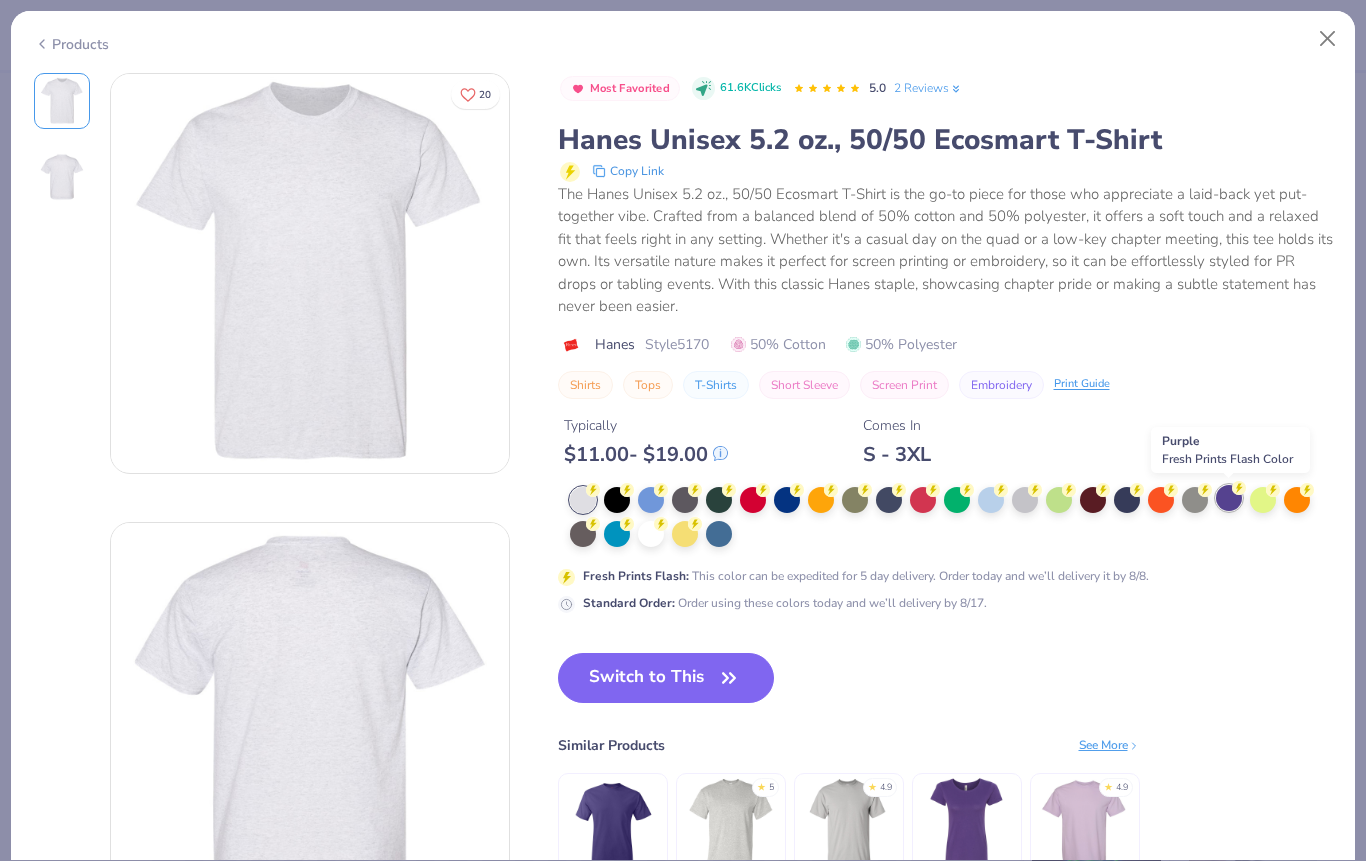 click at bounding box center (1229, 498) 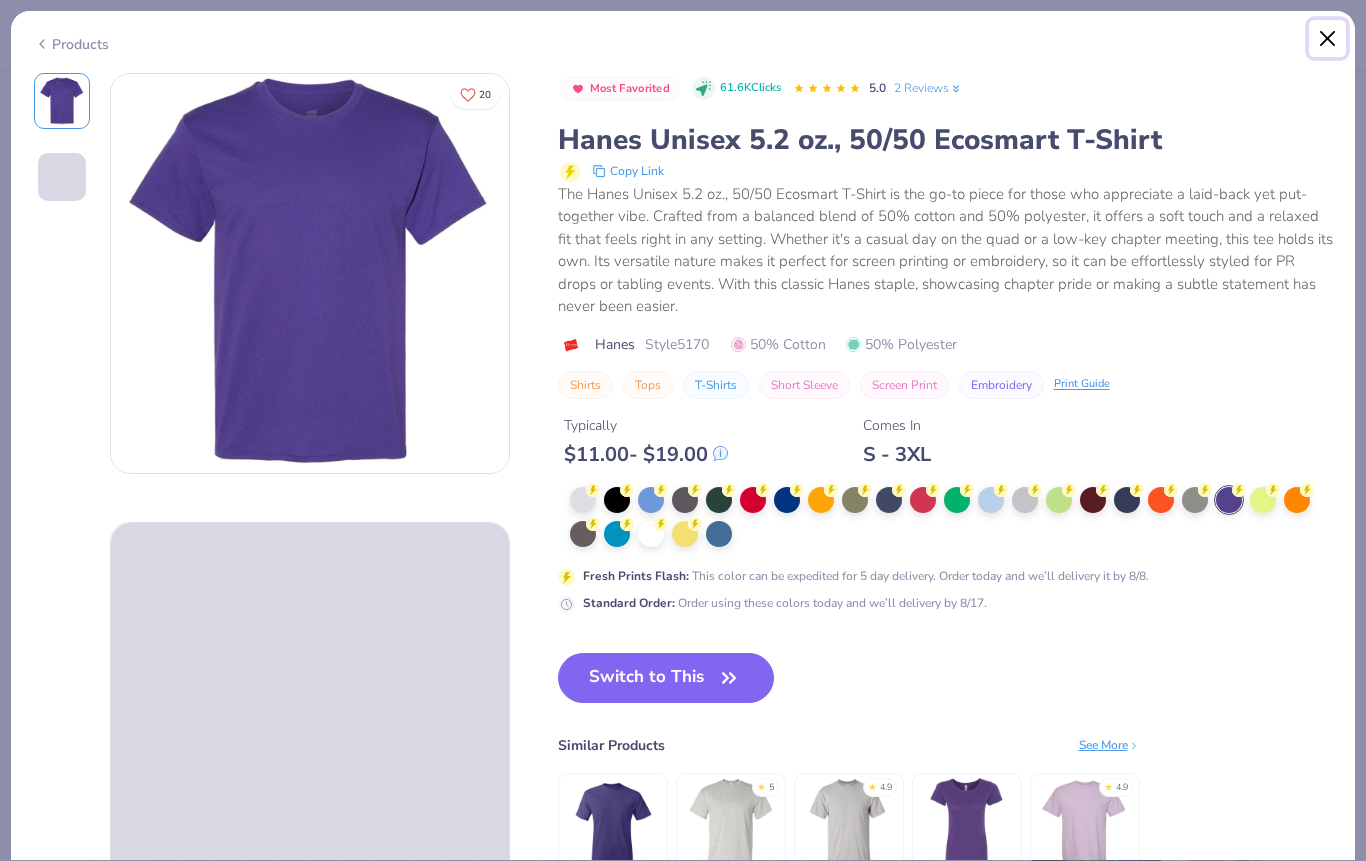 click at bounding box center [1328, 39] 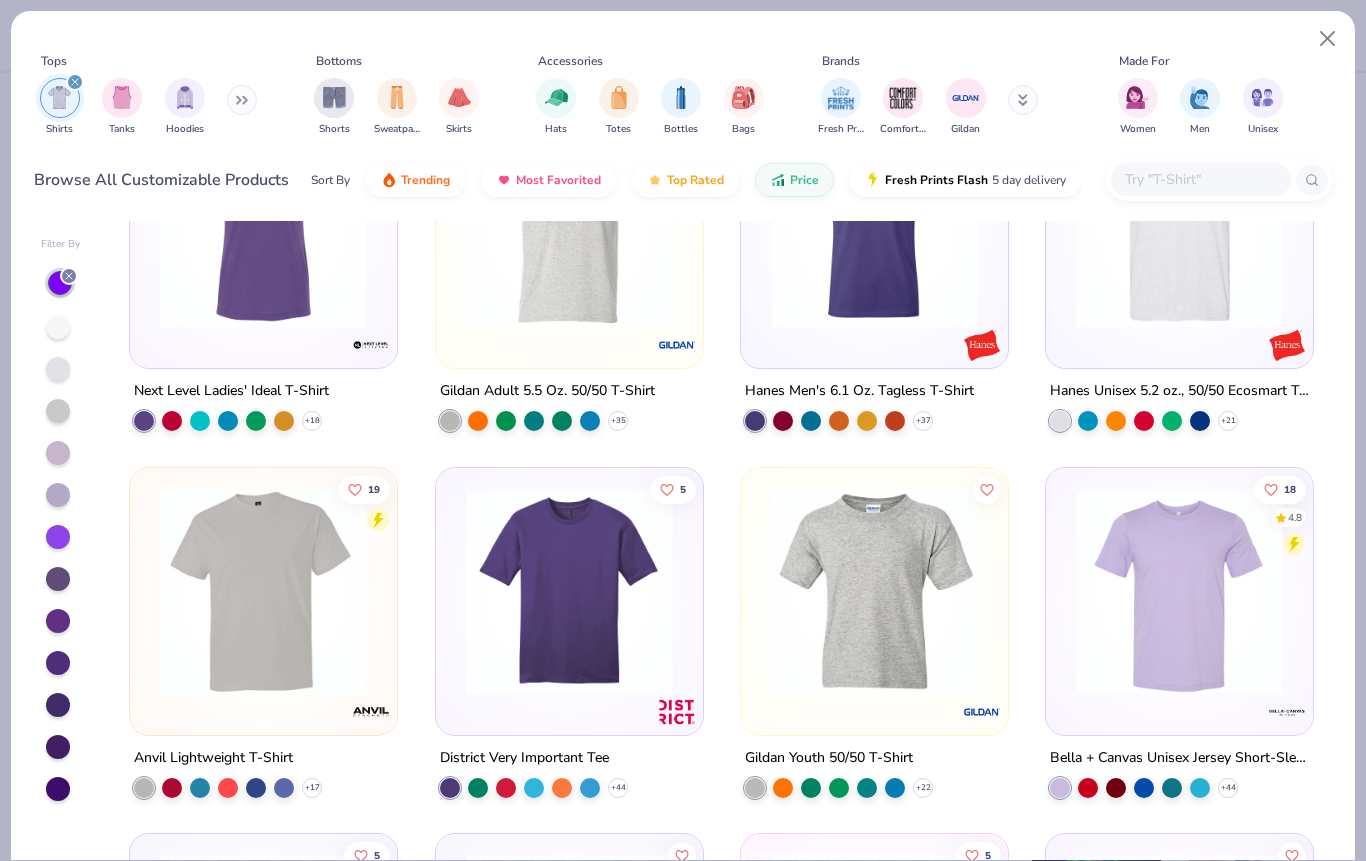 scroll, scrollTop: 801, scrollLeft: 0, axis: vertical 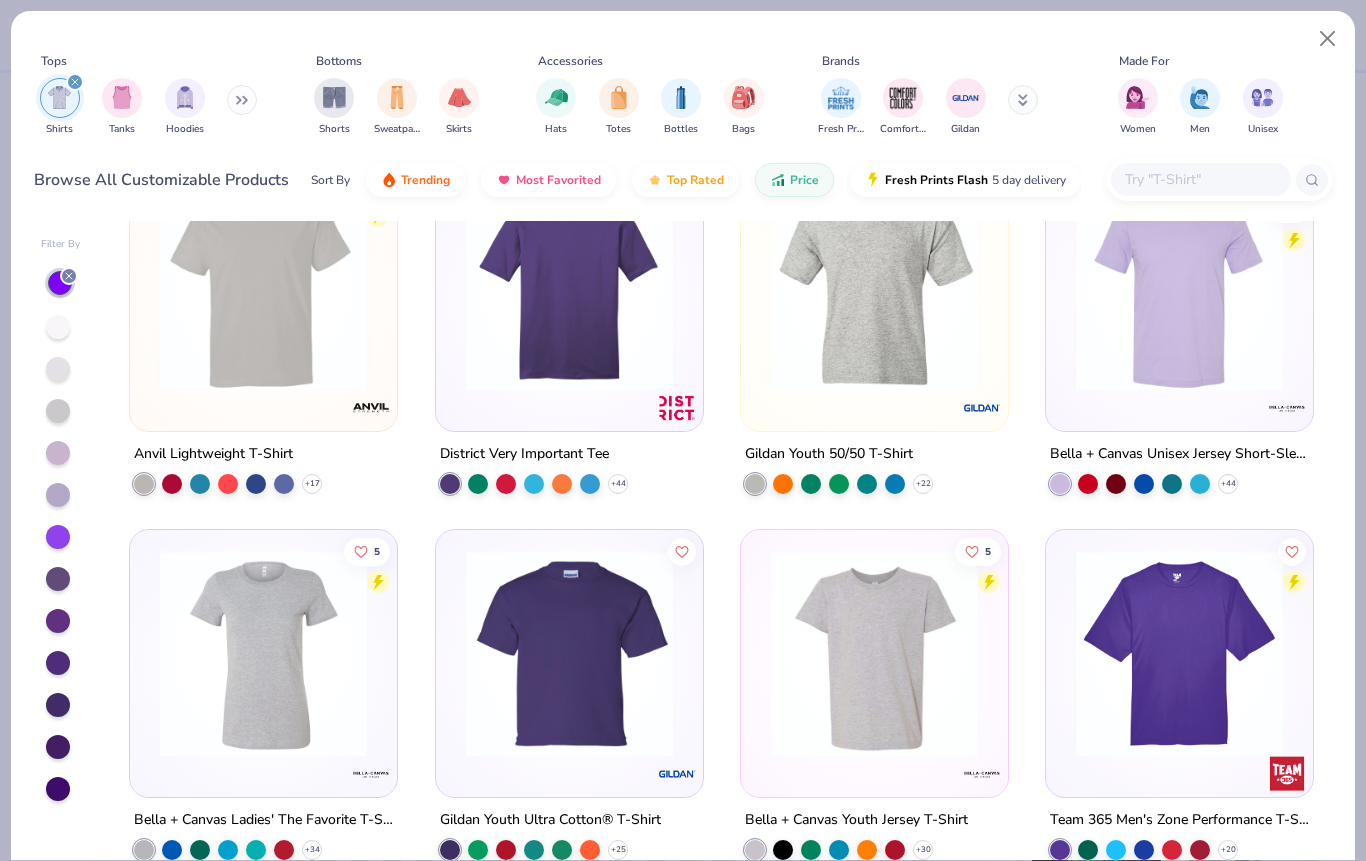 click at bounding box center (263, 286) 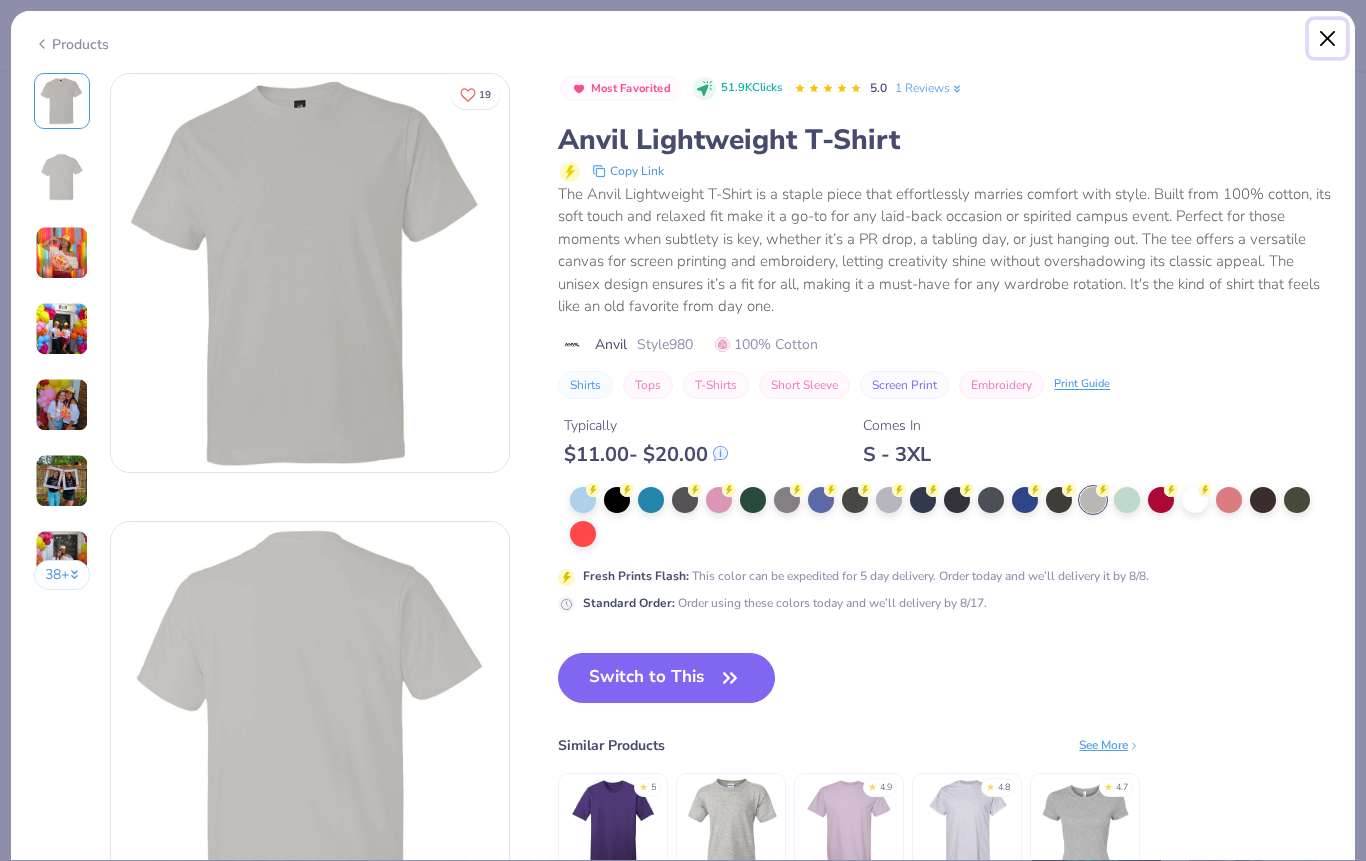 click at bounding box center [1328, 39] 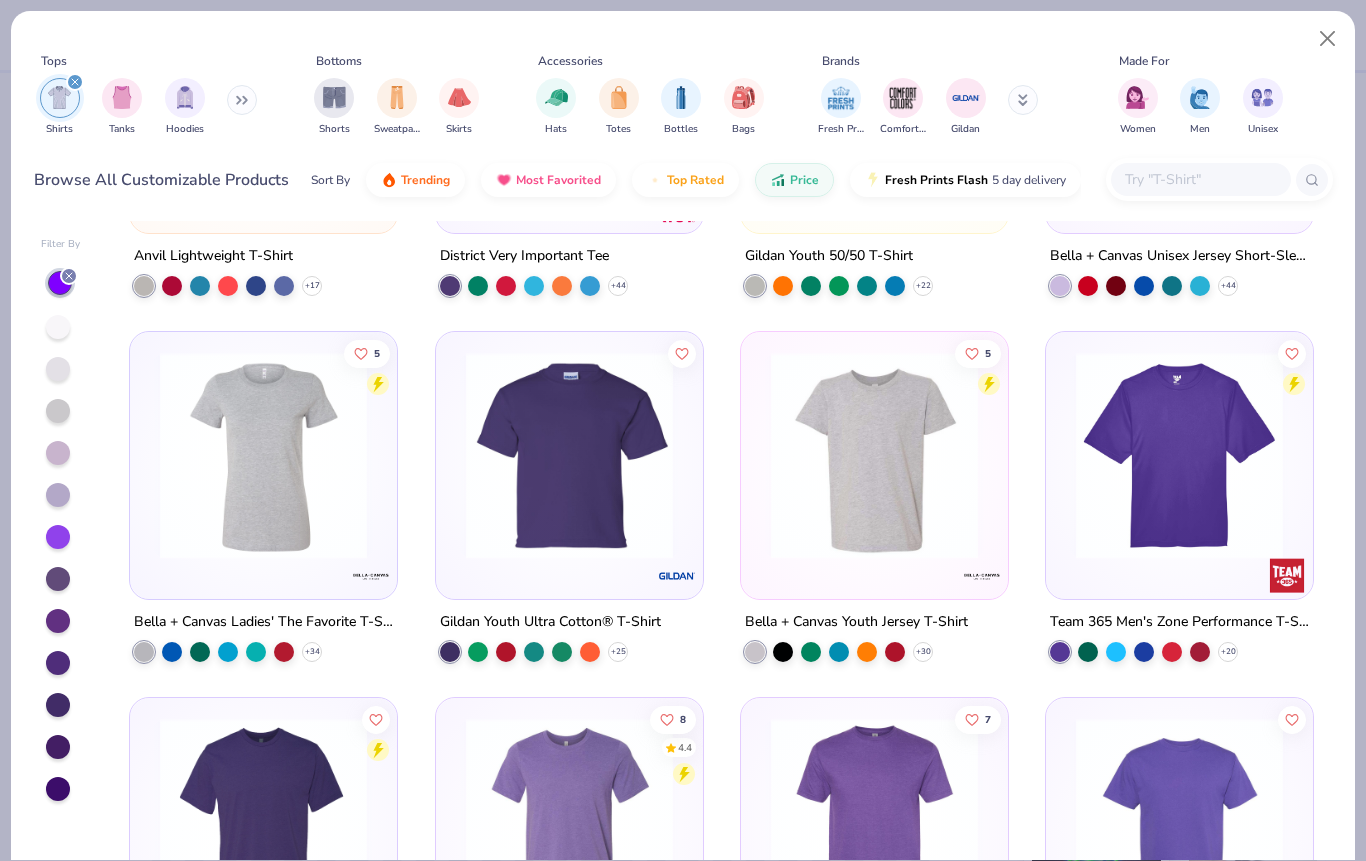 scroll, scrollTop: 1042, scrollLeft: 0, axis: vertical 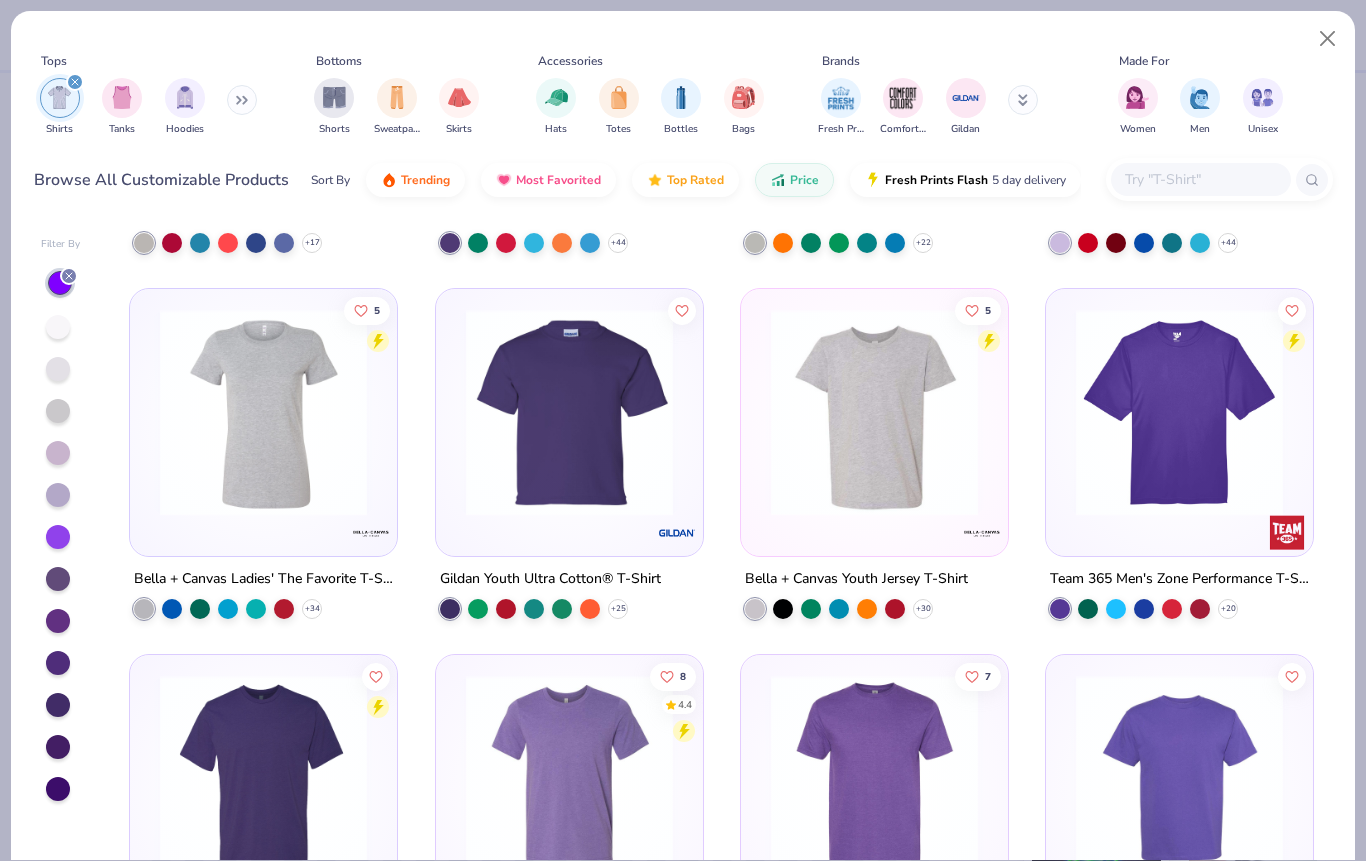 click at bounding box center (874, 412) 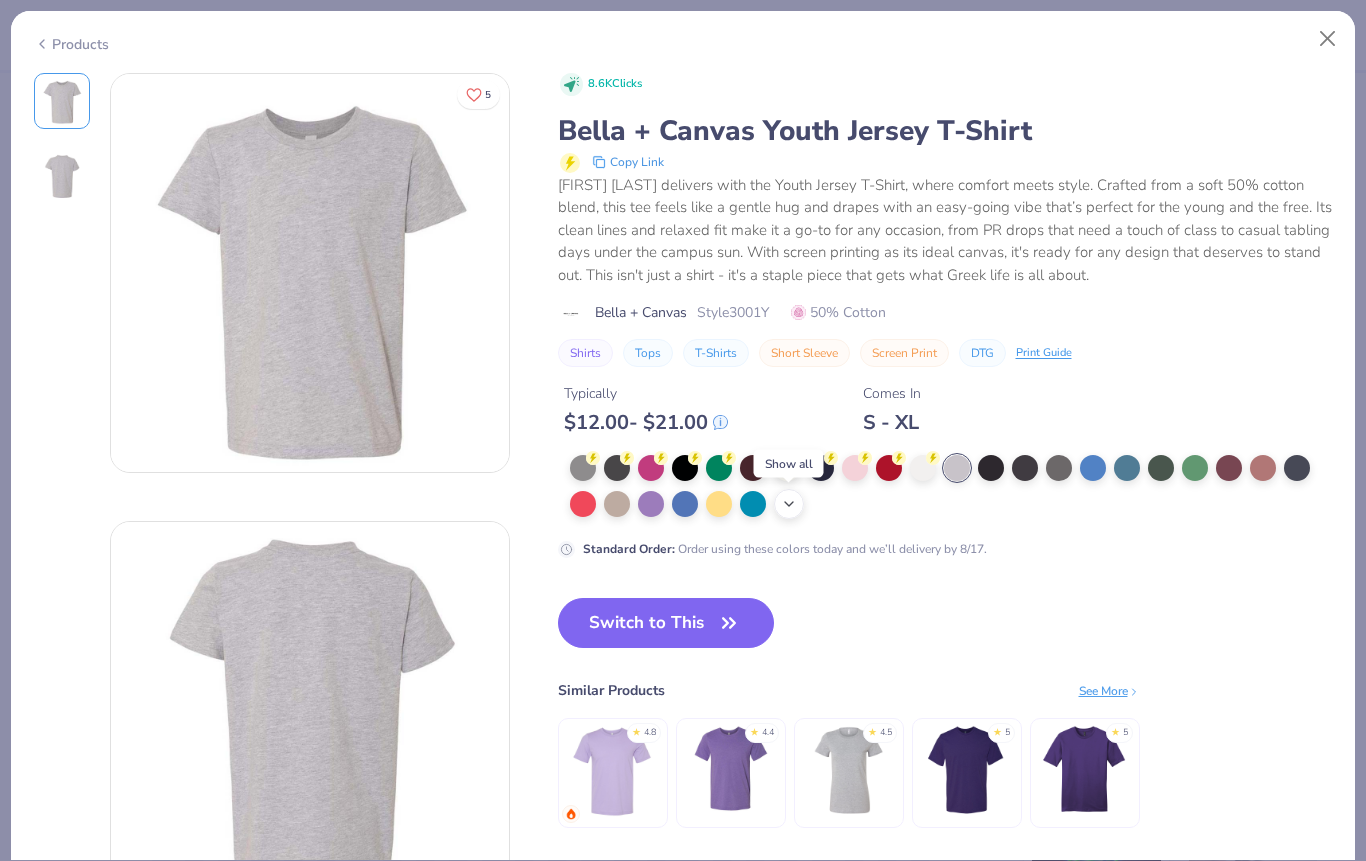 click 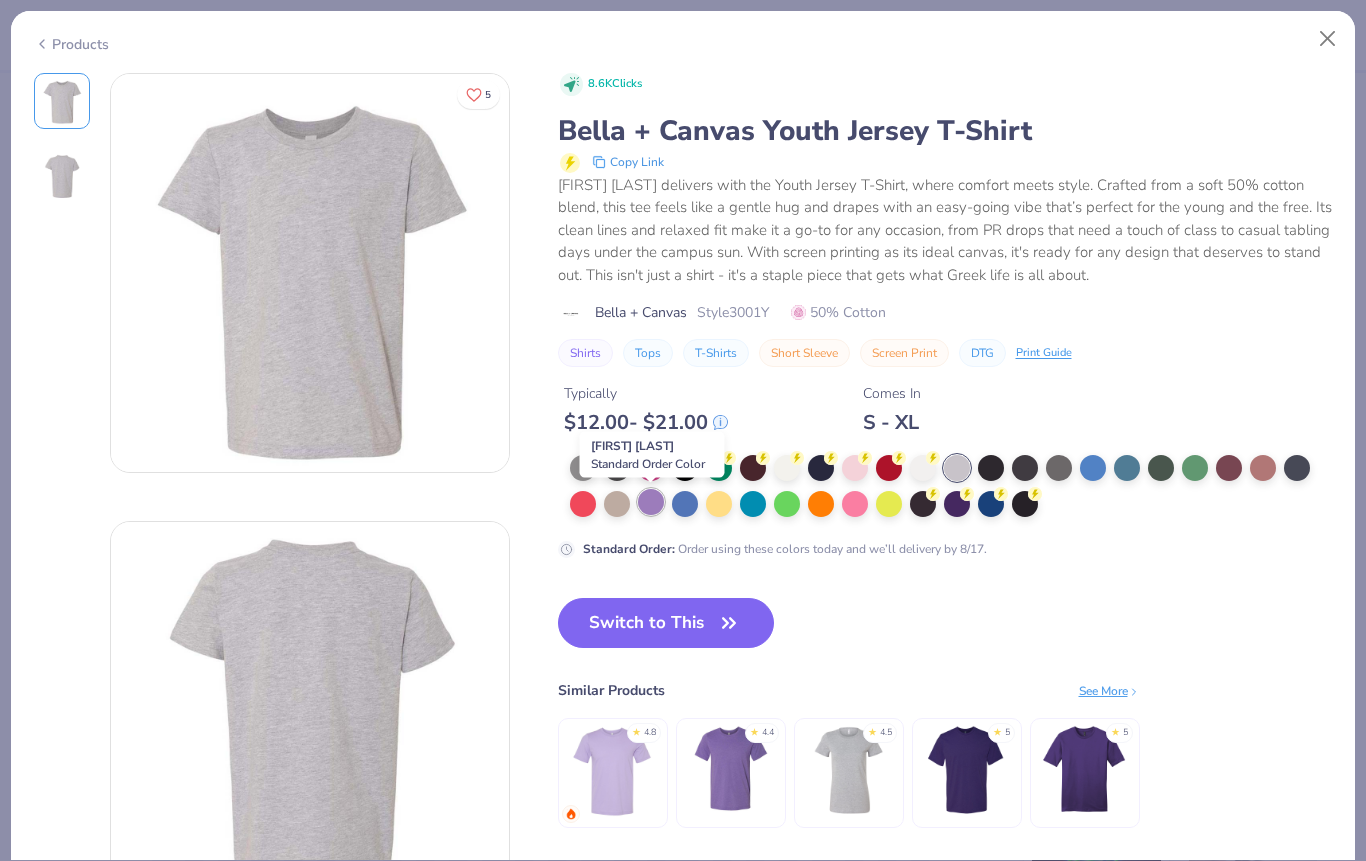 click at bounding box center [651, 502] 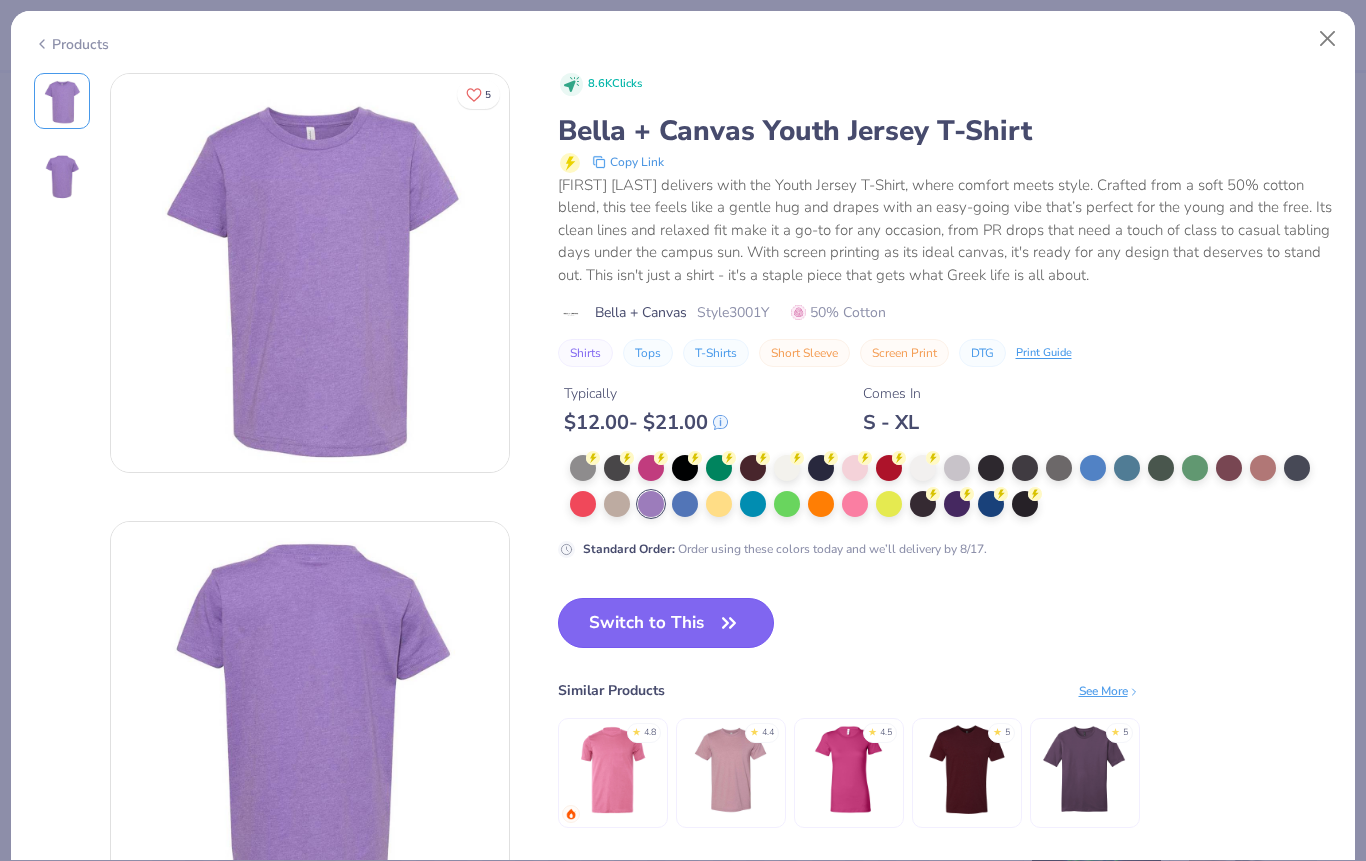 click on "Switch to This" at bounding box center [666, 623] 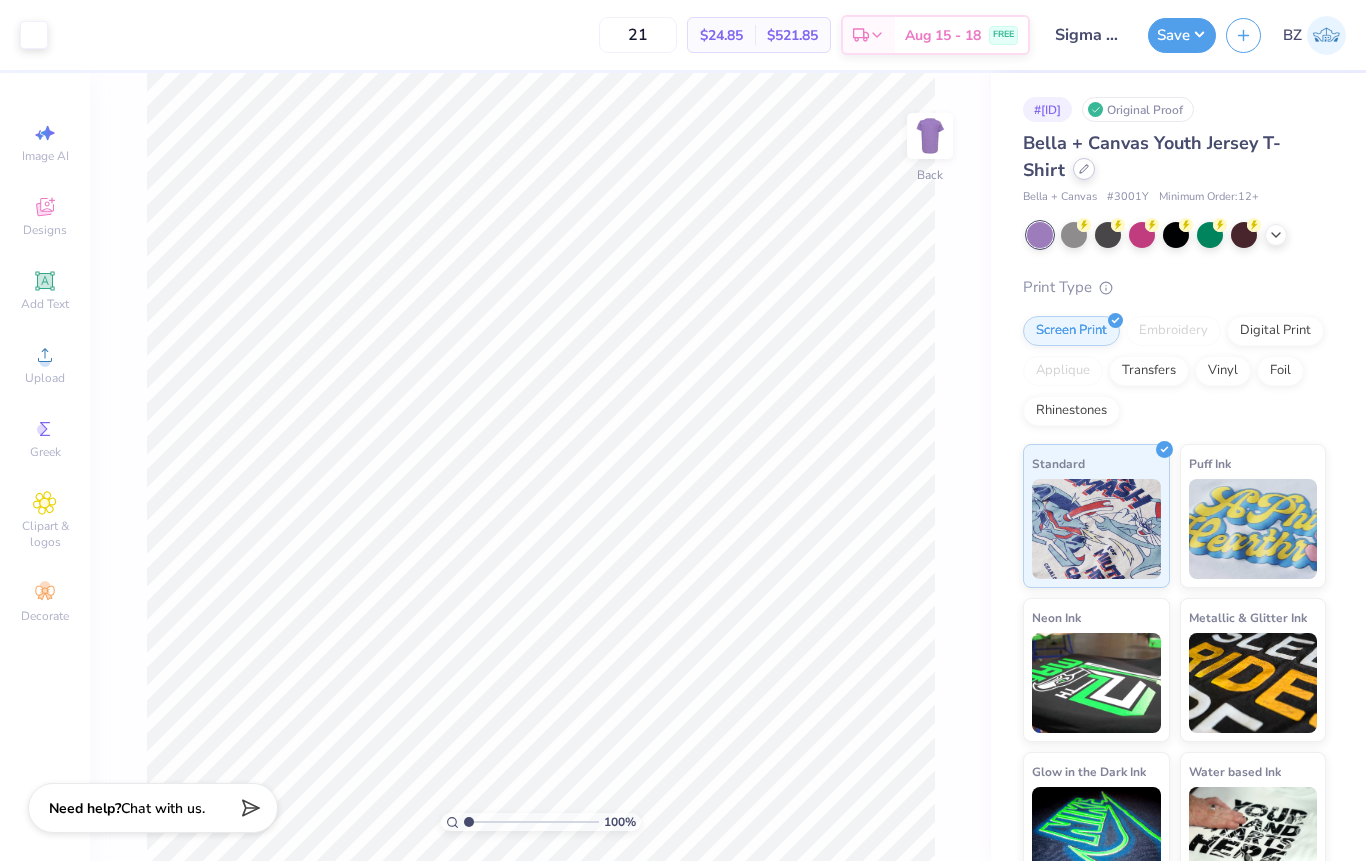 click 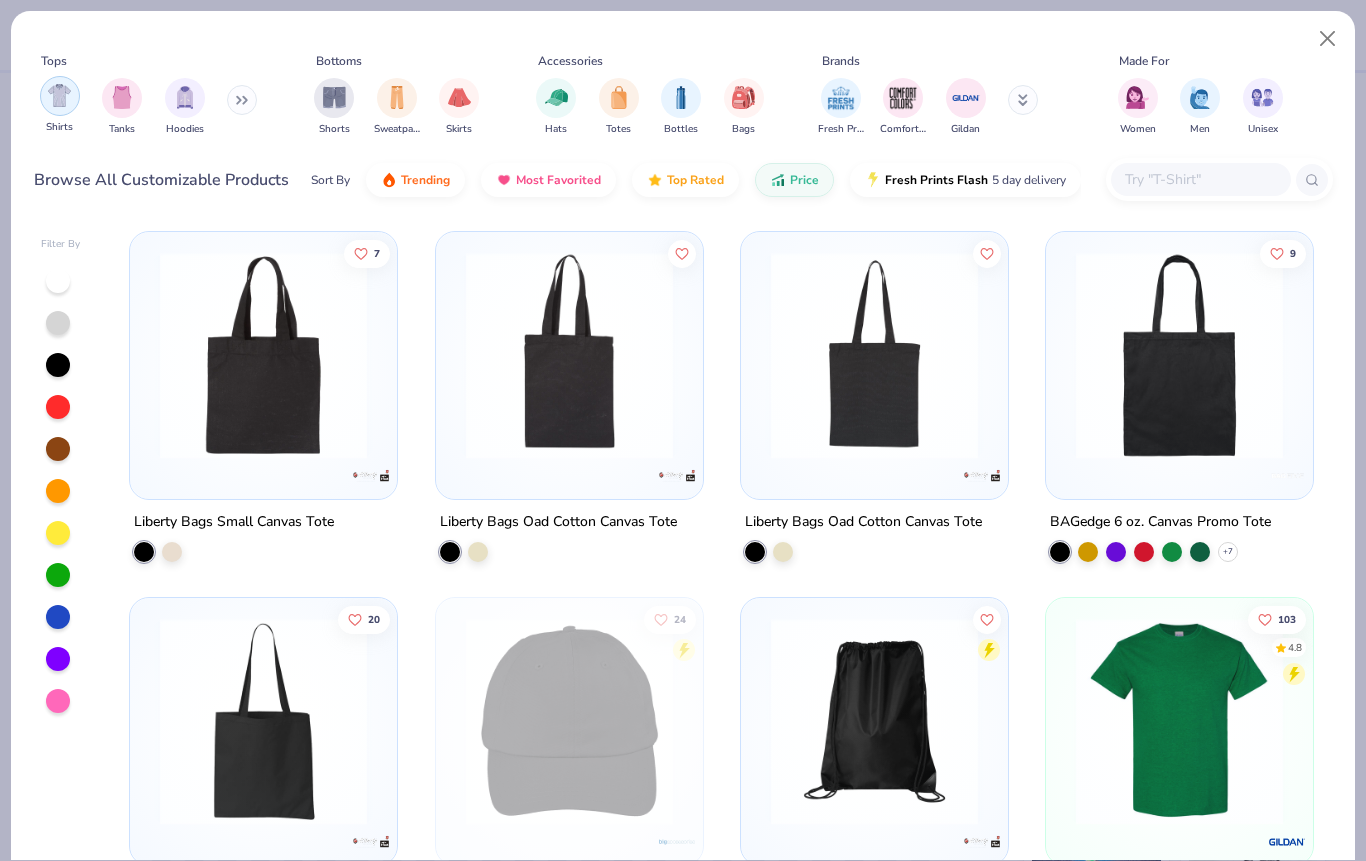 click at bounding box center (60, 96) 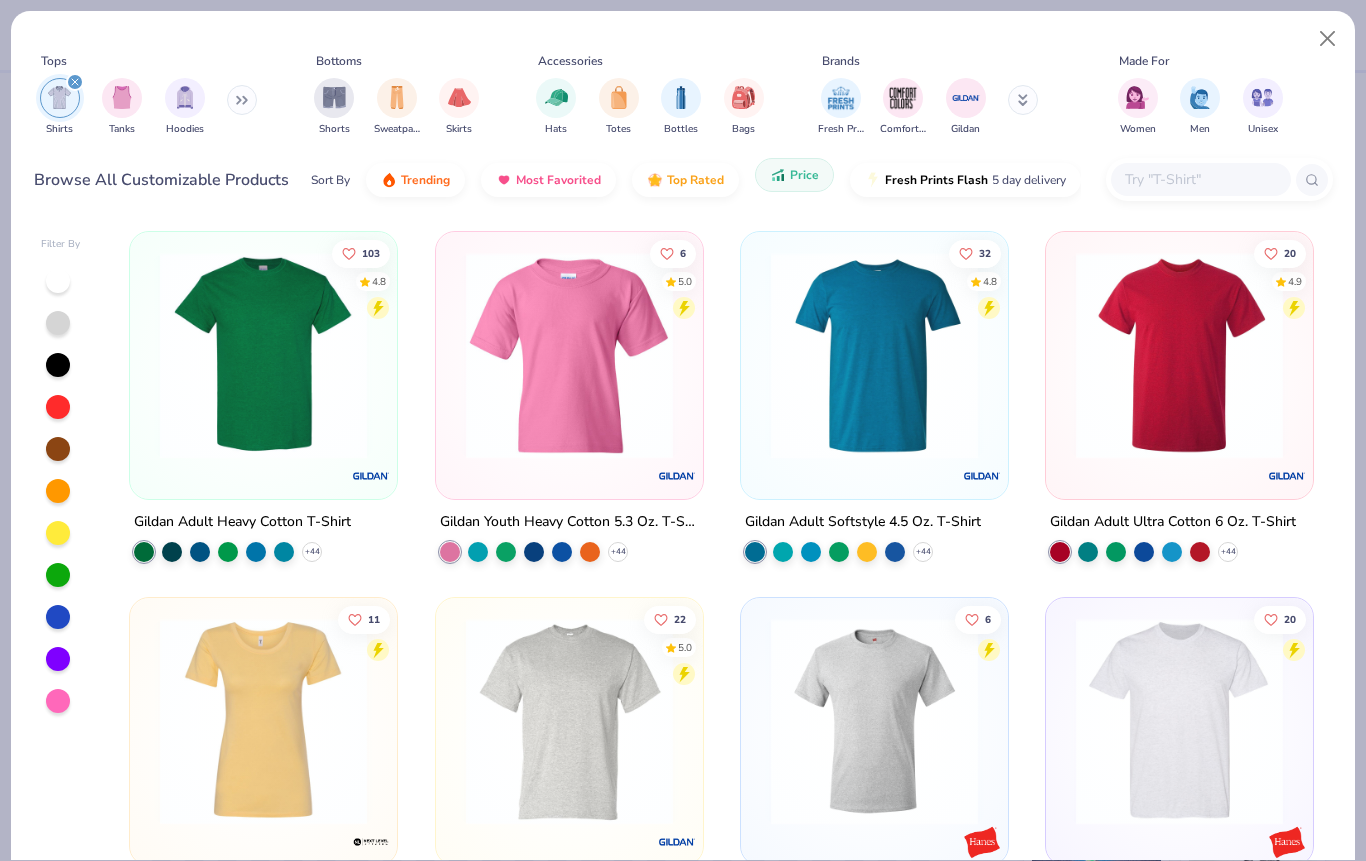 click on "Price" at bounding box center (804, 175) 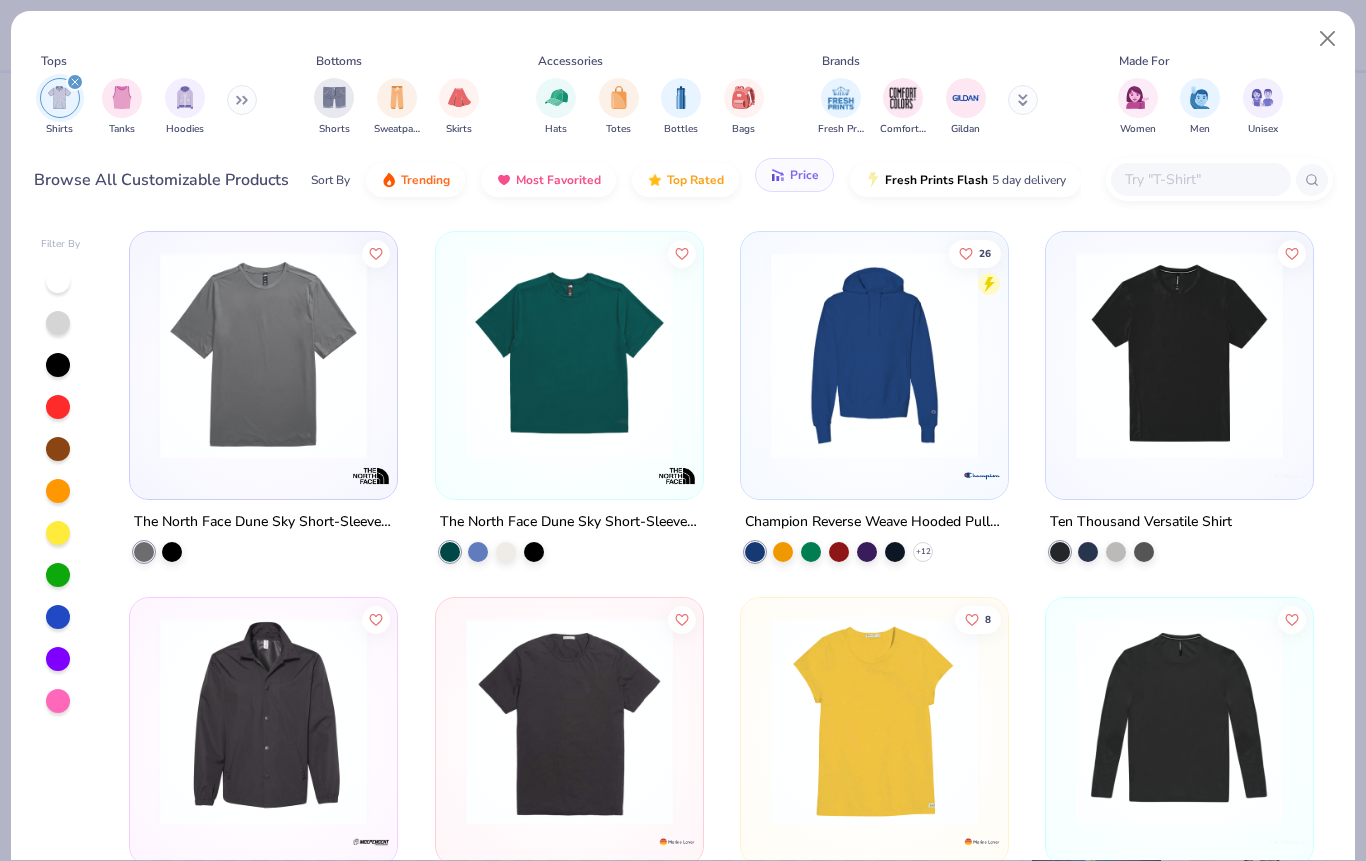 click 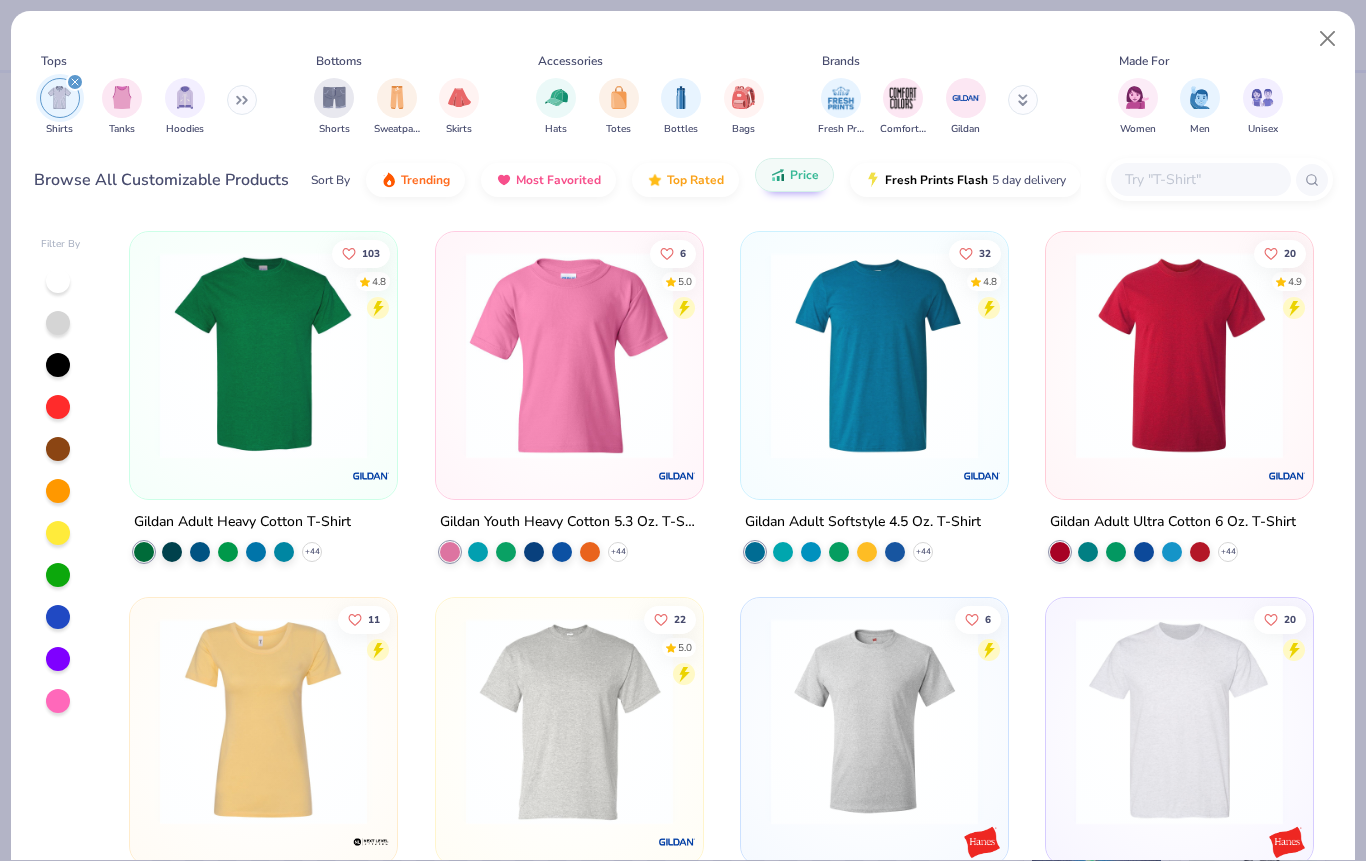 click at bounding box center [58, 659] 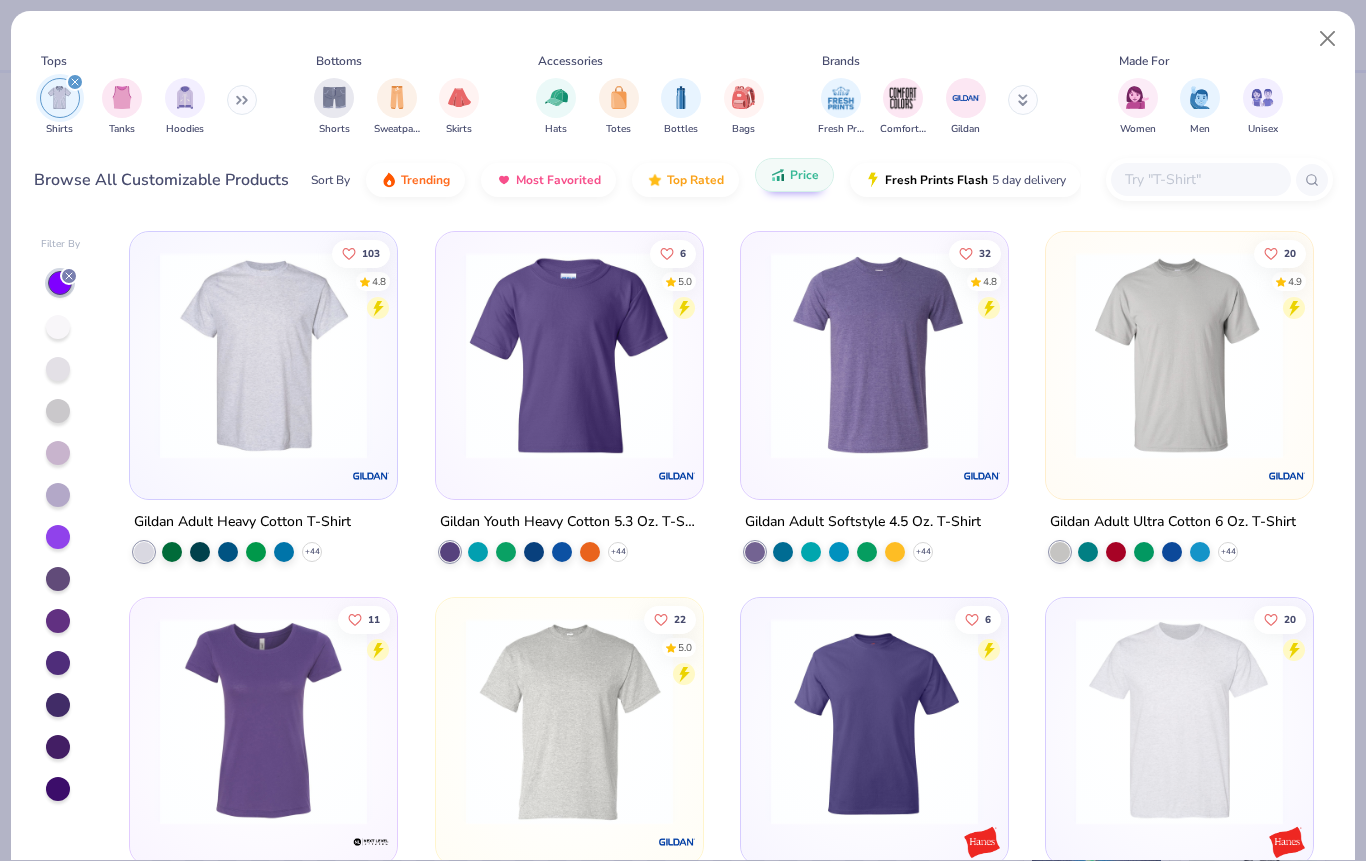 click at bounding box center [263, 355] 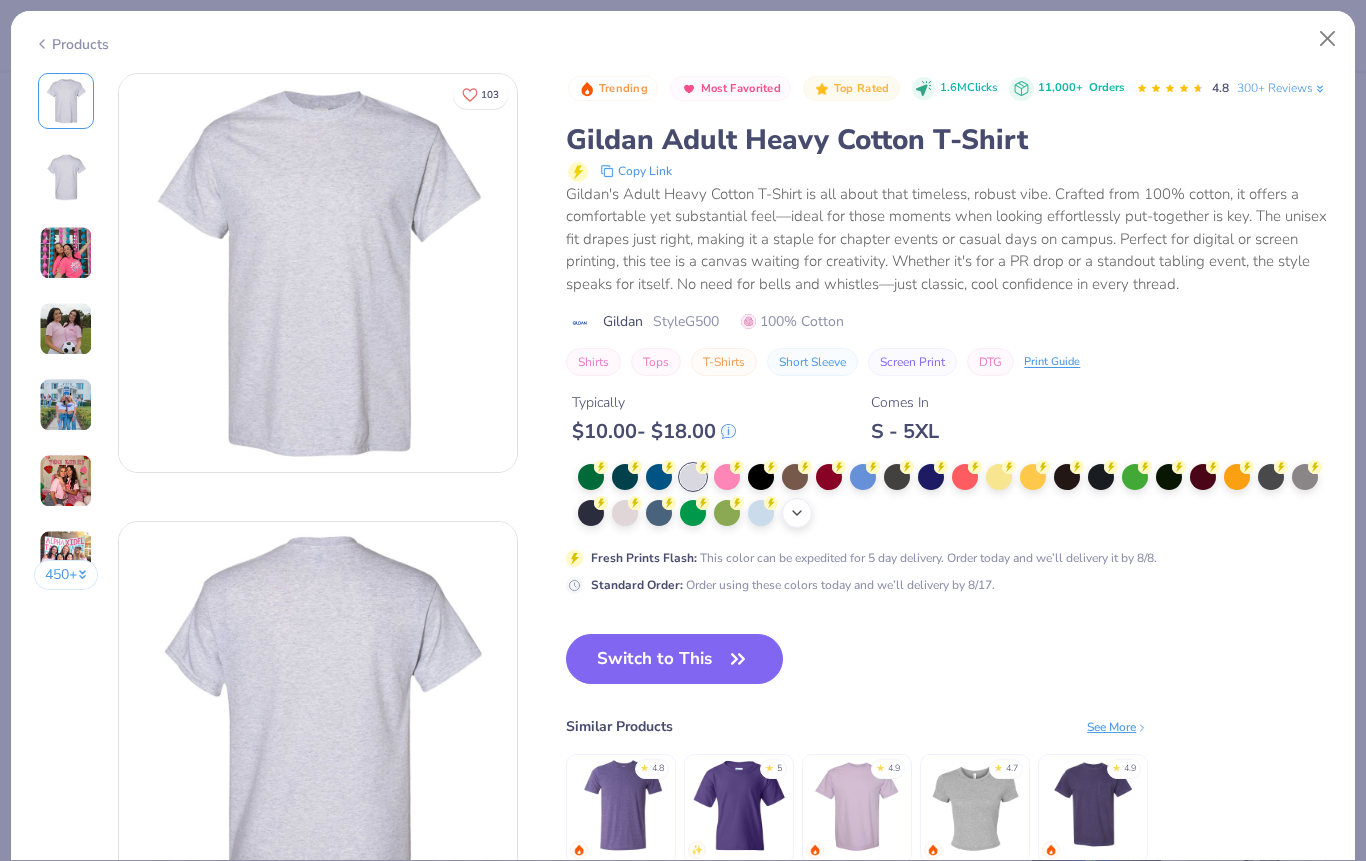 click 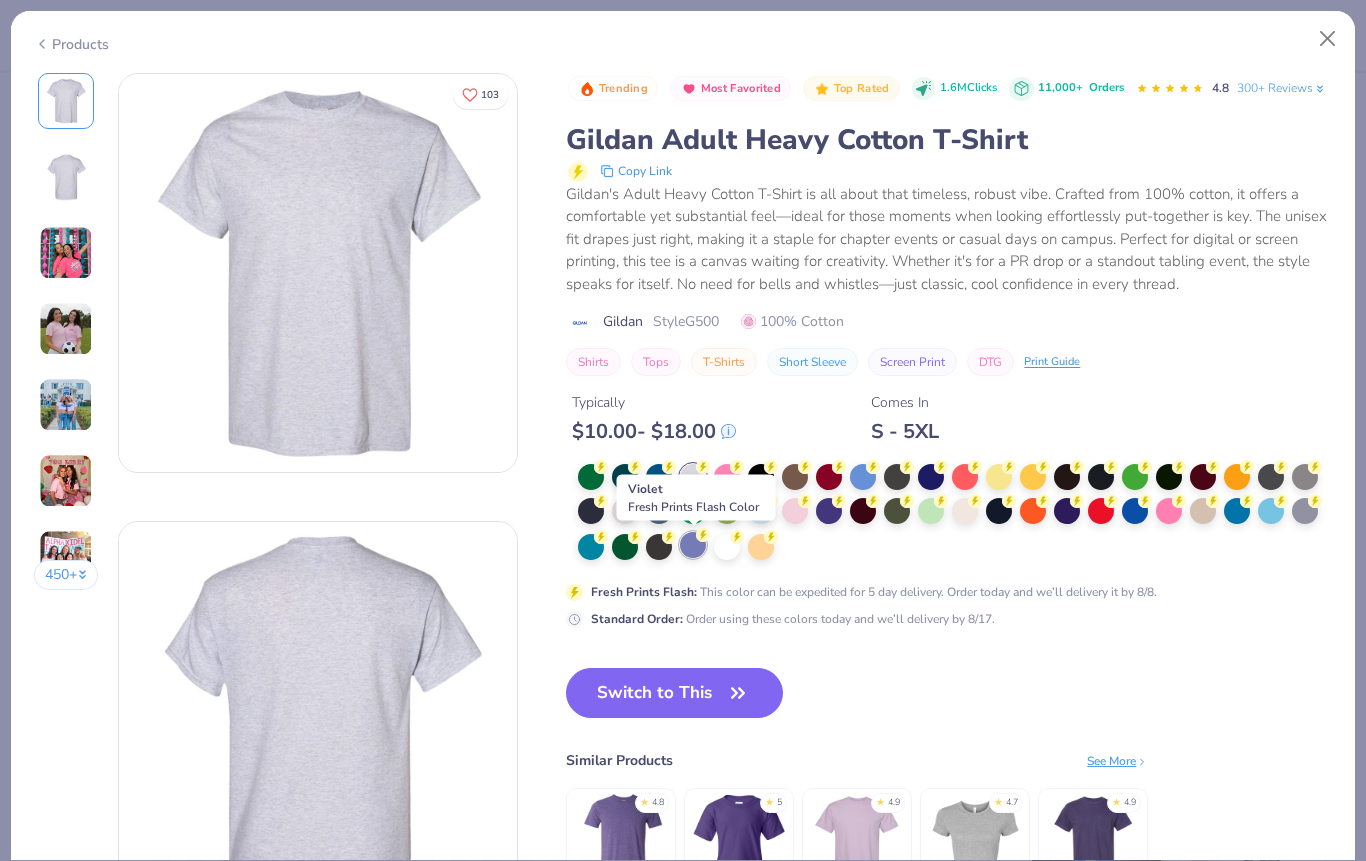 click at bounding box center [693, 545] 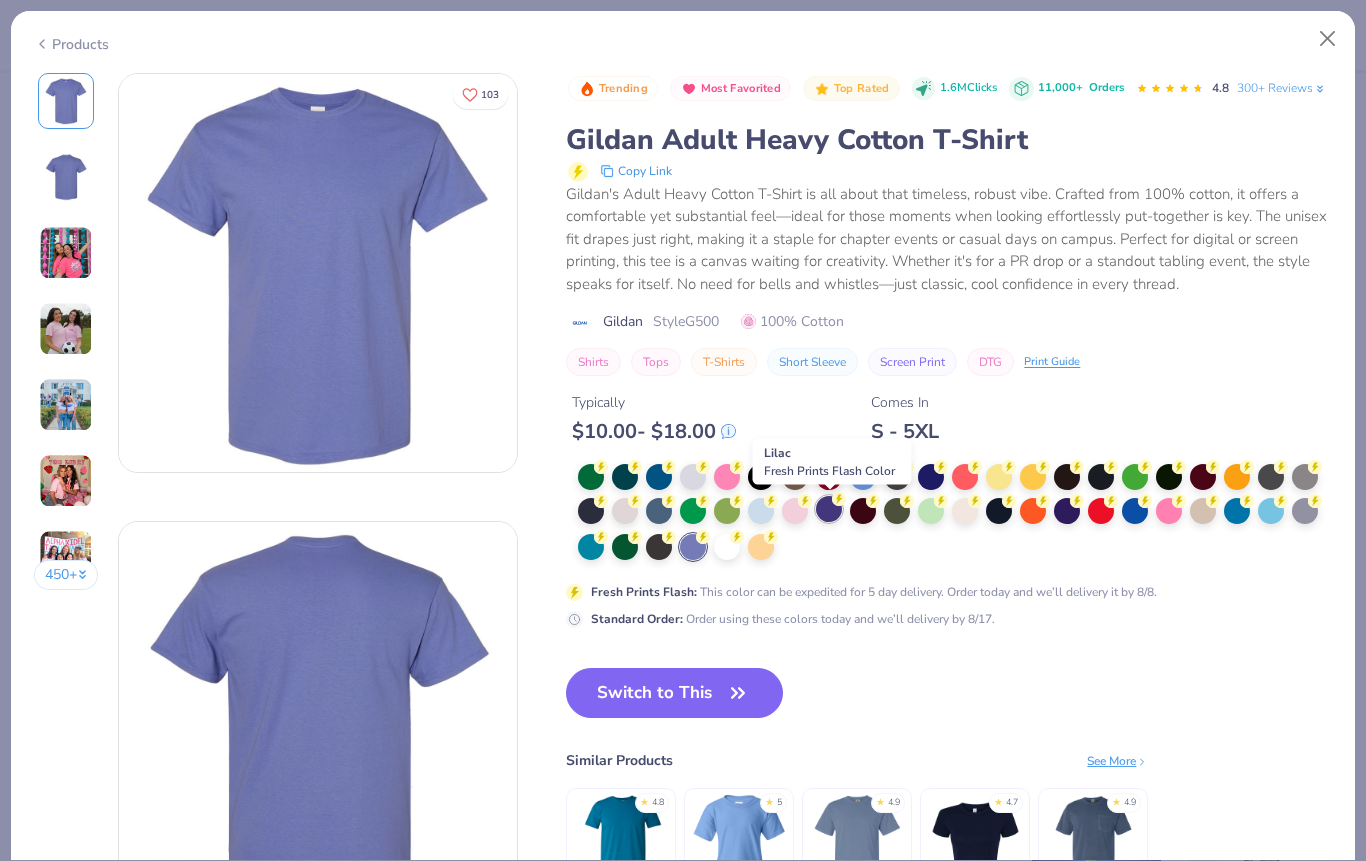 click at bounding box center [829, 509] 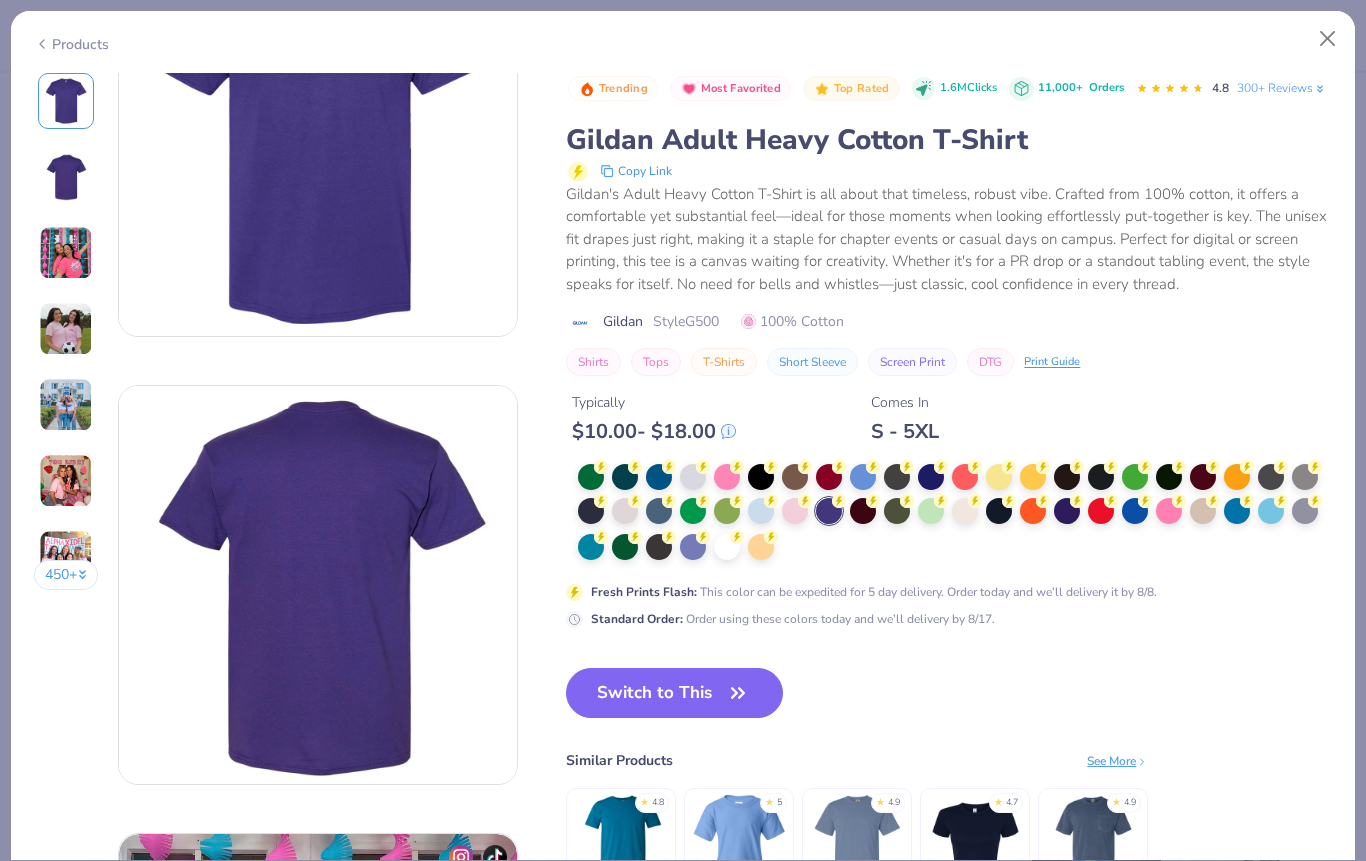 scroll, scrollTop: 0, scrollLeft: 0, axis: both 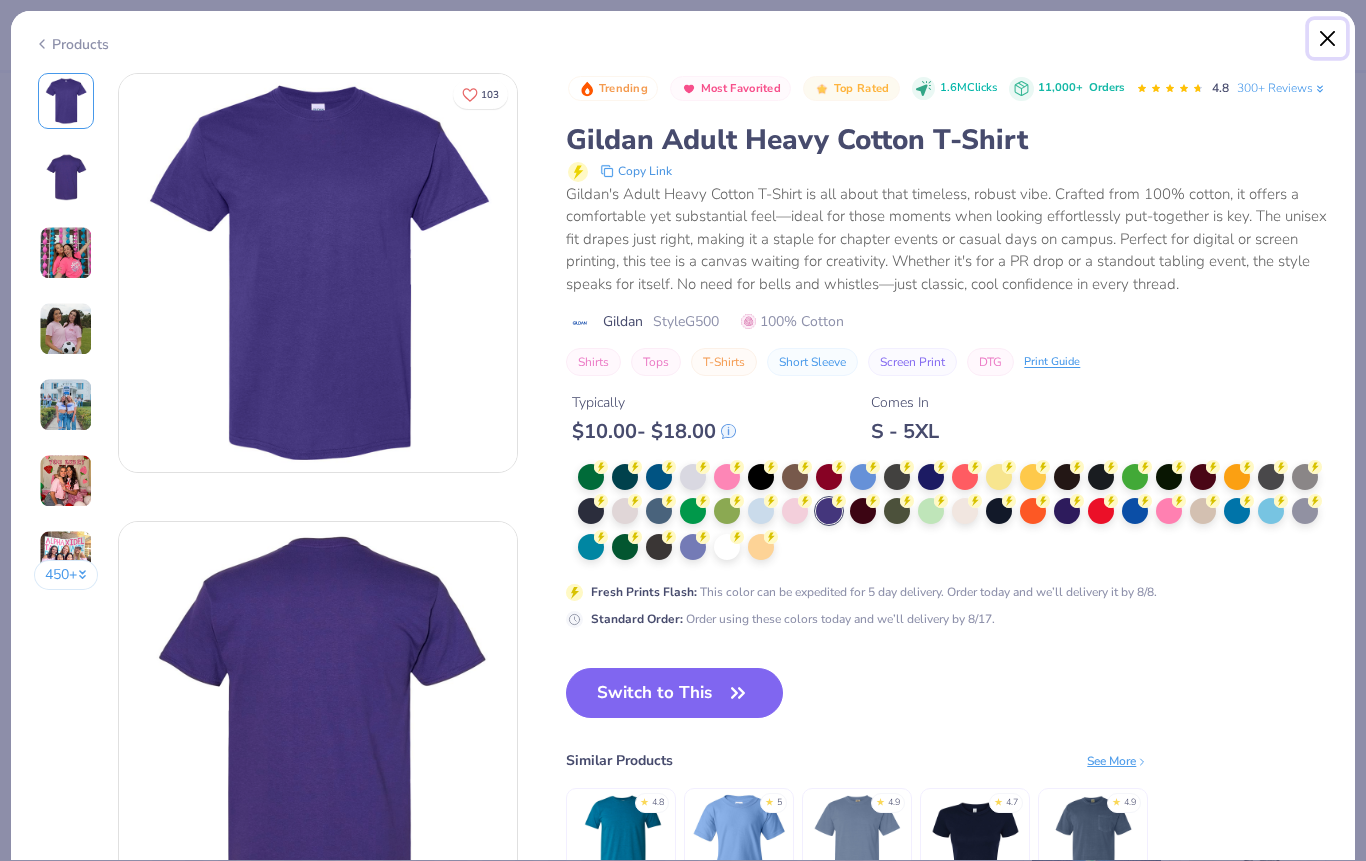 click at bounding box center (1328, 39) 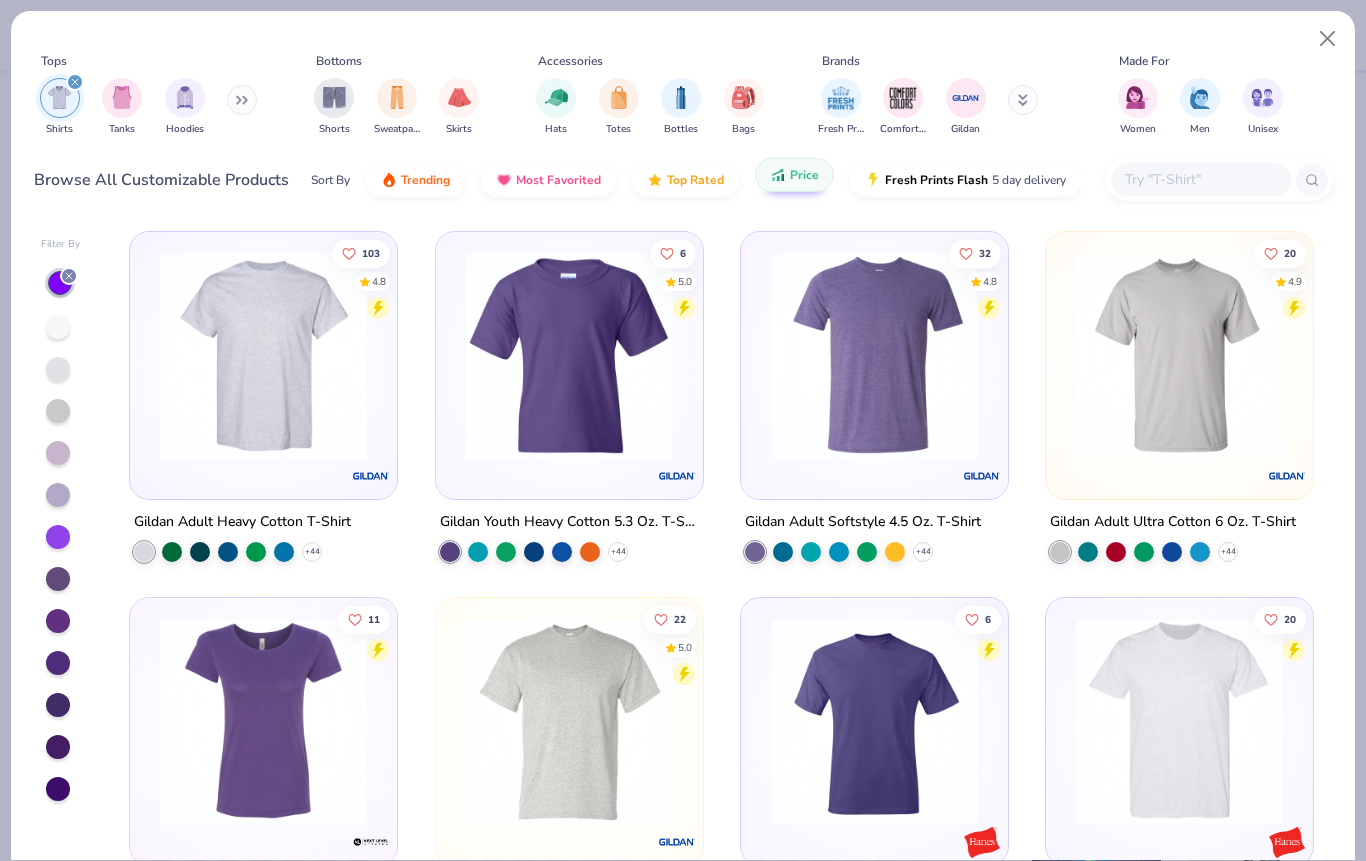 click at bounding box center [874, 355] 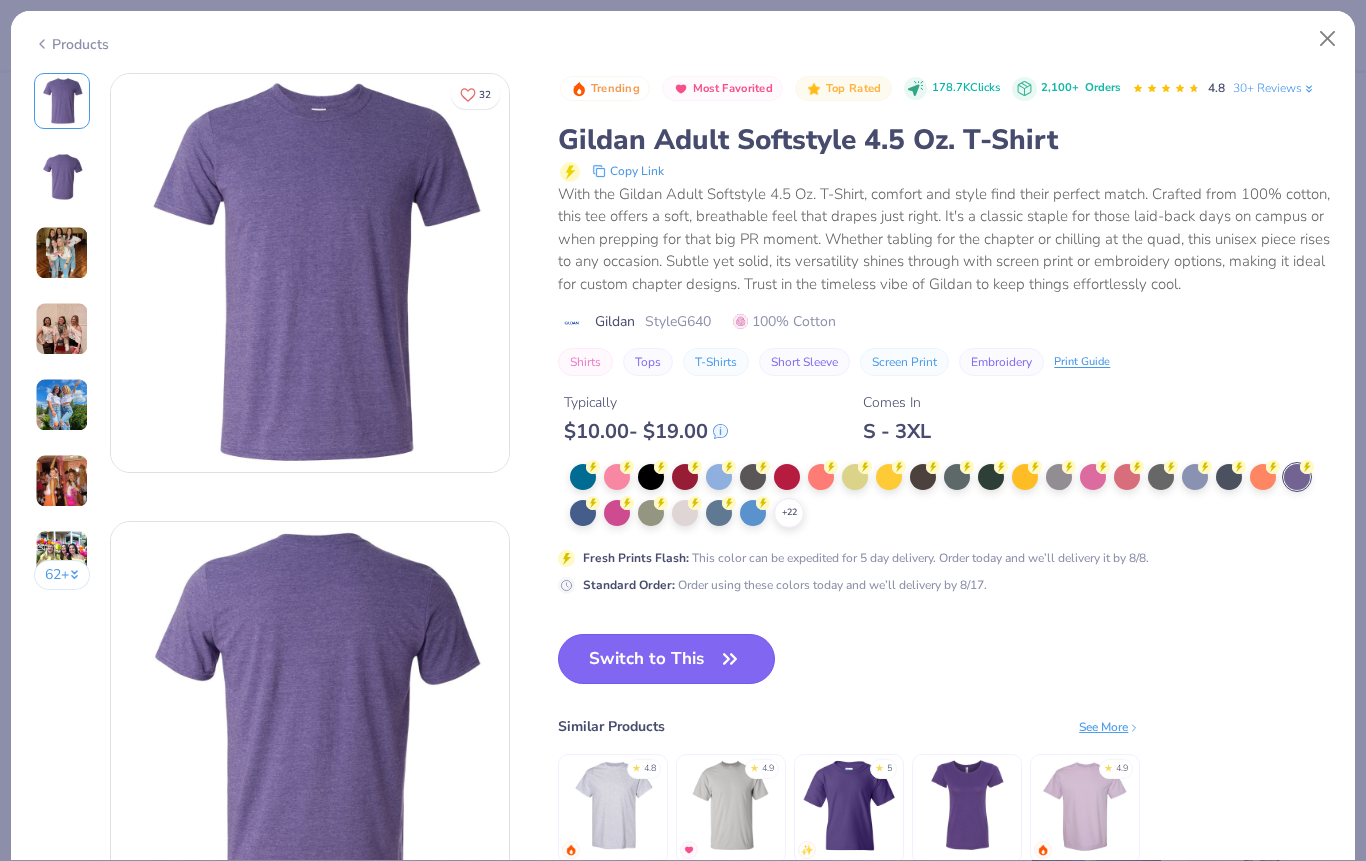 click on "Switch to This" at bounding box center (666, 659) 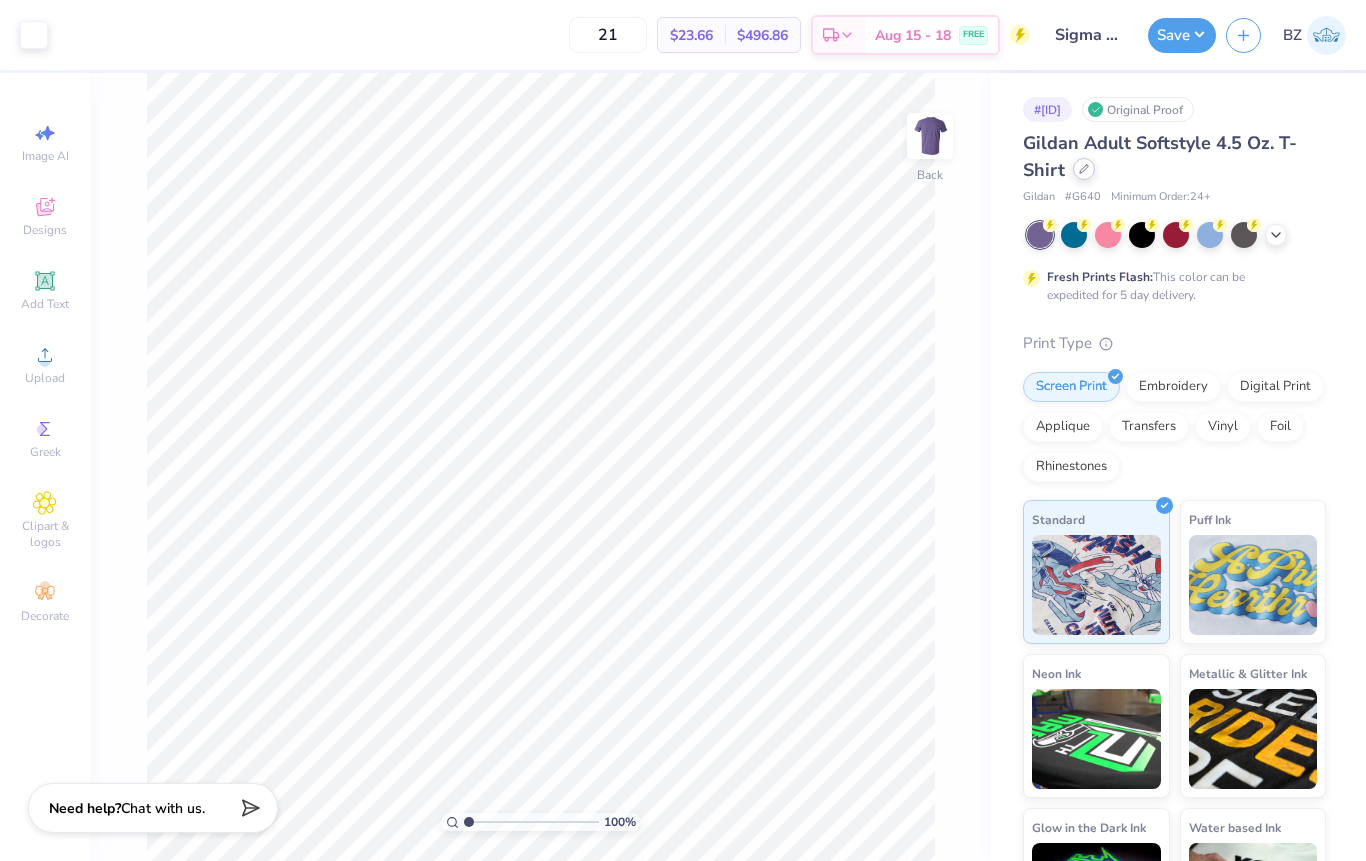 click 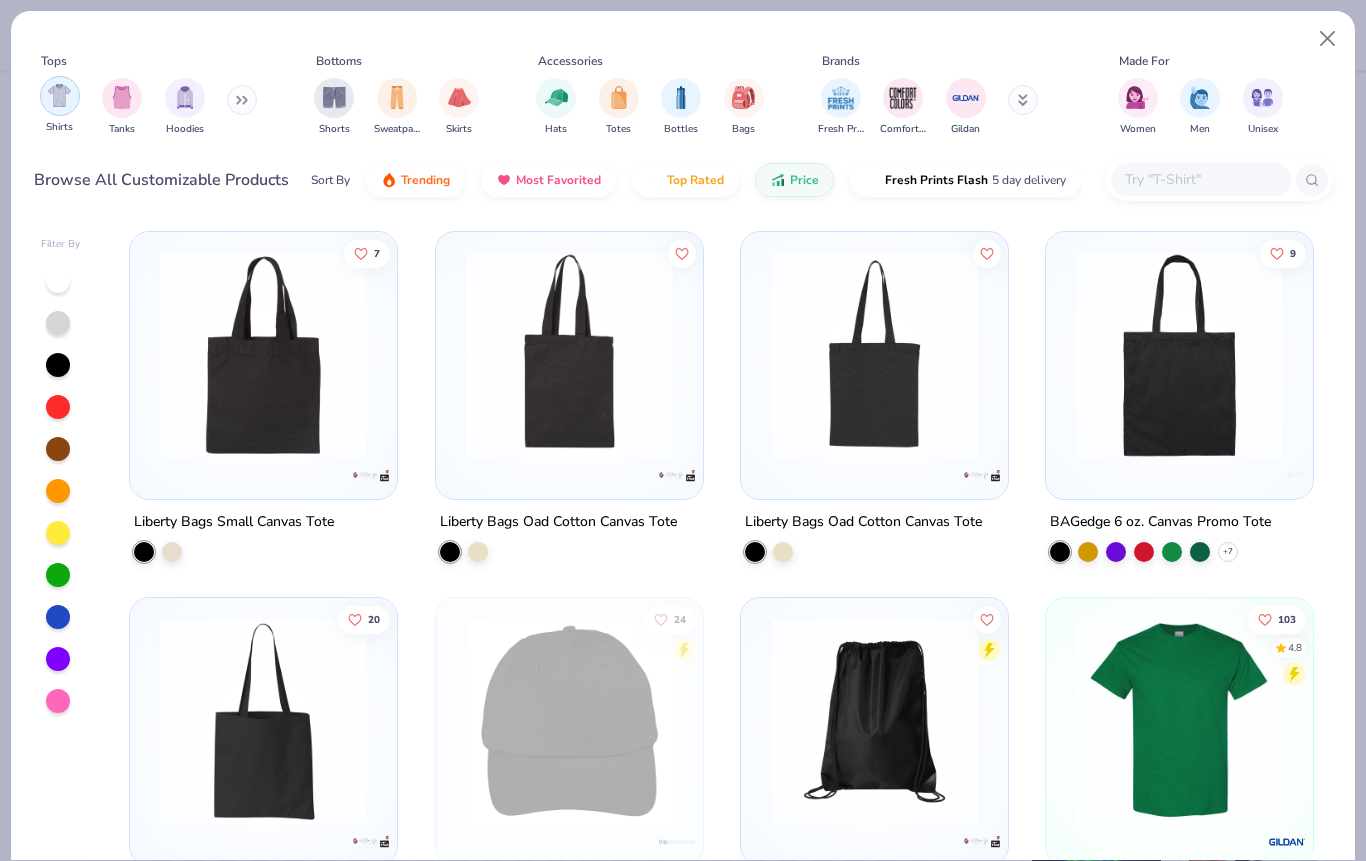 click at bounding box center (59, 95) 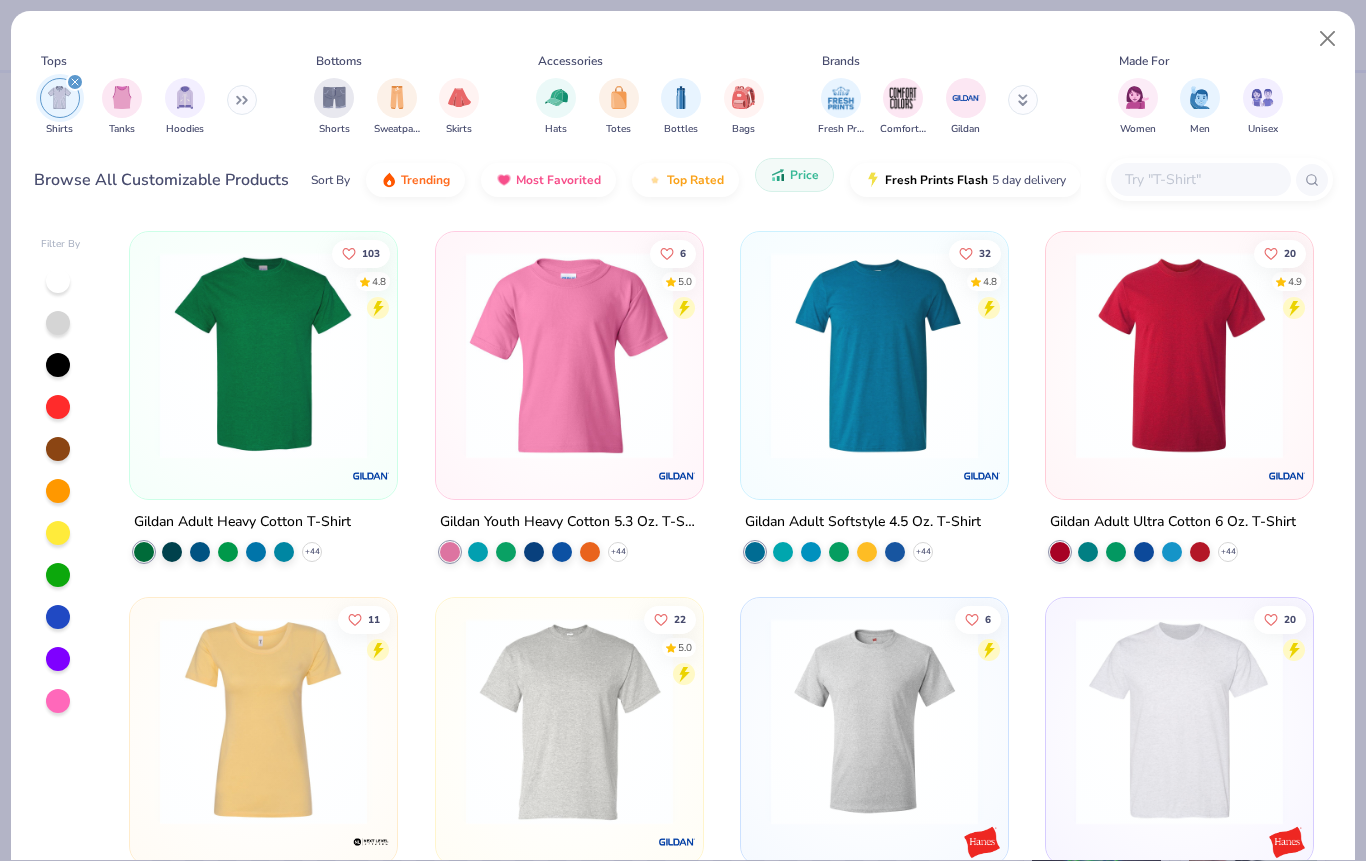 click on "Price" at bounding box center (804, 175) 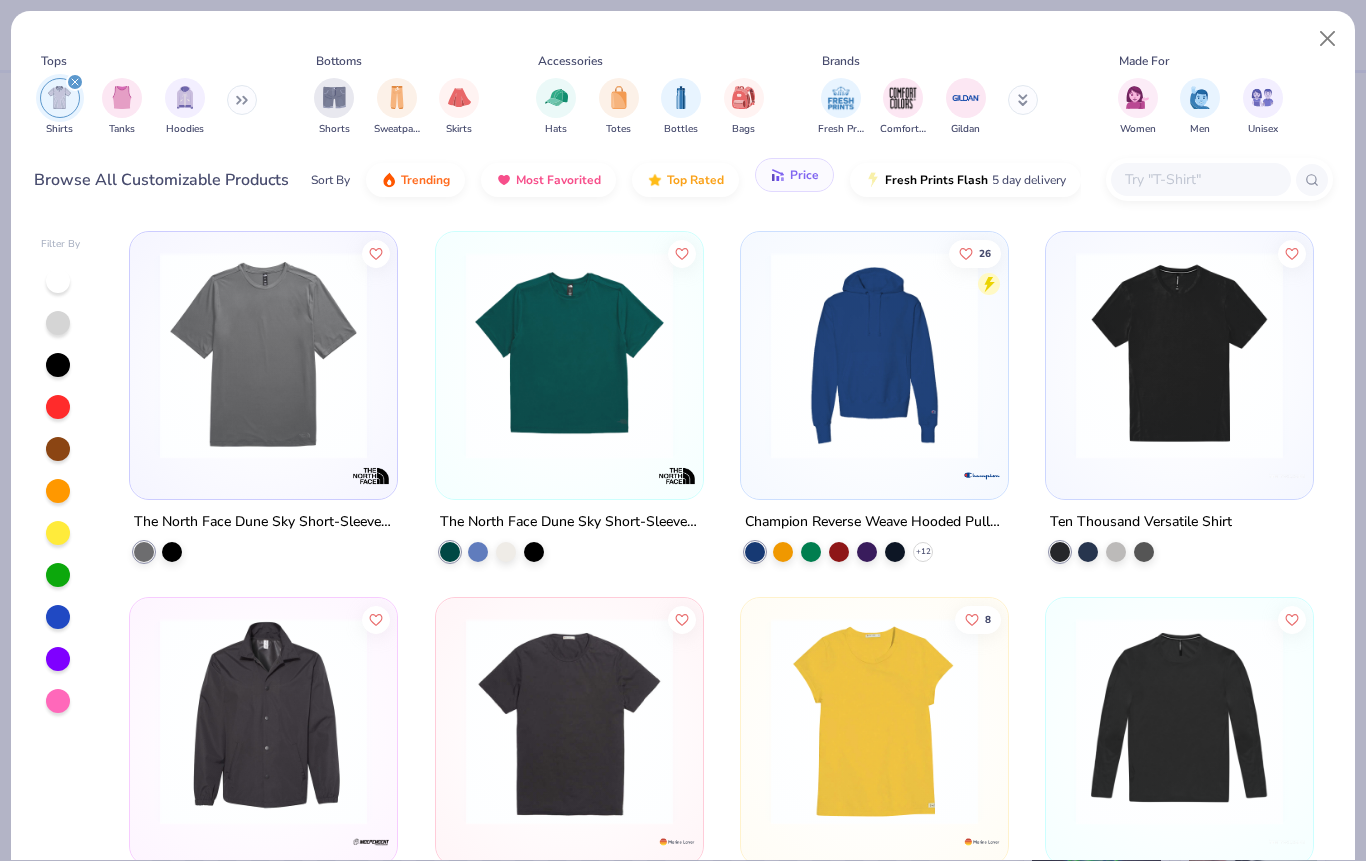 click on "Price" at bounding box center [804, 175] 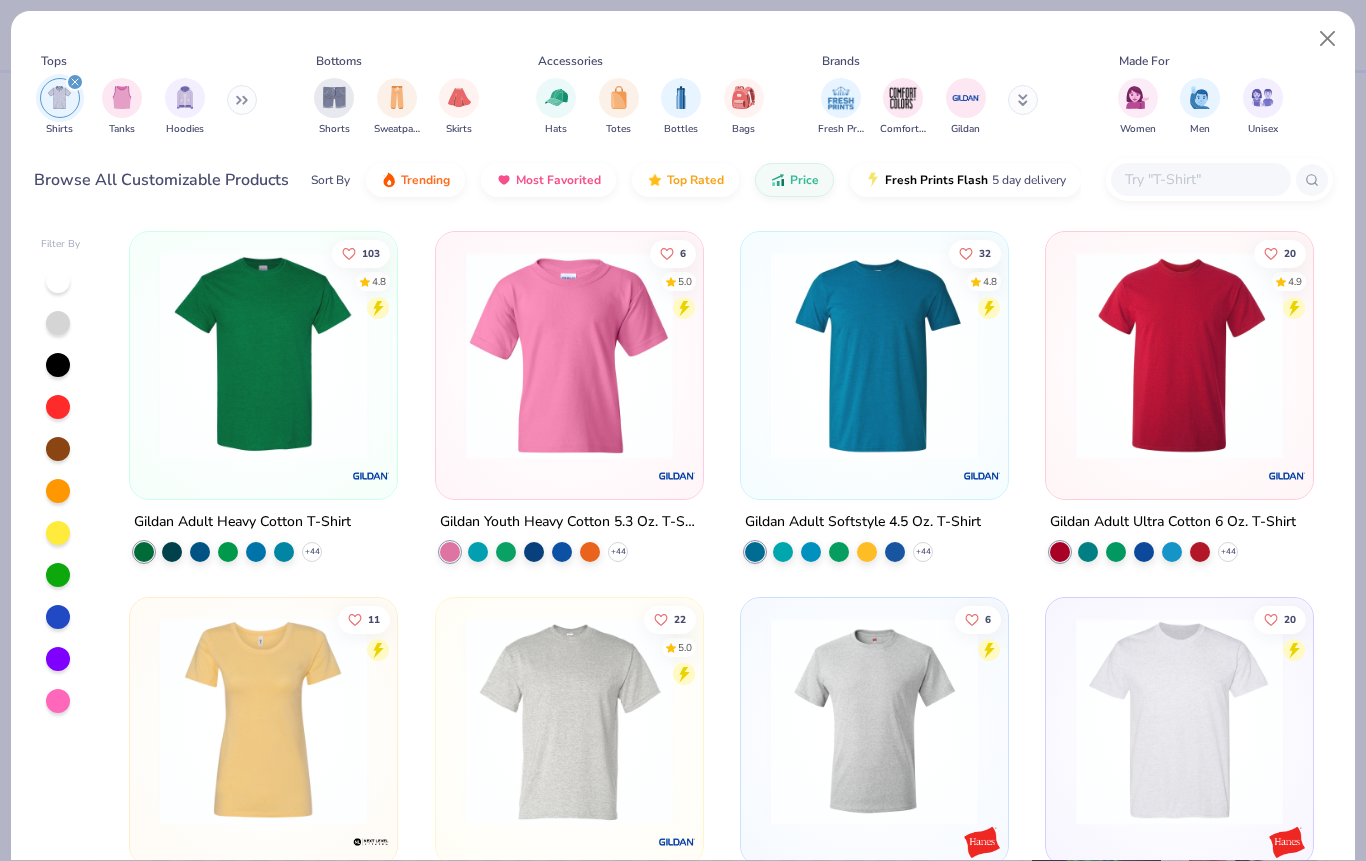 click at bounding box center (58, 659) 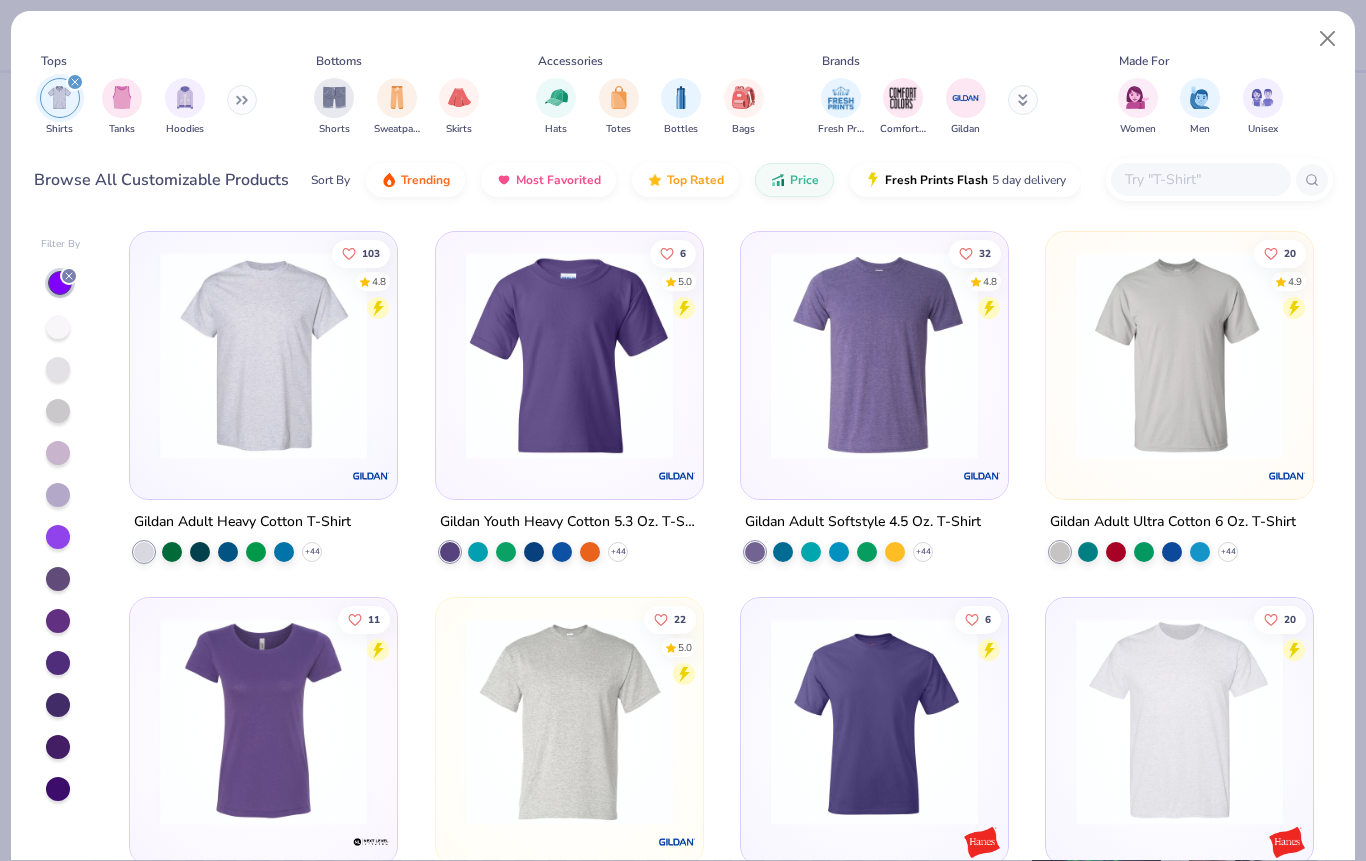 click at bounding box center (1179, 355) 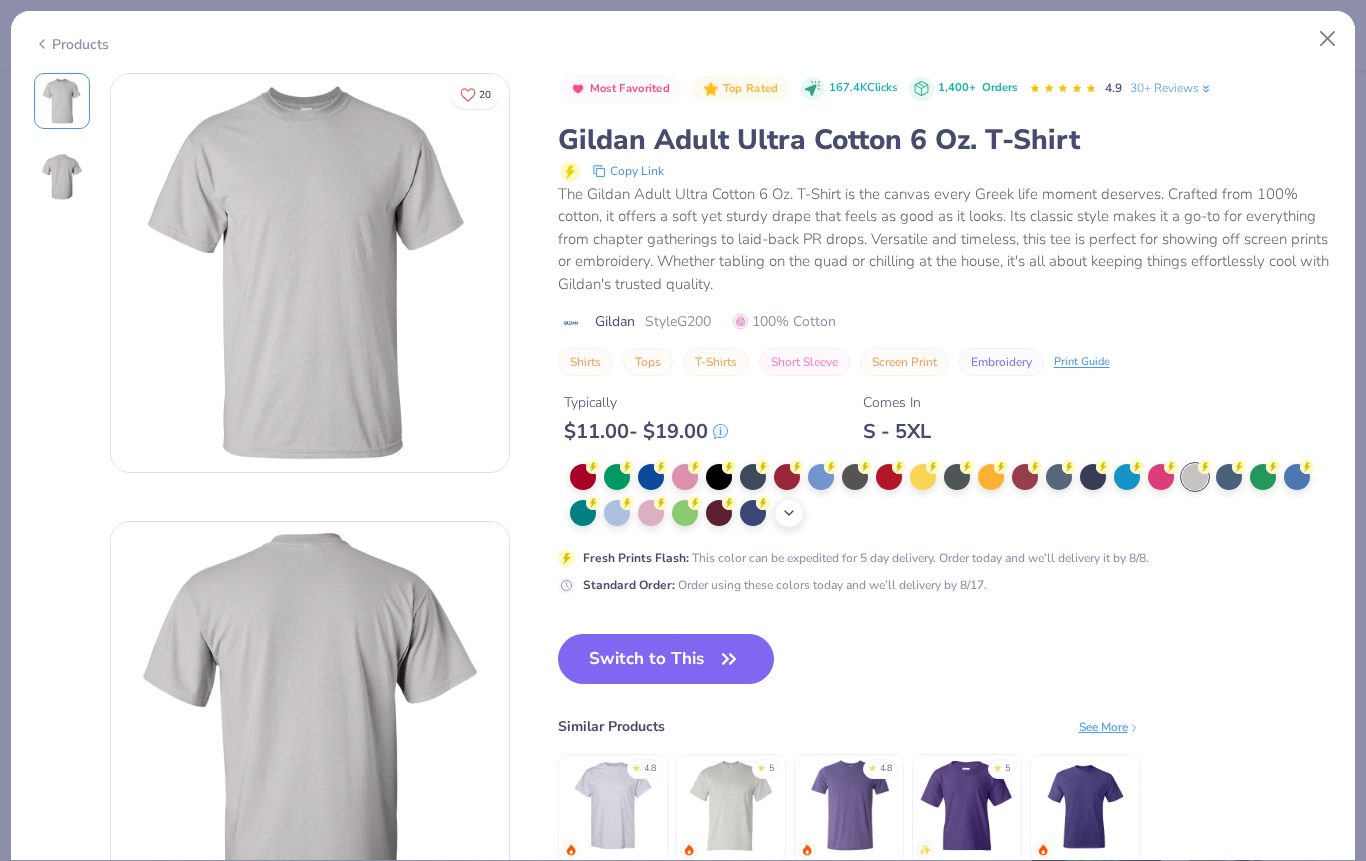 click 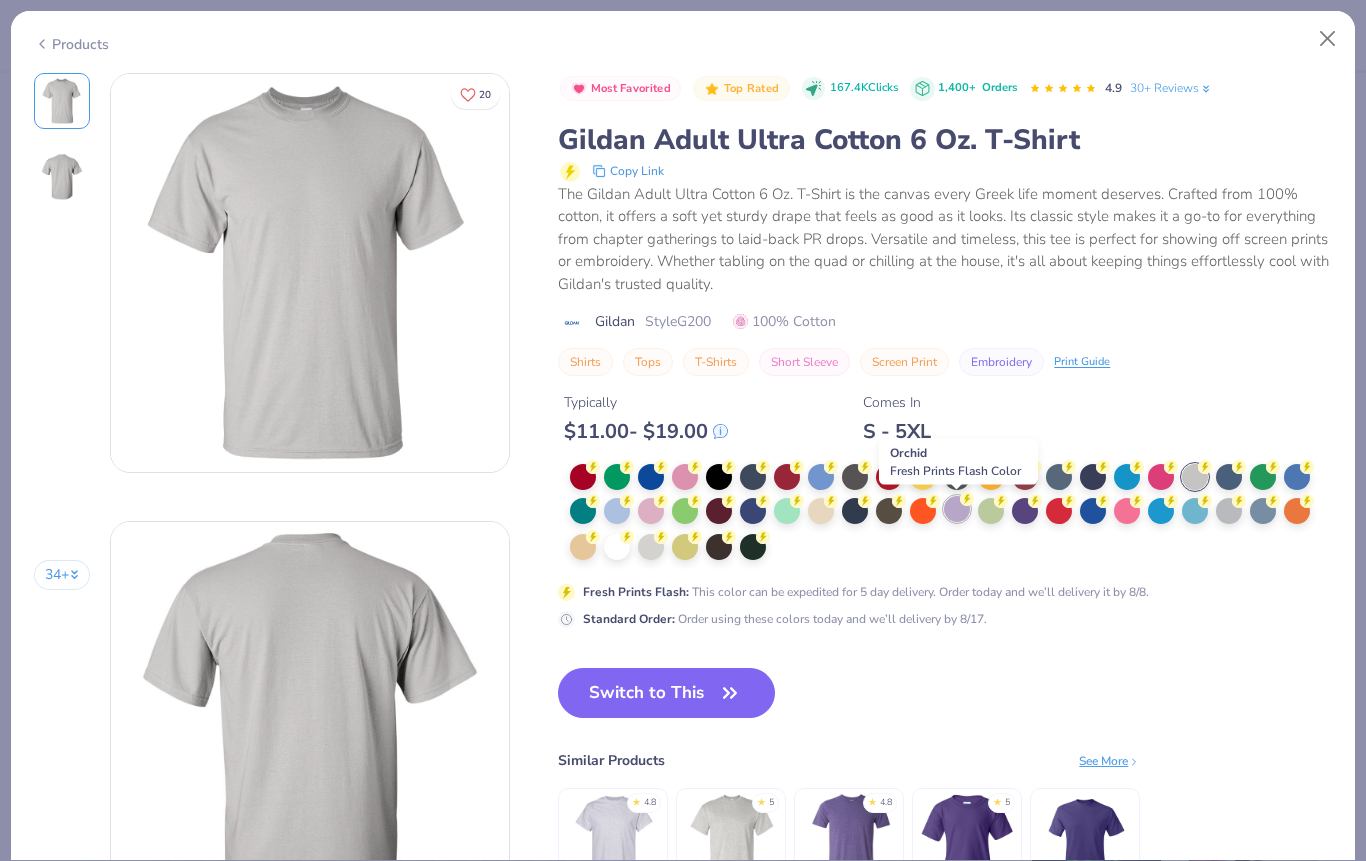 click at bounding box center (957, 509) 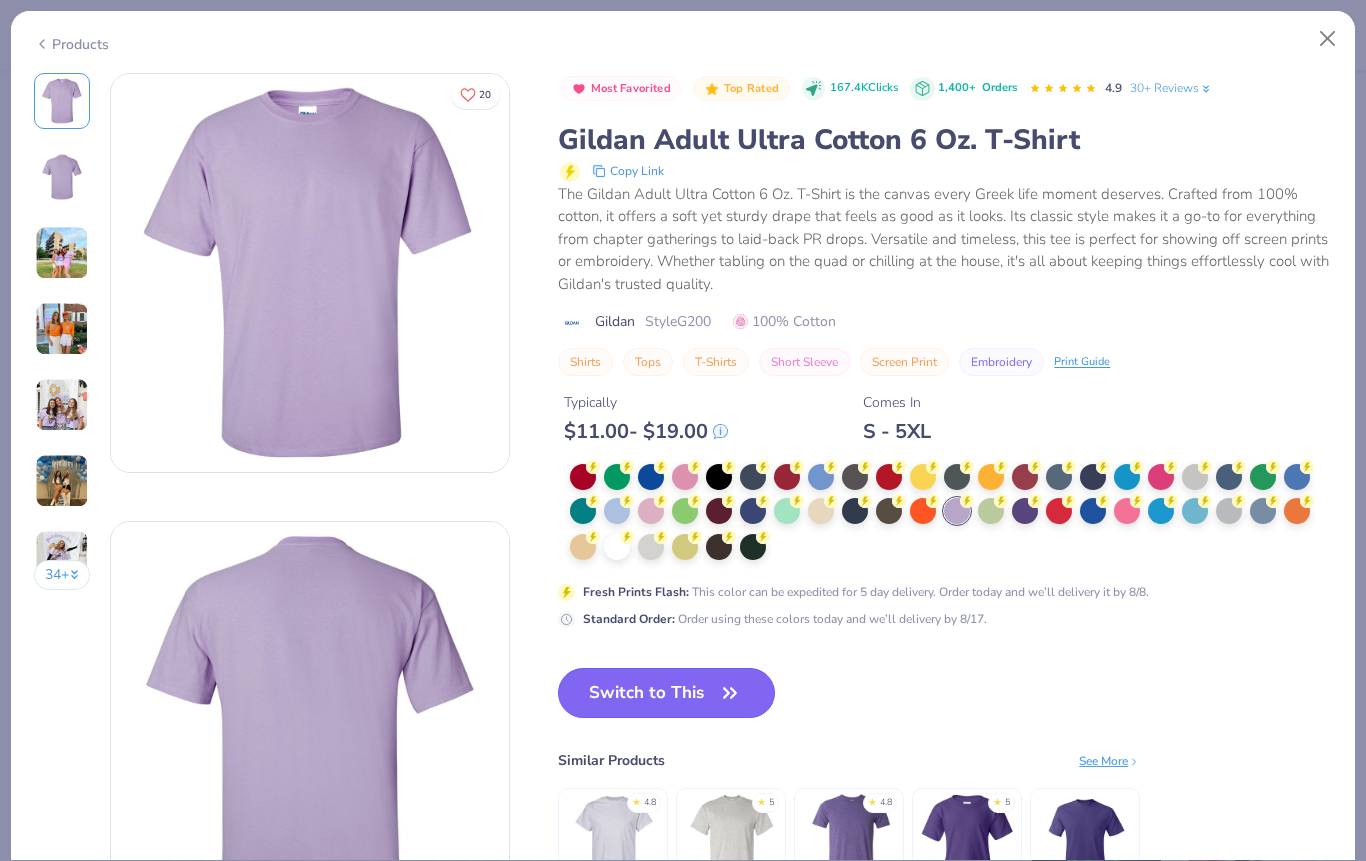 click on "Switch to This" at bounding box center (666, 693) 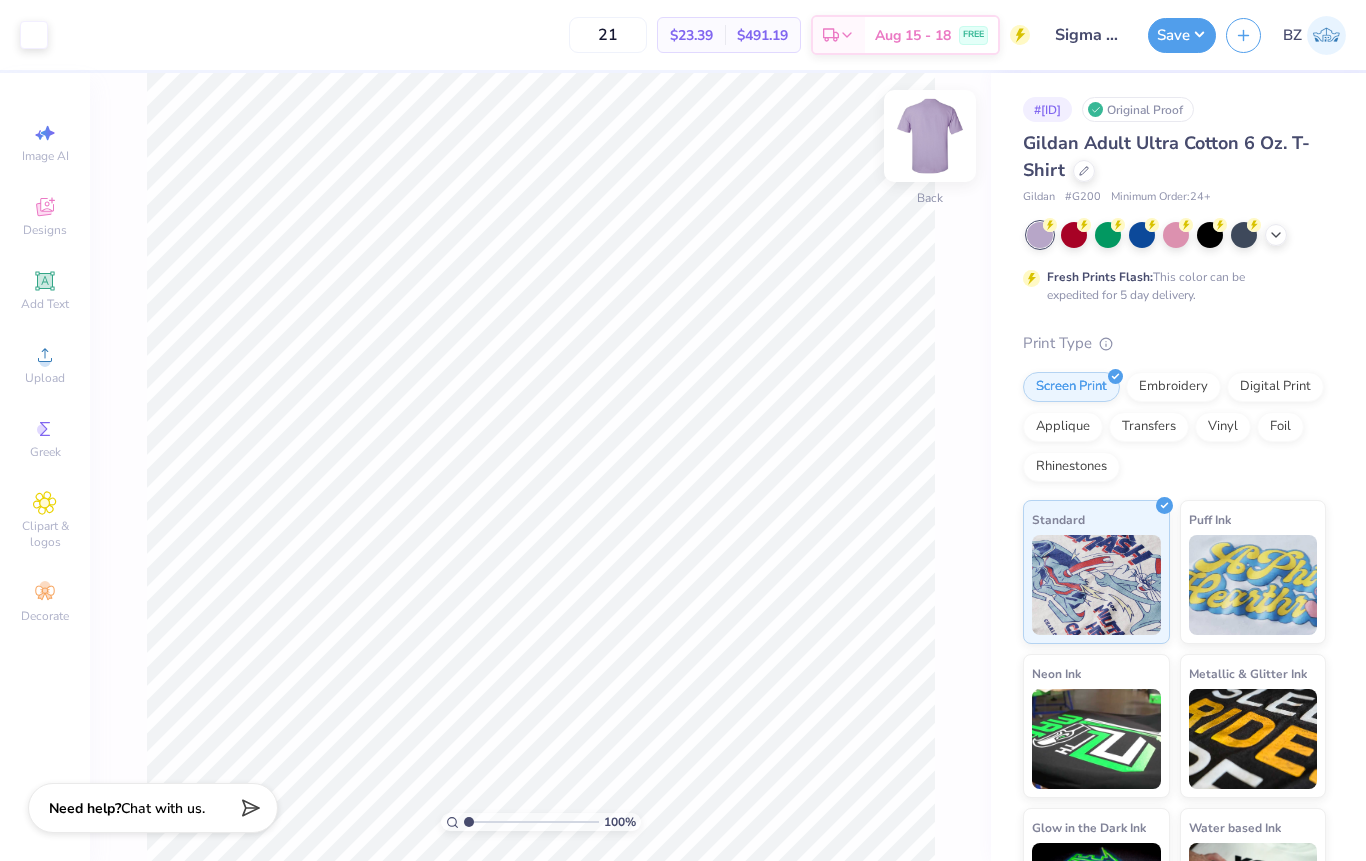 click at bounding box center (930, 136) 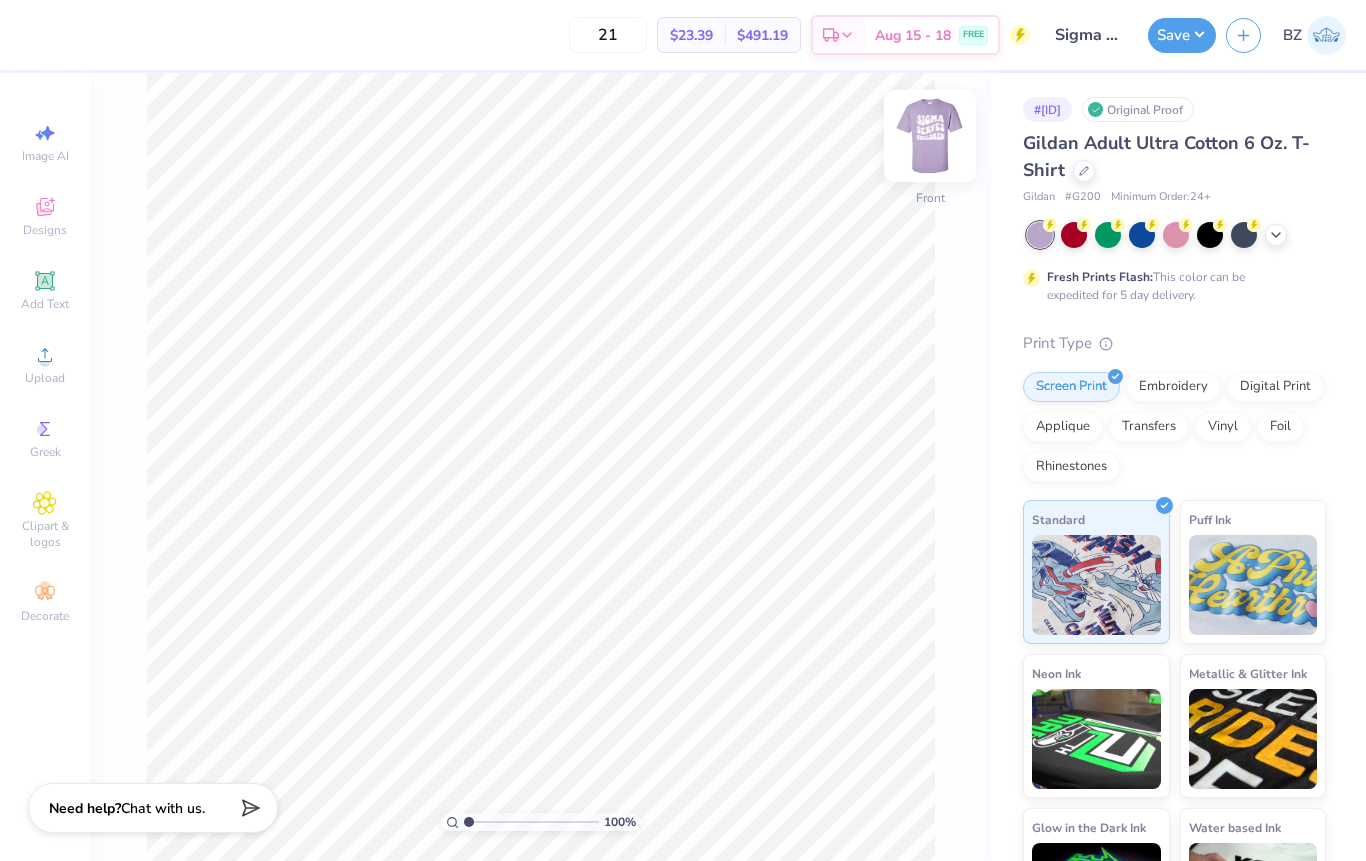click at bounding box center (930, 136) 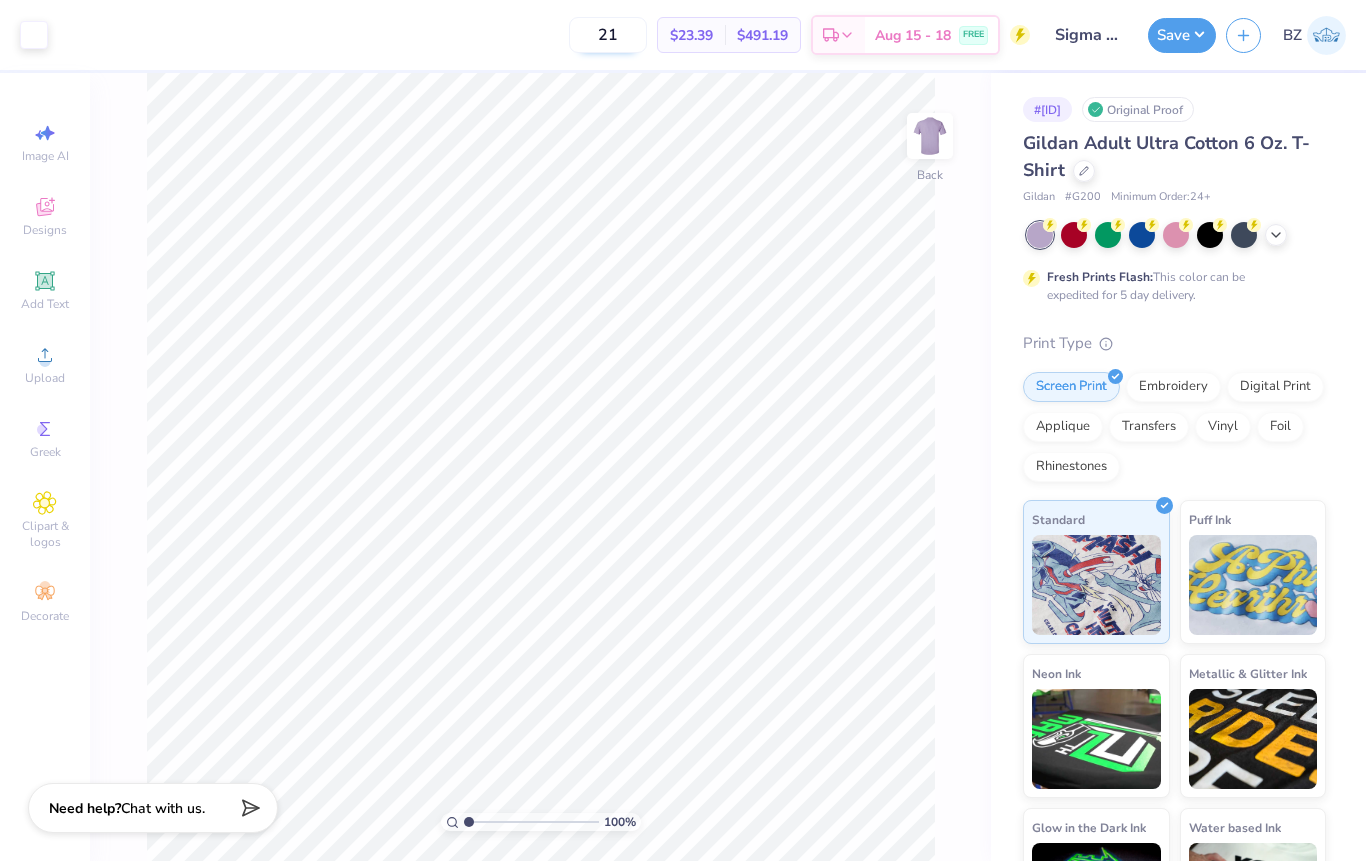 click on "21" at bounding box center [608, 35] 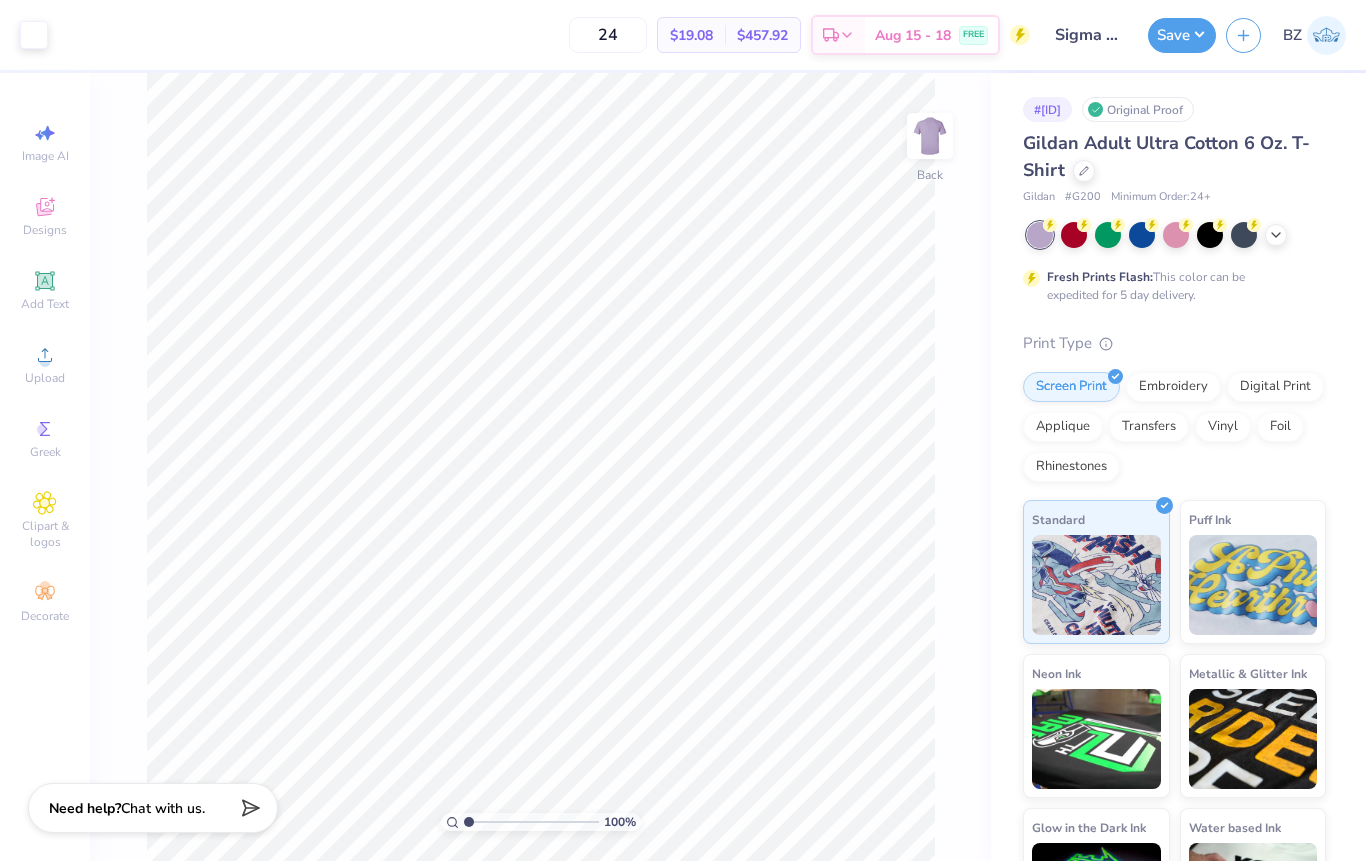type on "2" 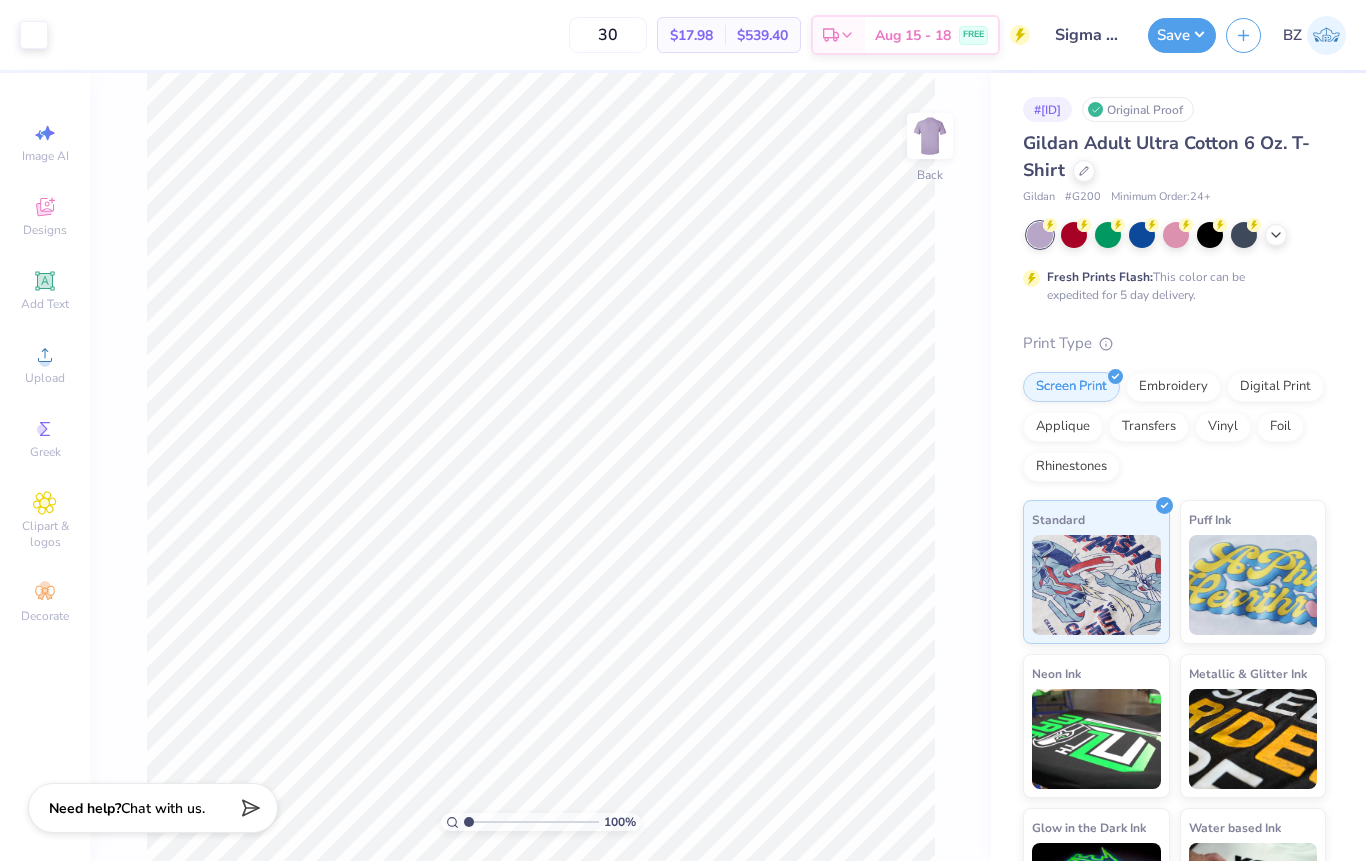 type on "3" 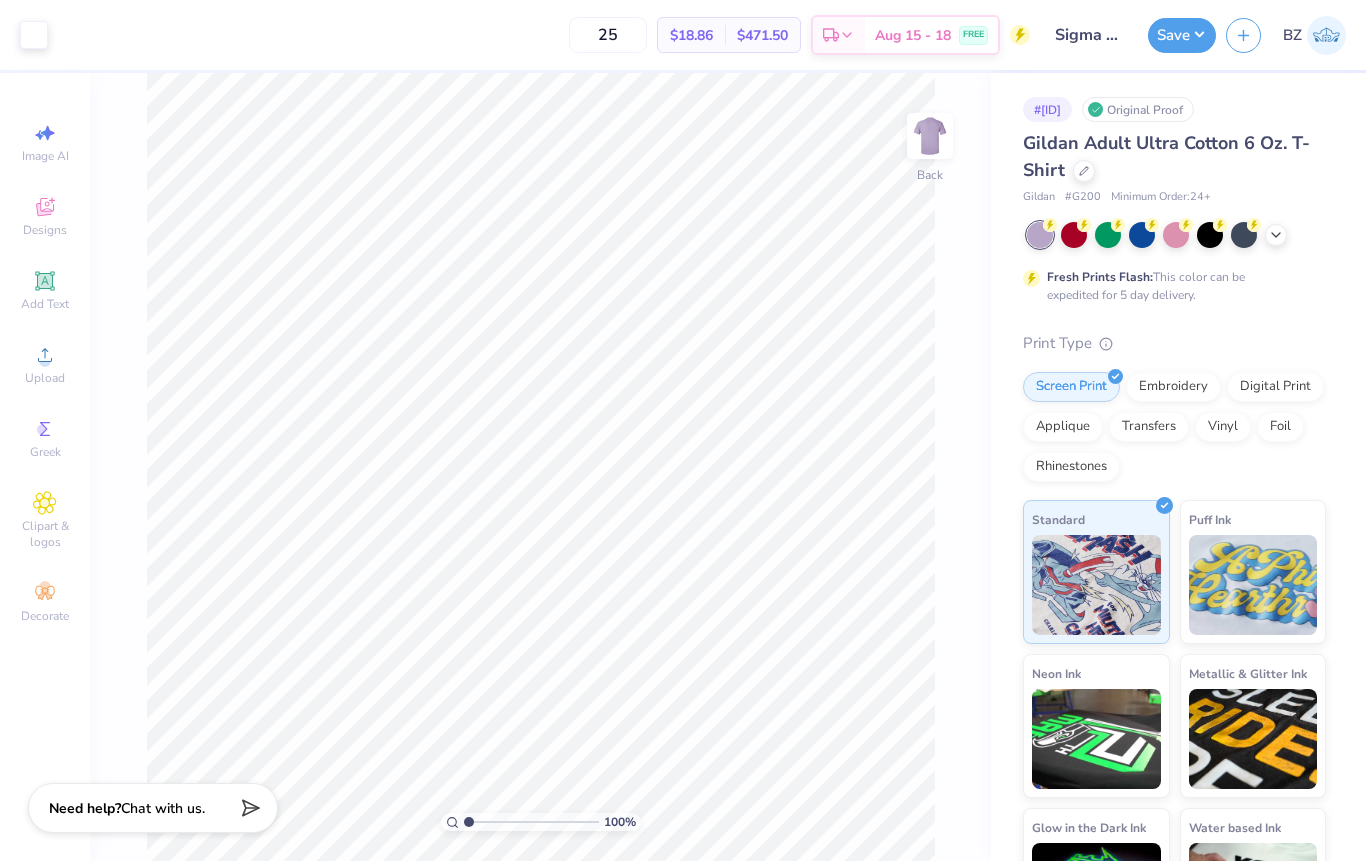 type on "2" 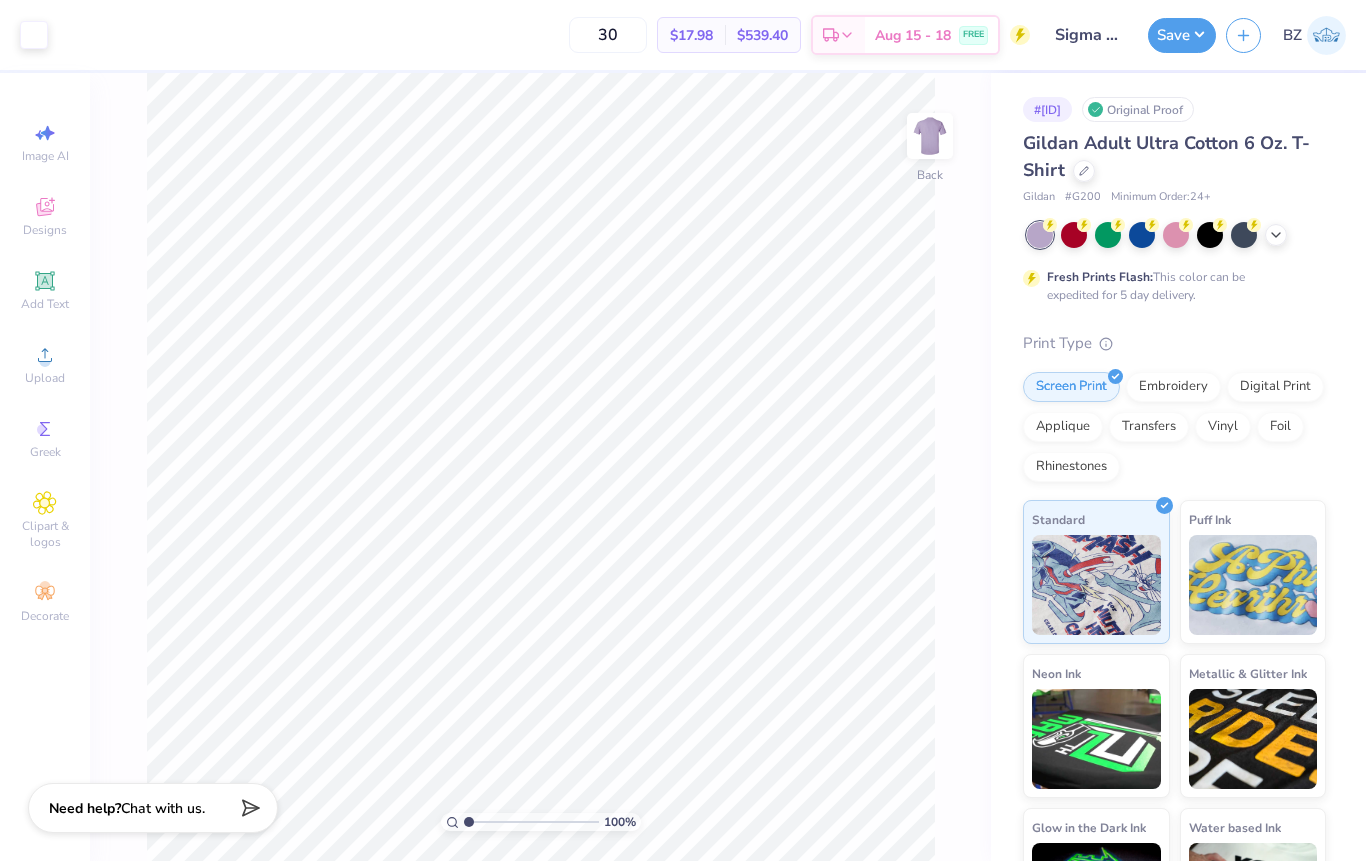 type on "3" 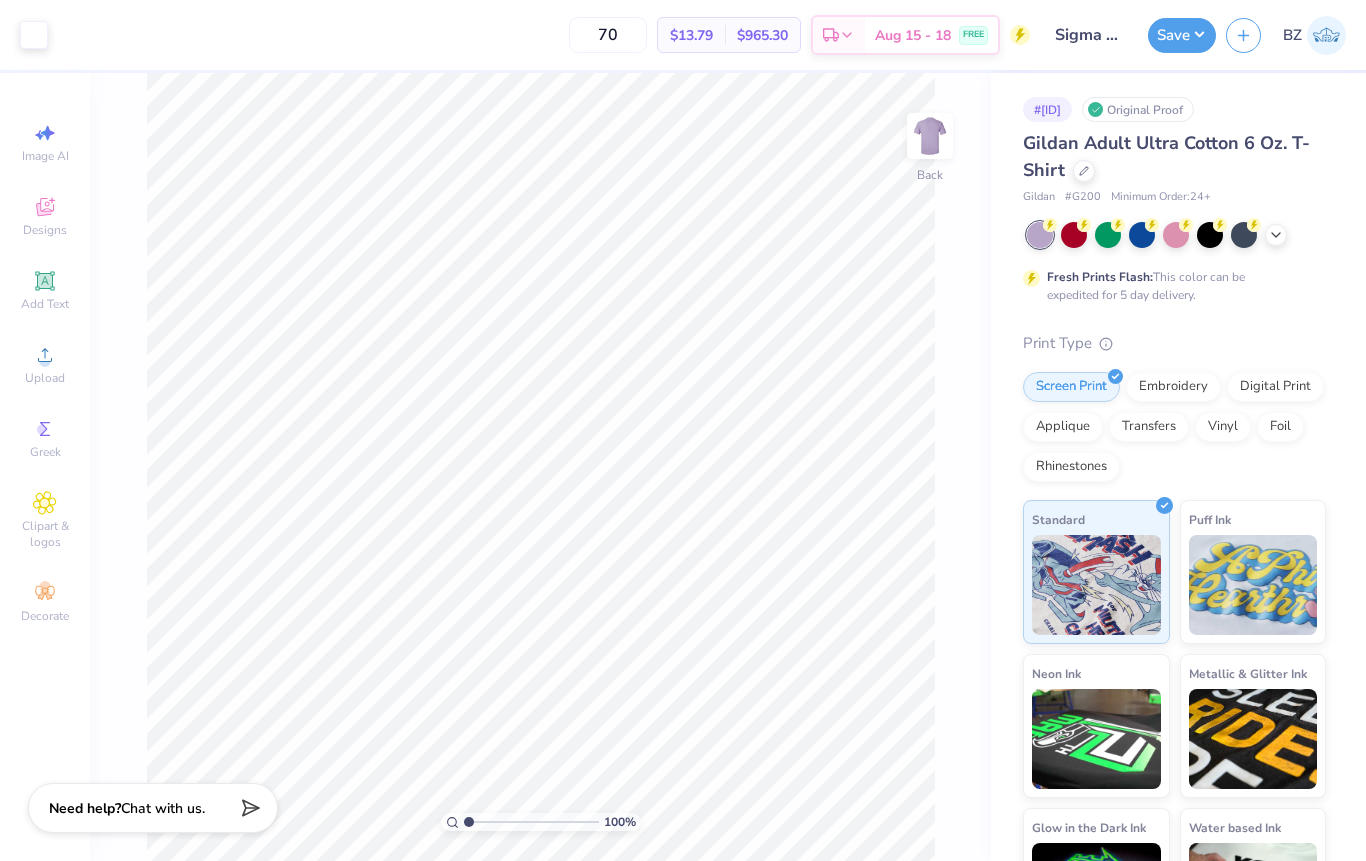 type on "7" 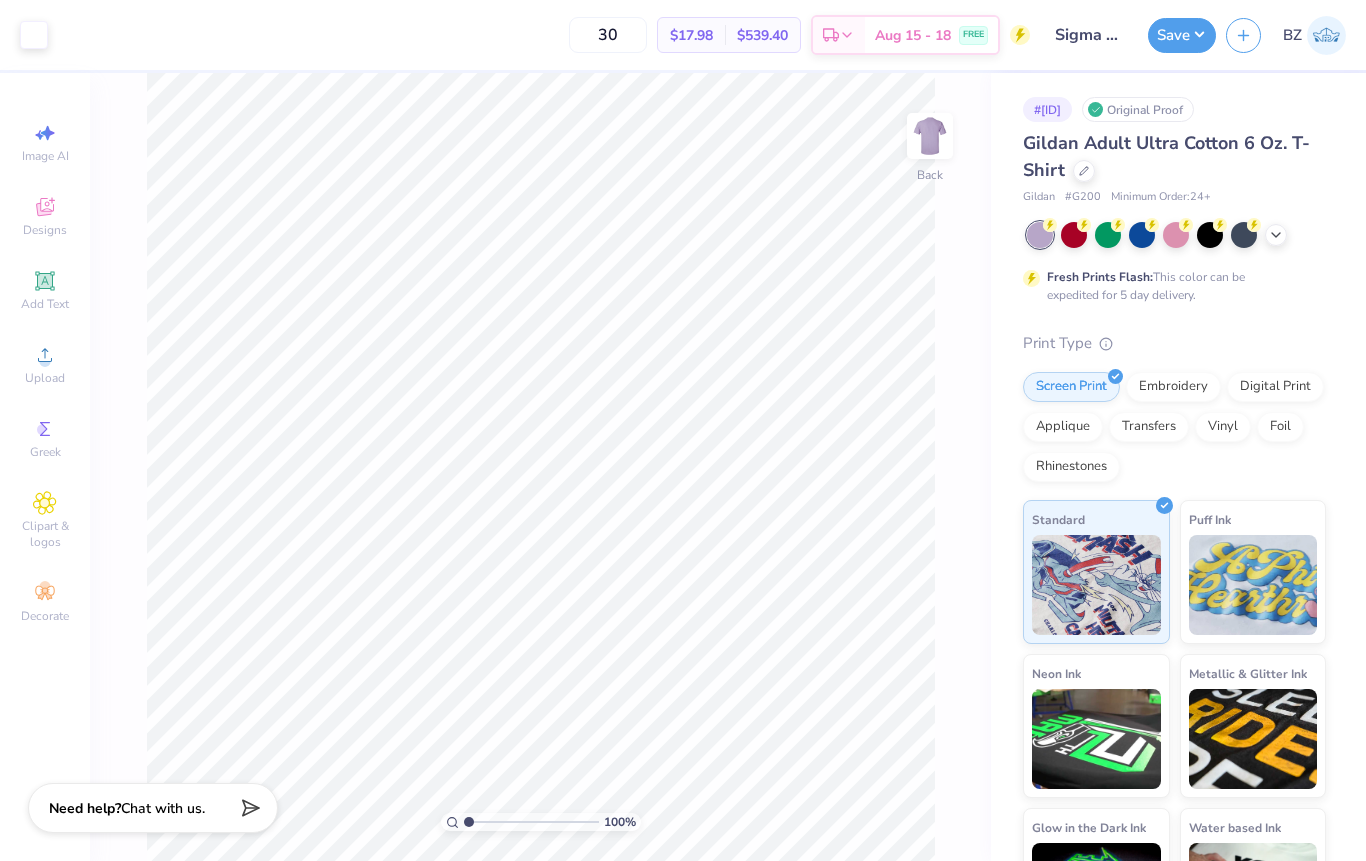 type on "3" 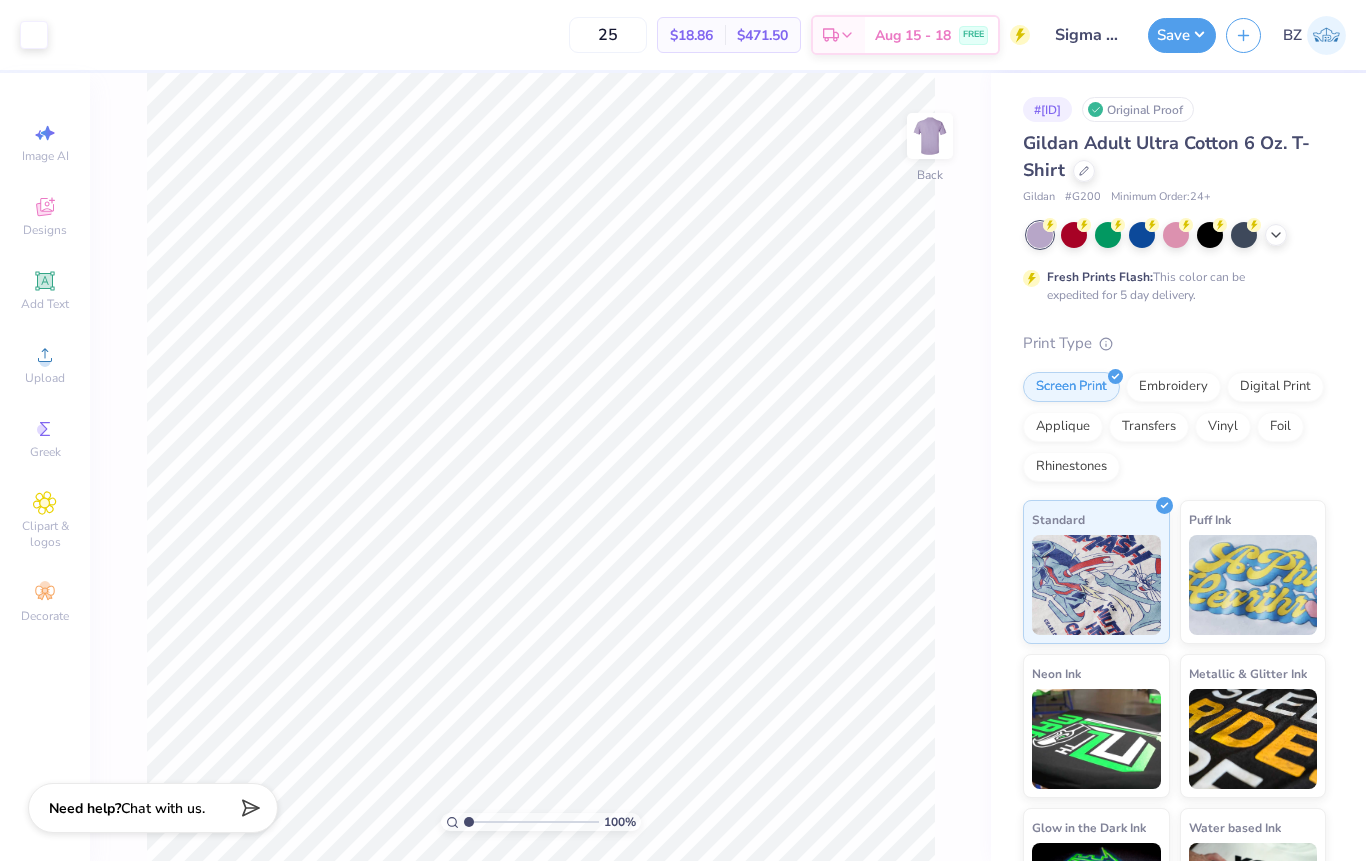 type on "2" 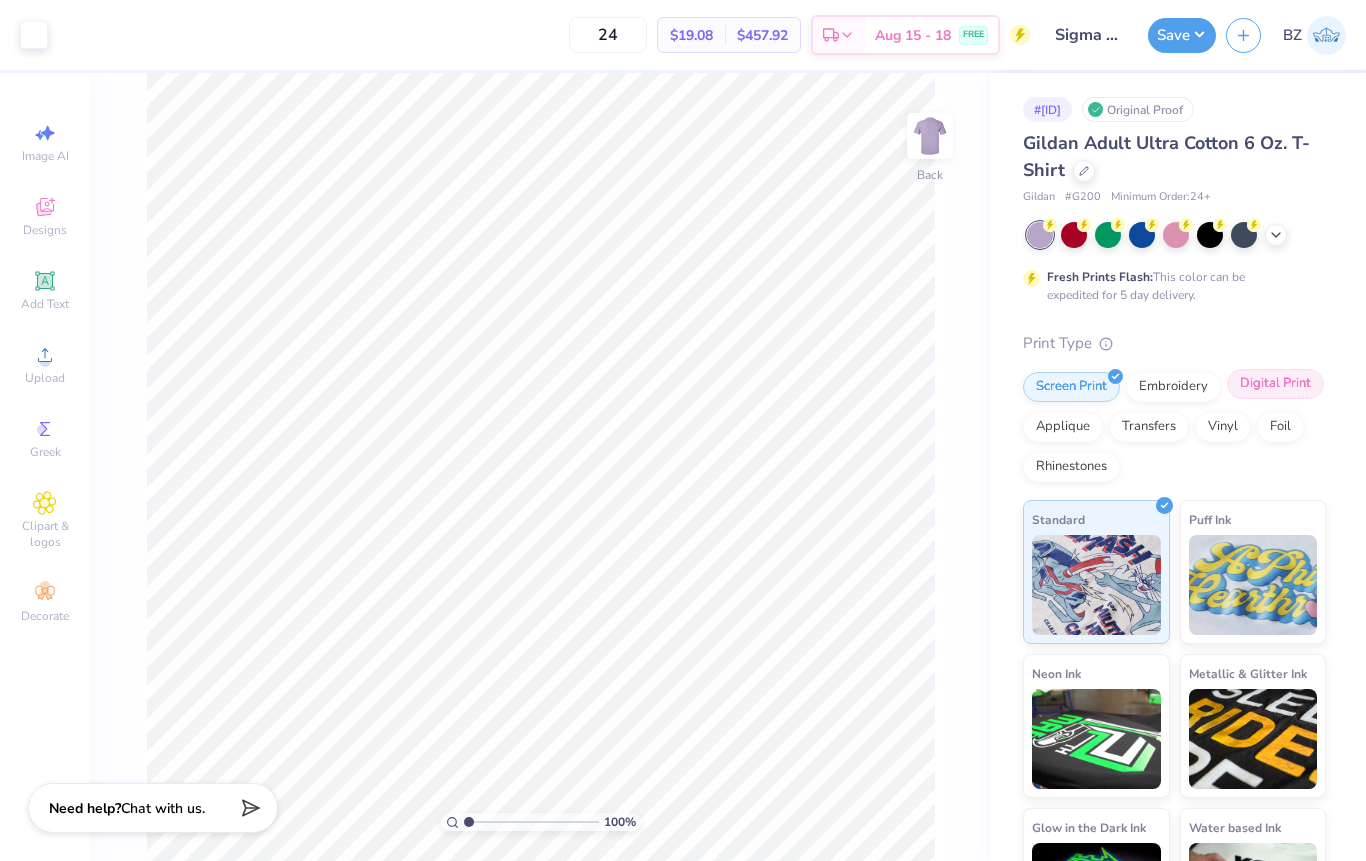 type on "24" 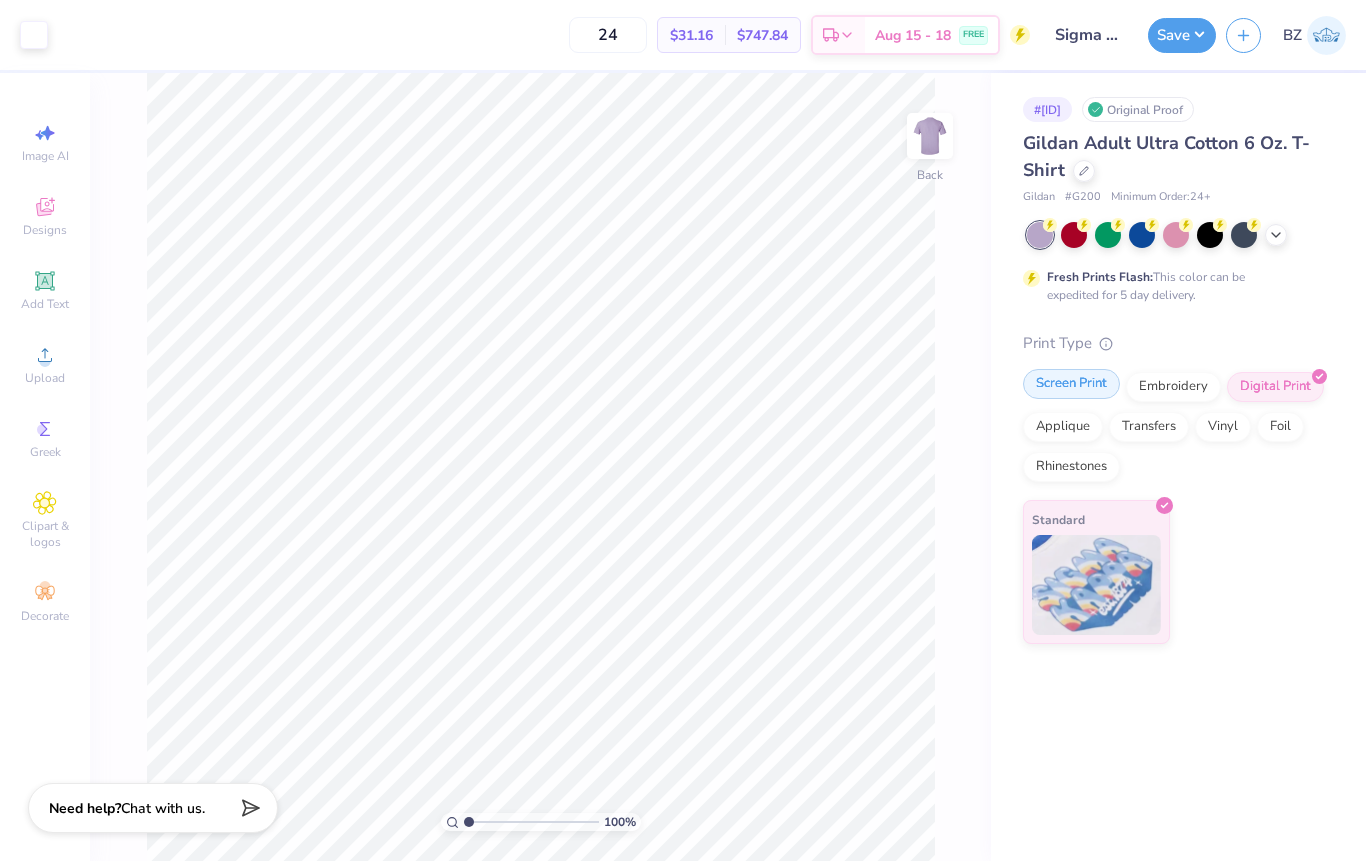 click on "Screen Print" at bounding box center [1071, 384] 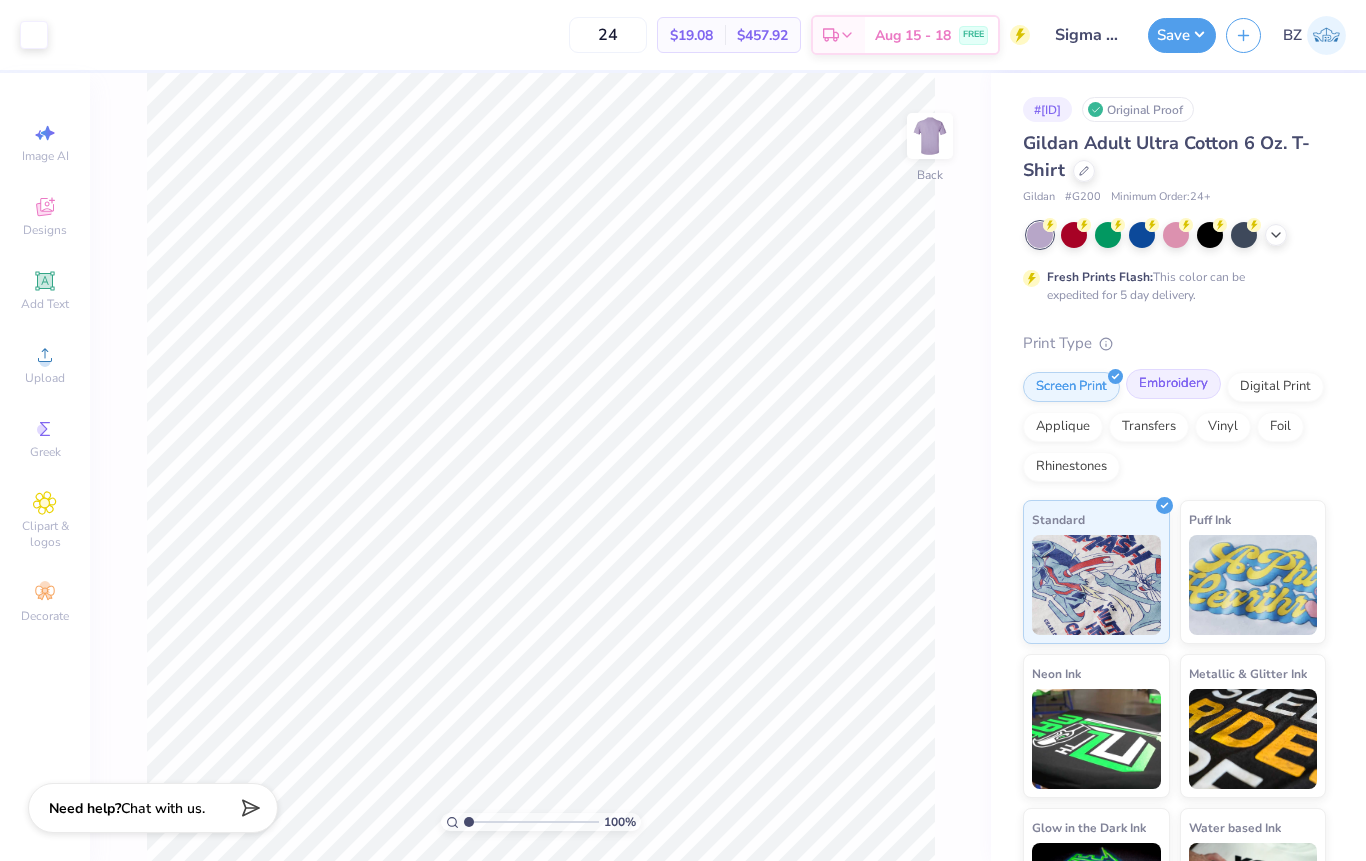 click on "Embroidery" at bounding box center [1173, 384] 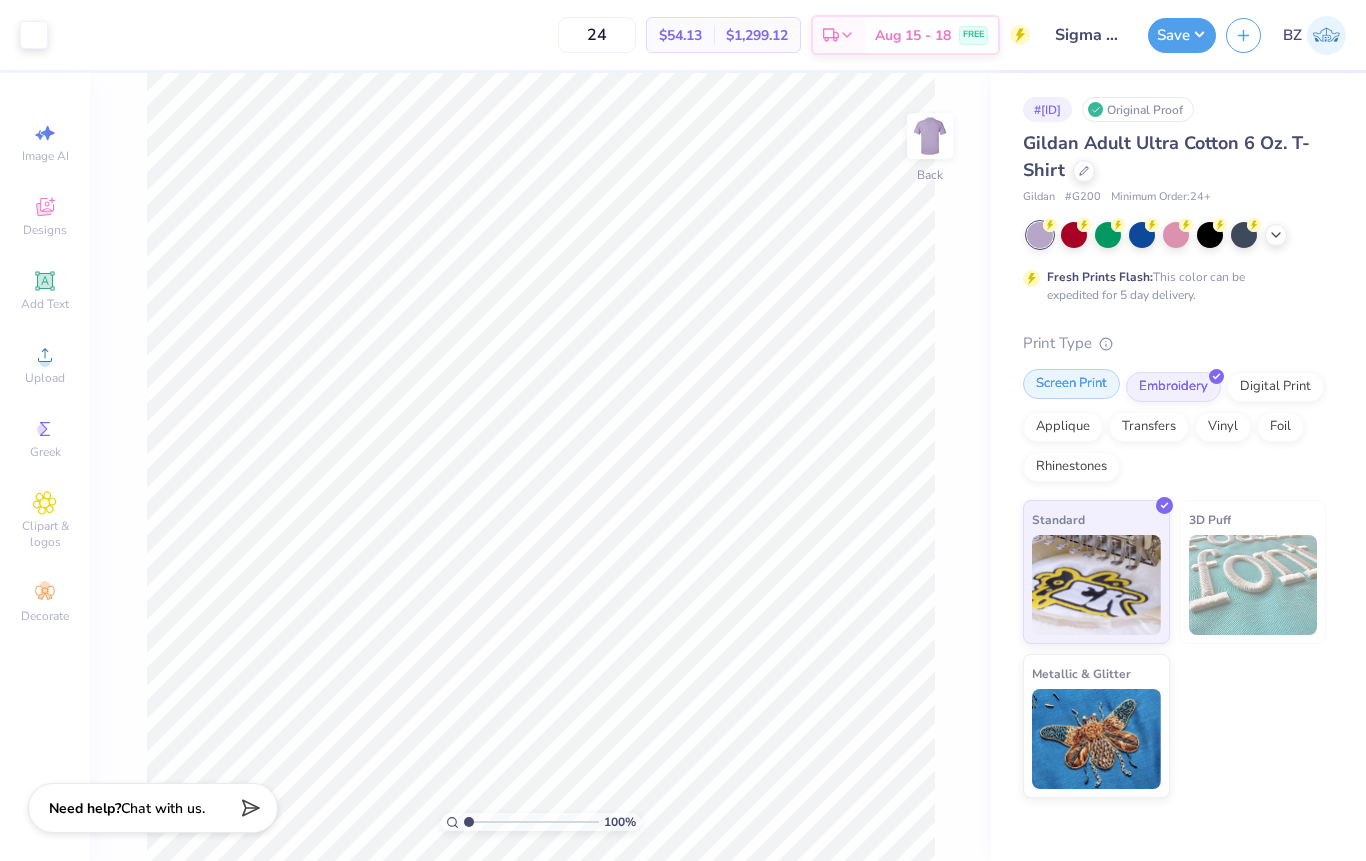 click on "Screen Print" at bounding box center [1071, 384] 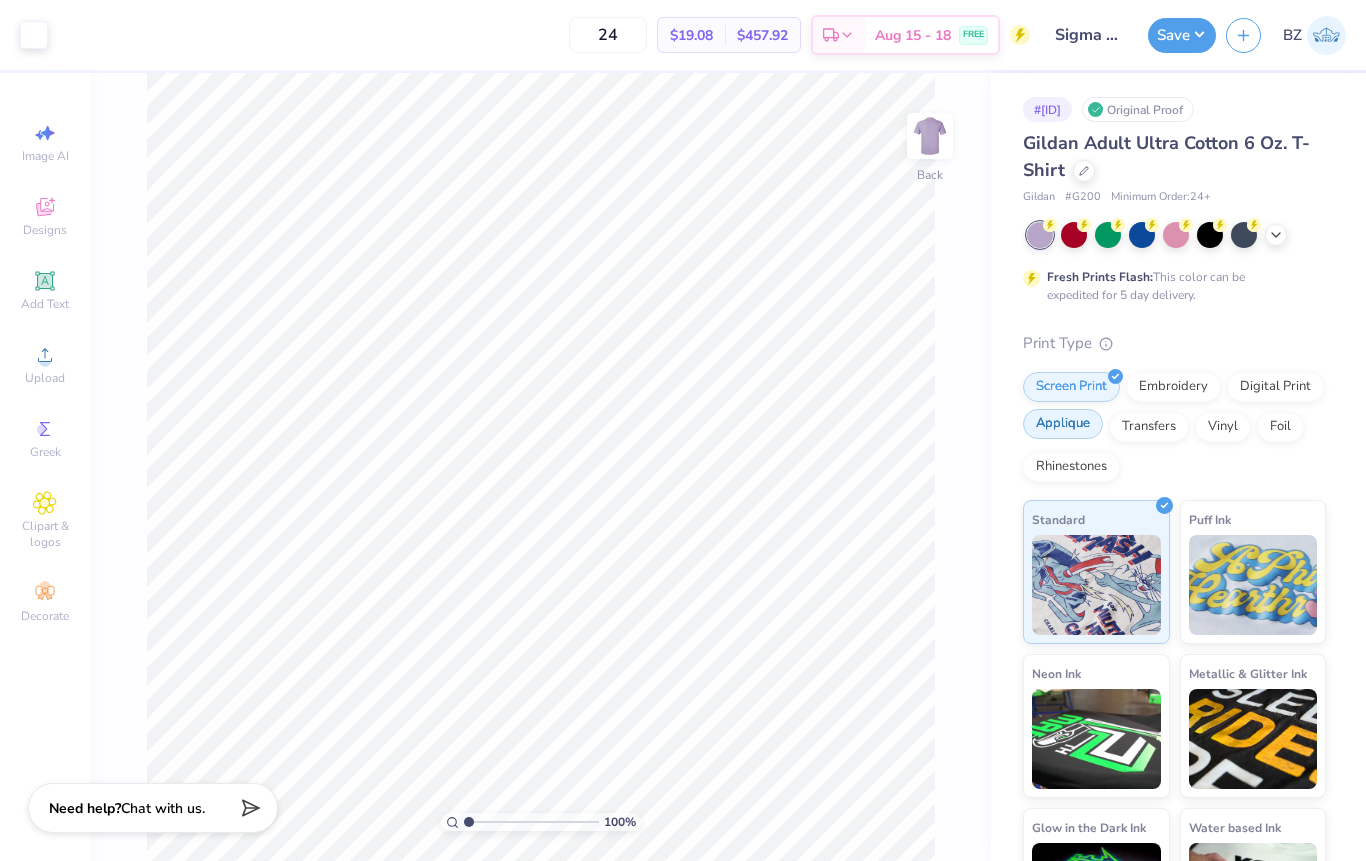 click on "Applique" at bounding box center (1063, 424) 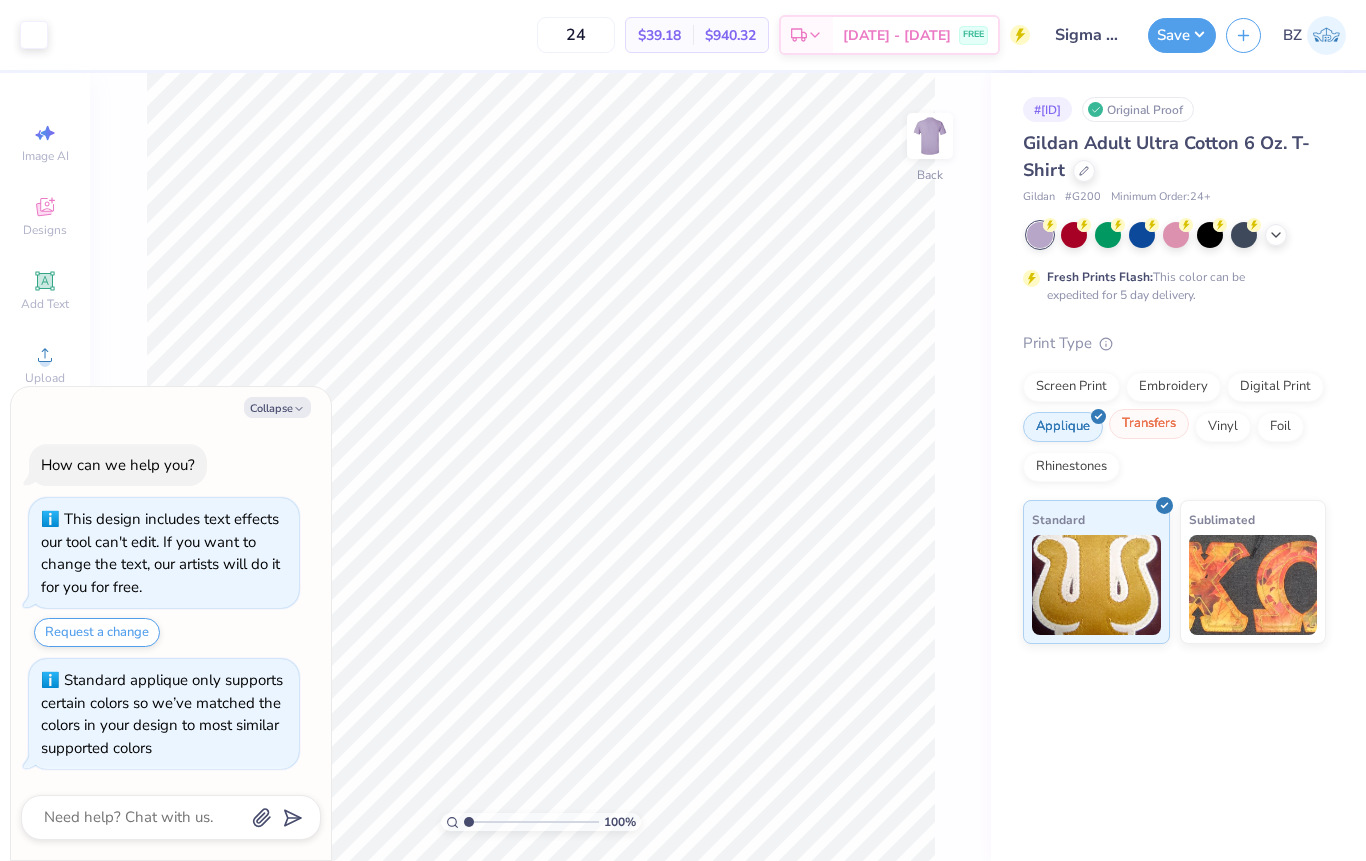 click on "Transfers" at bounding box center [1149, 424] 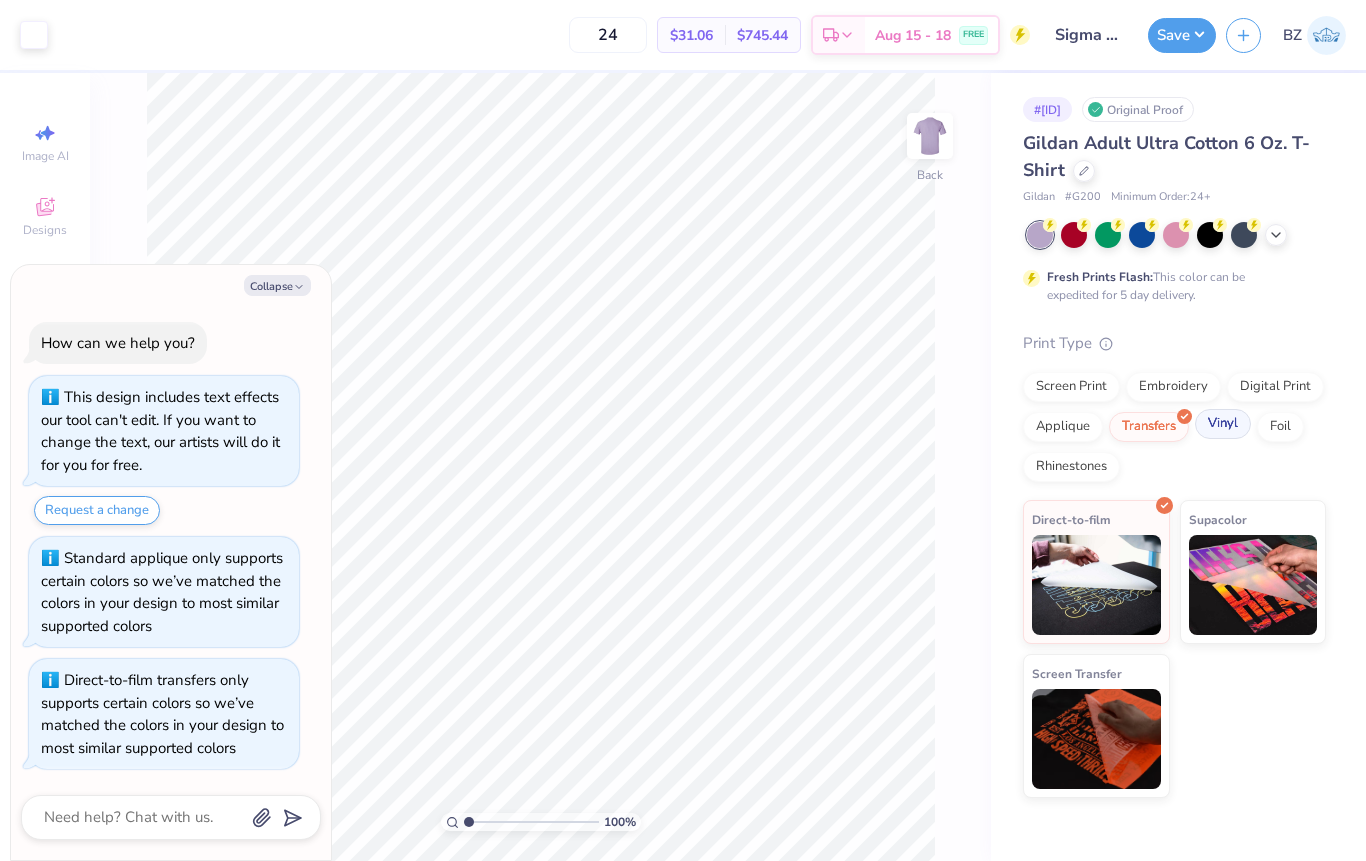 click on "Vinyl" at bounding box center (1223, 424) 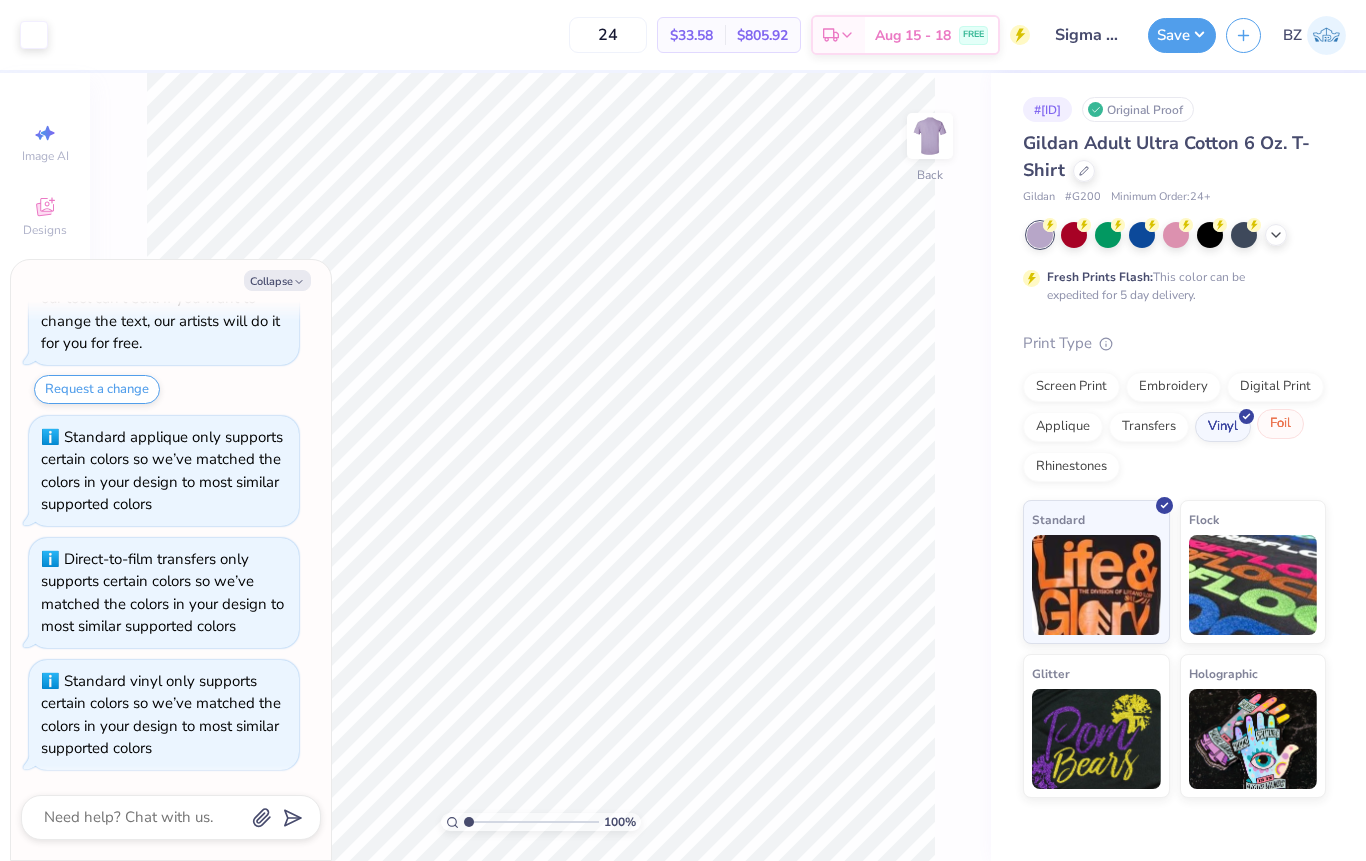 click on "Foil" at bounding box center [1280, 424] 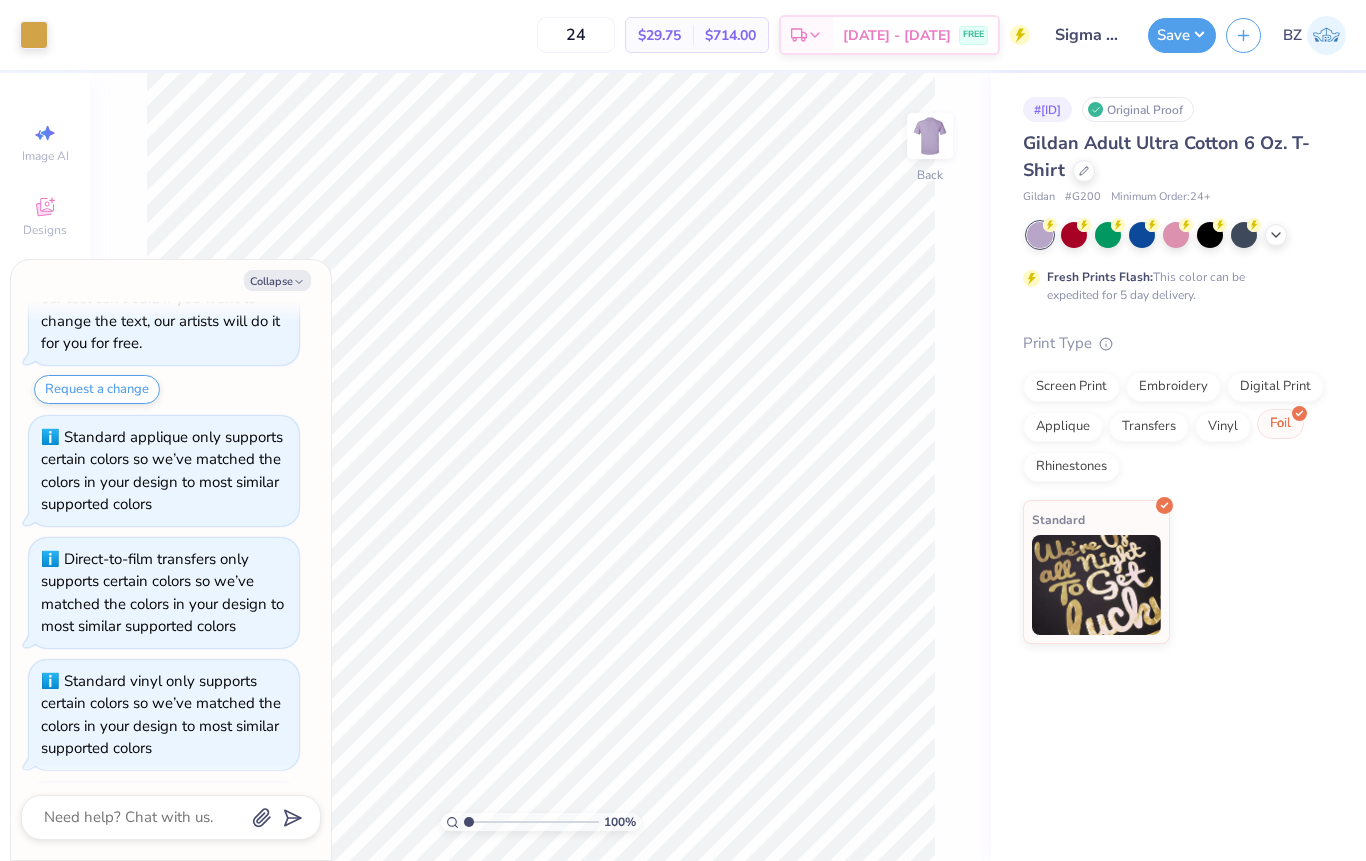 scroll, scrollTop: 239, scrollLeft: 0, axis: vertical 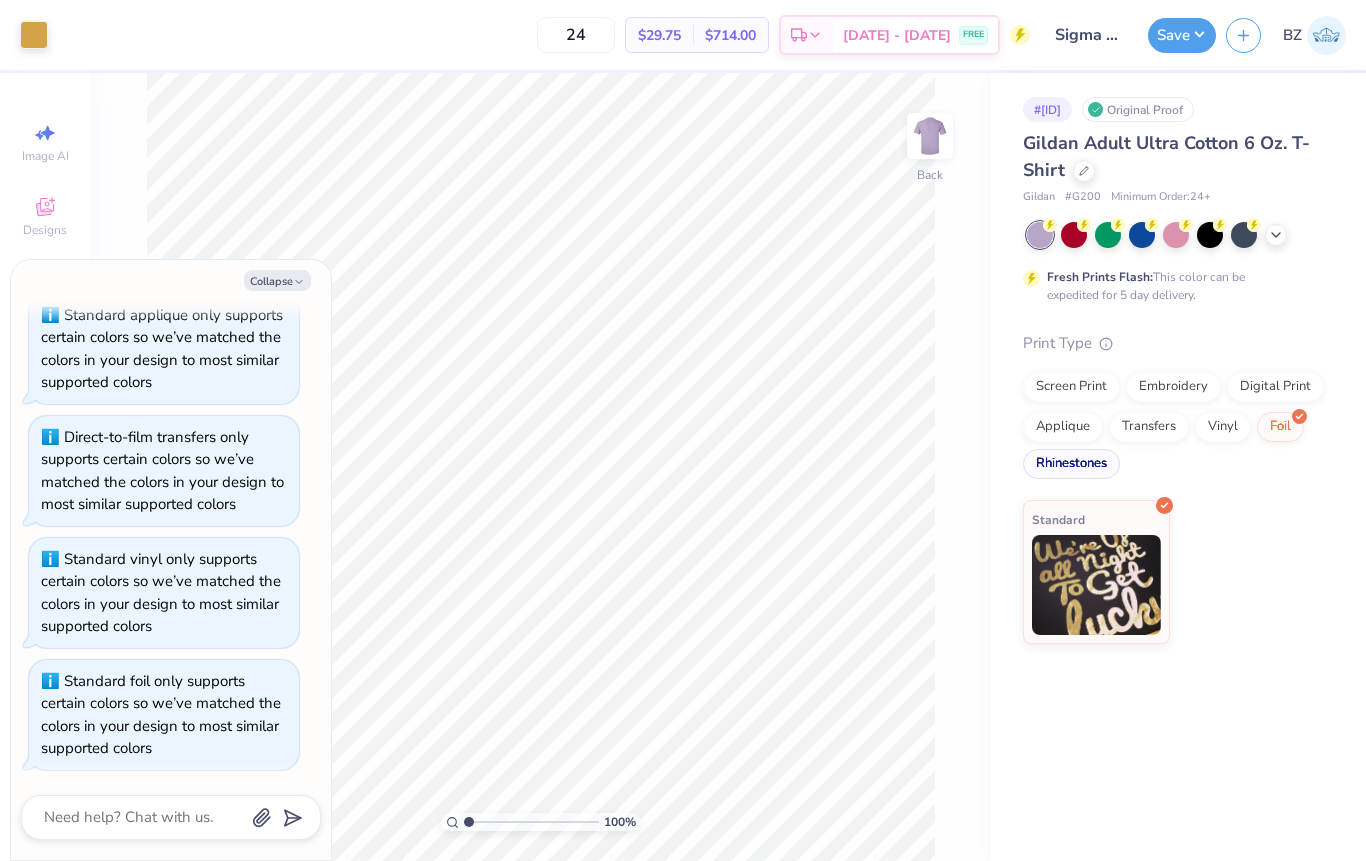 click on "Rhinestones" at bounding box center (1071, 464) 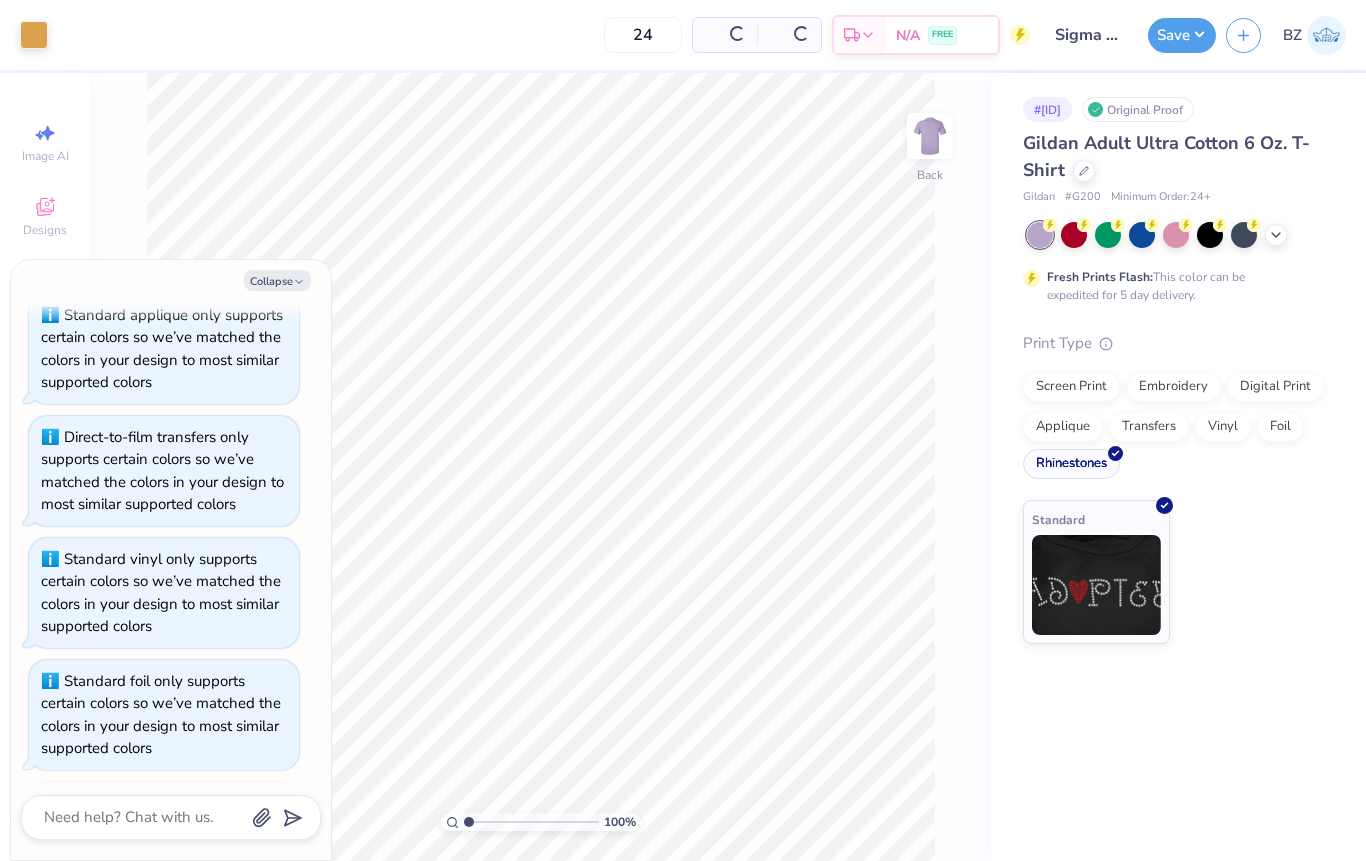 scroll, scrollTop: 361, scrollLeft: 0, axis: vertical 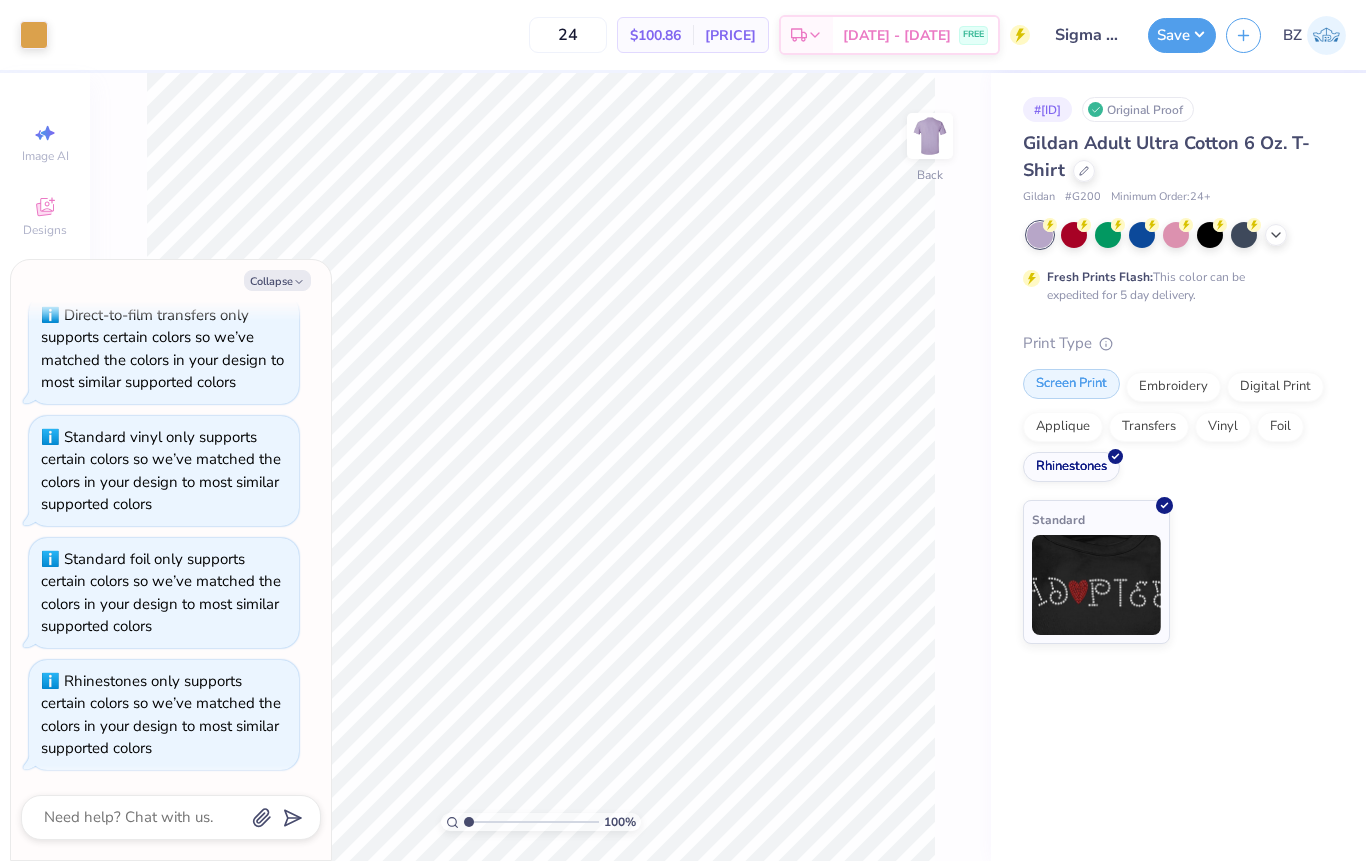 click on "Screen Print" at bounding box center [1071, 384] 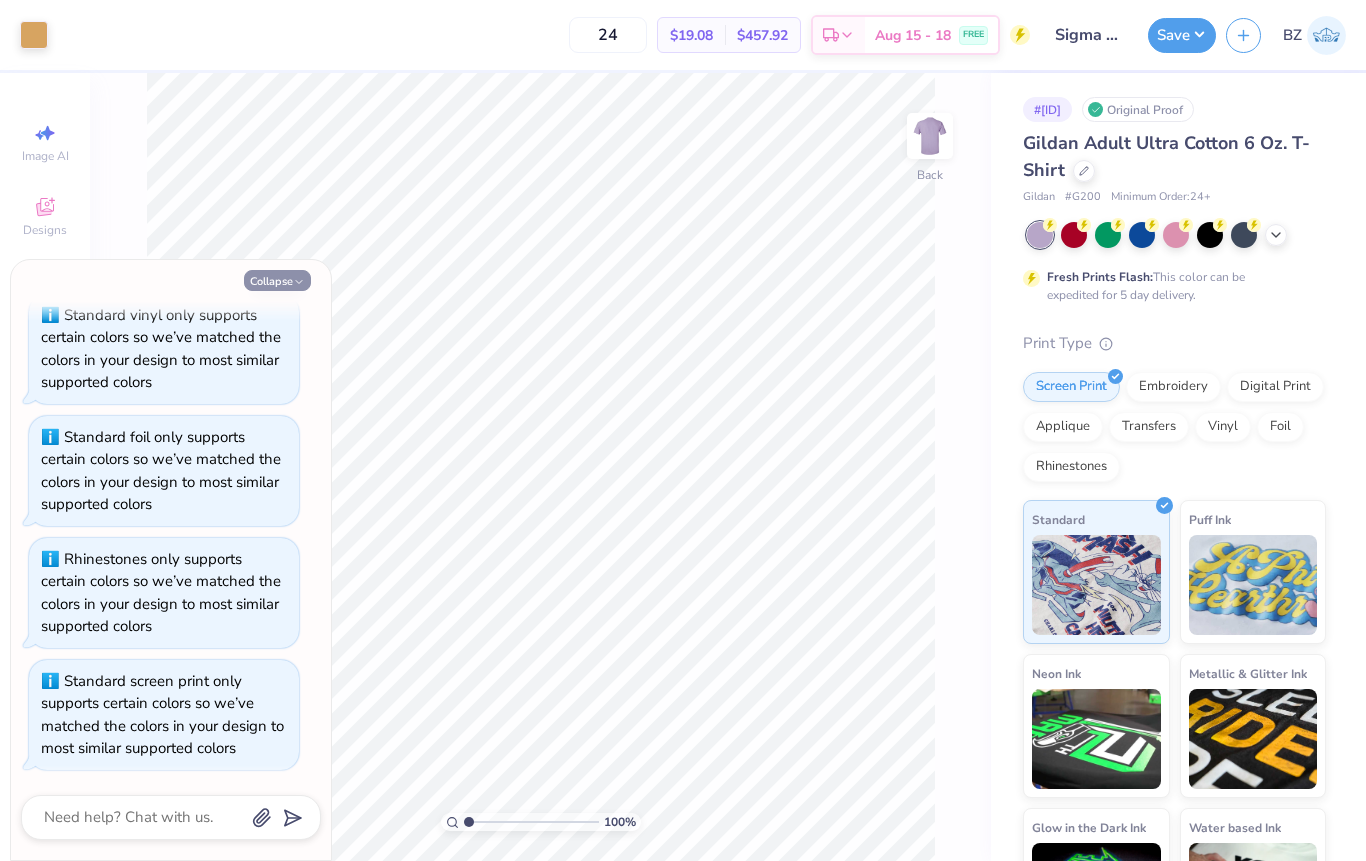 click on "Collapse" at bounding box center (277, 280) 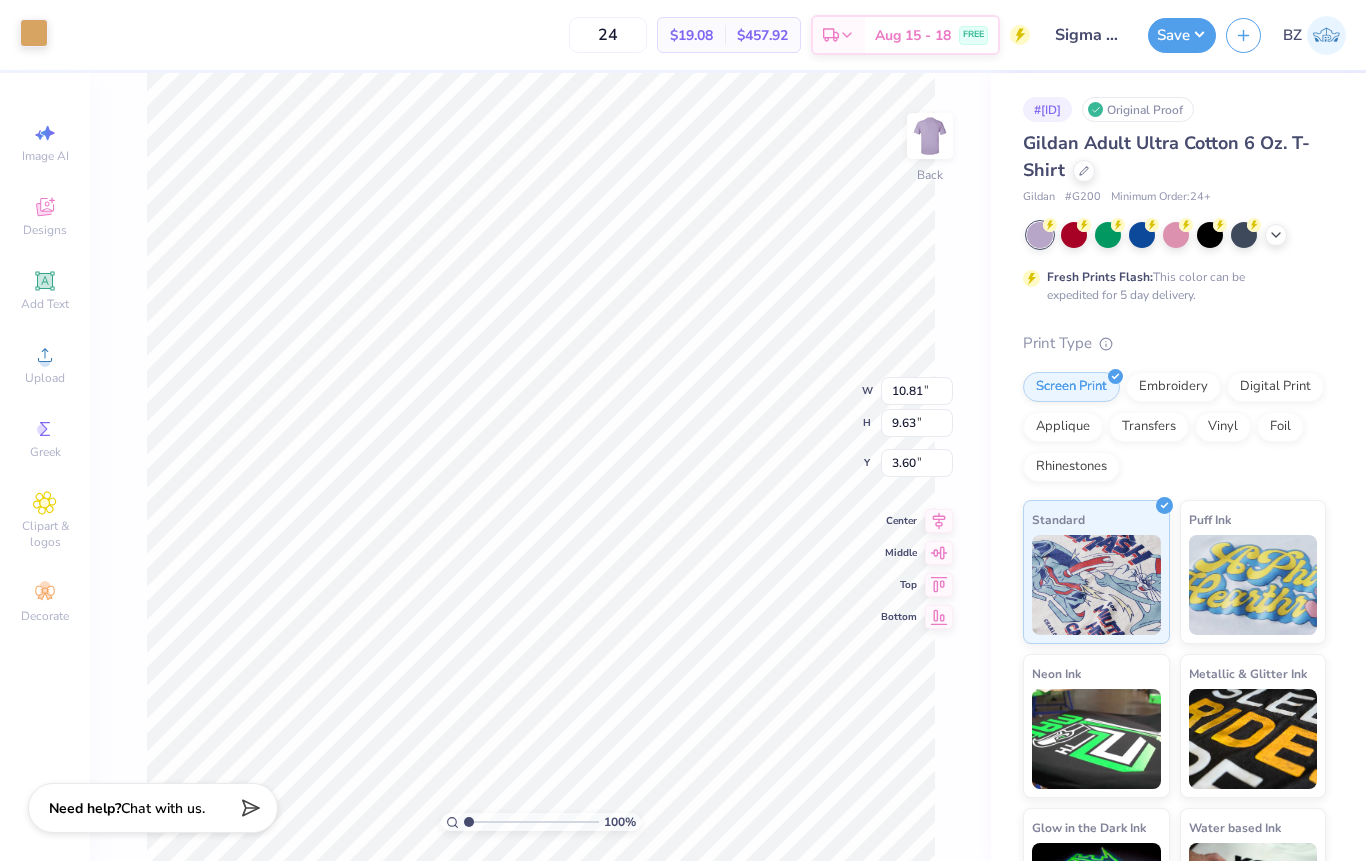 click at bounding box center [34, 33] 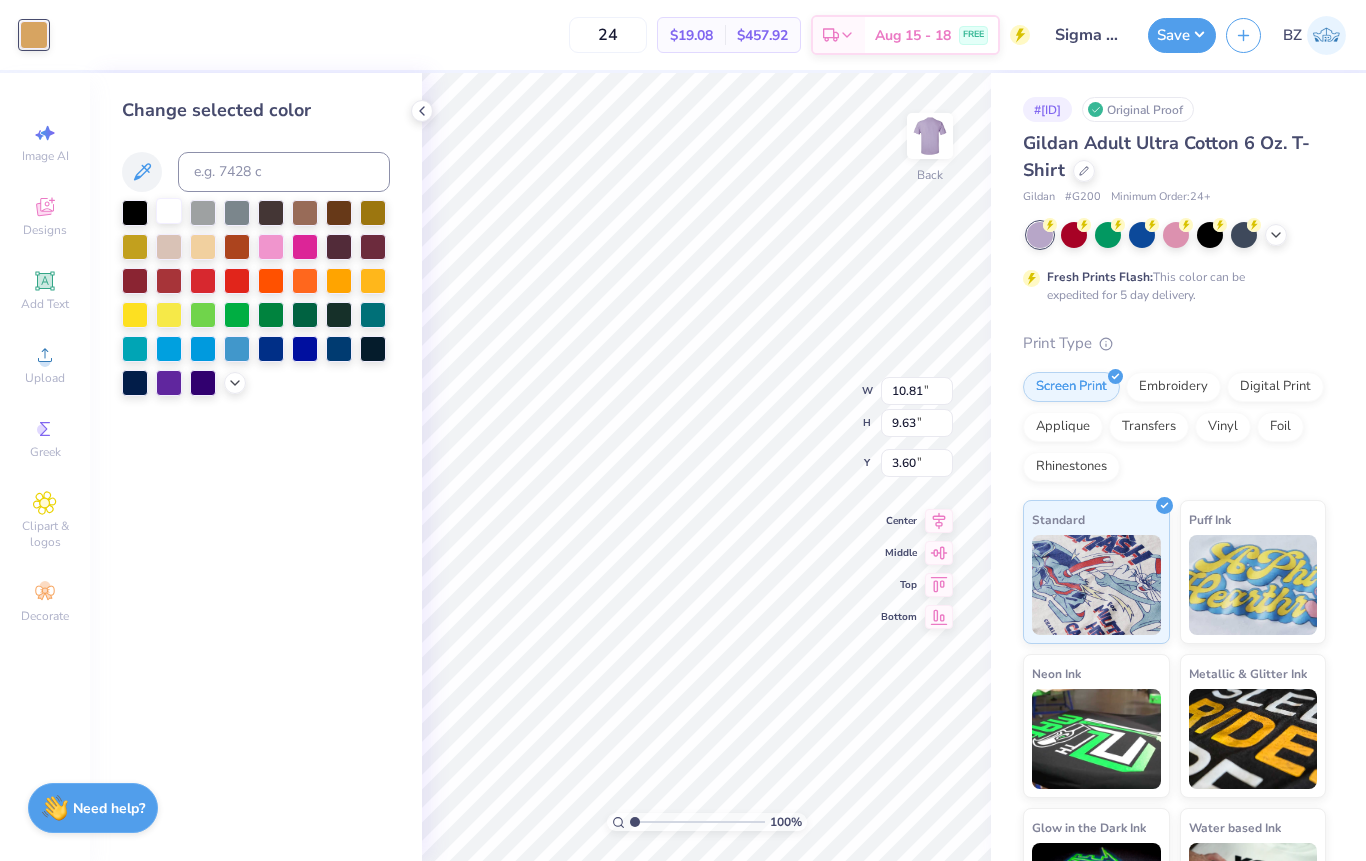 click at bounding box center (169, 211) 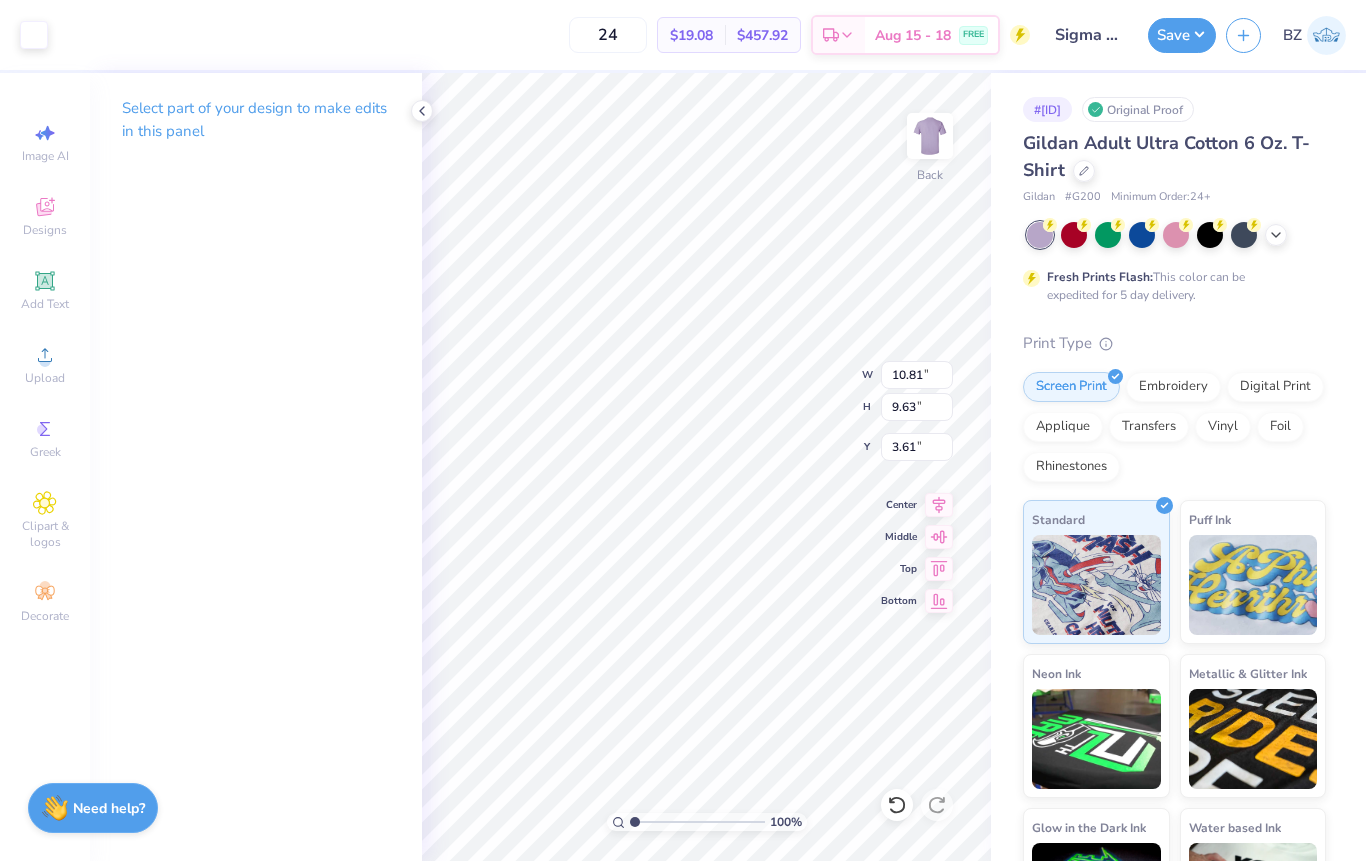 type on "7.87" 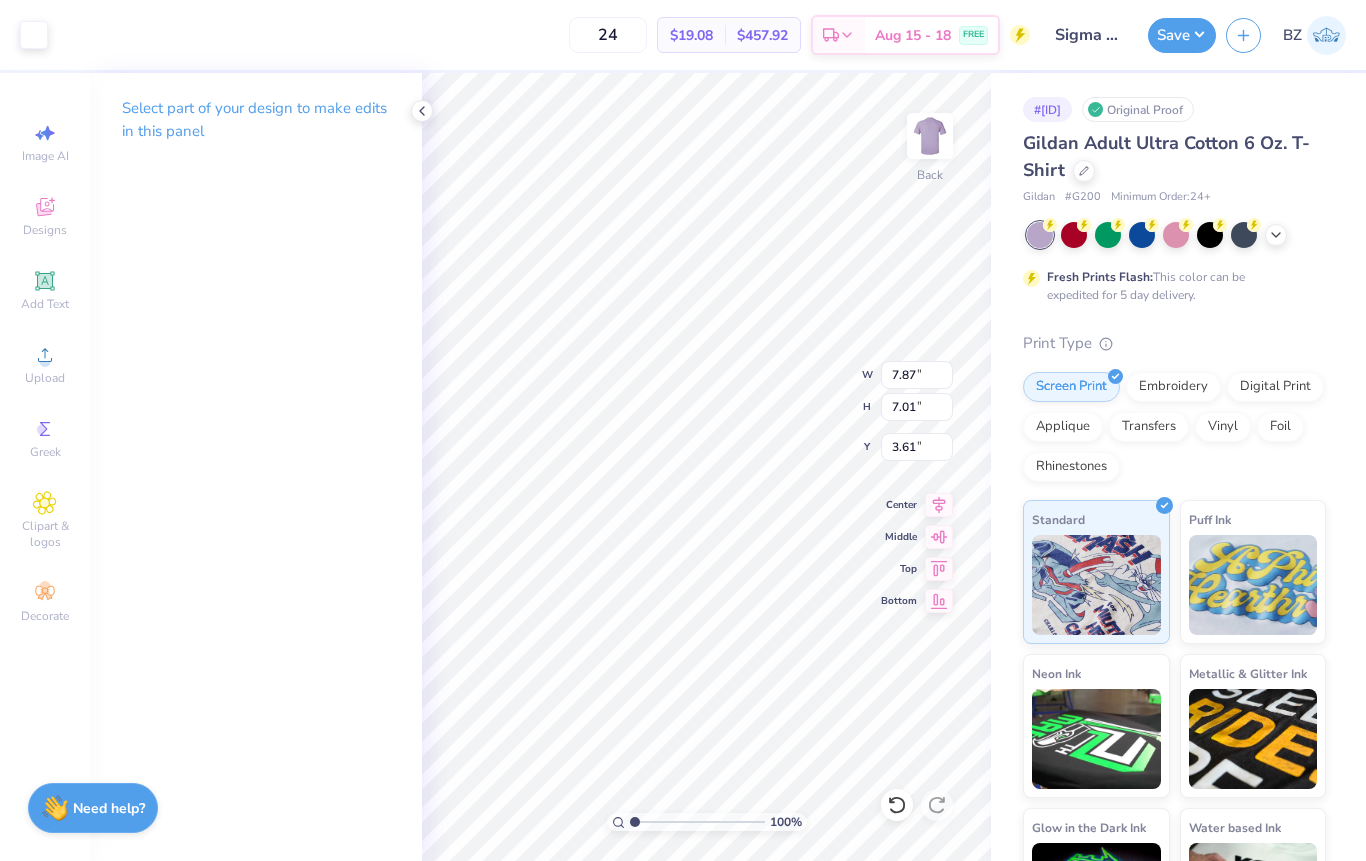 type on "11.23" 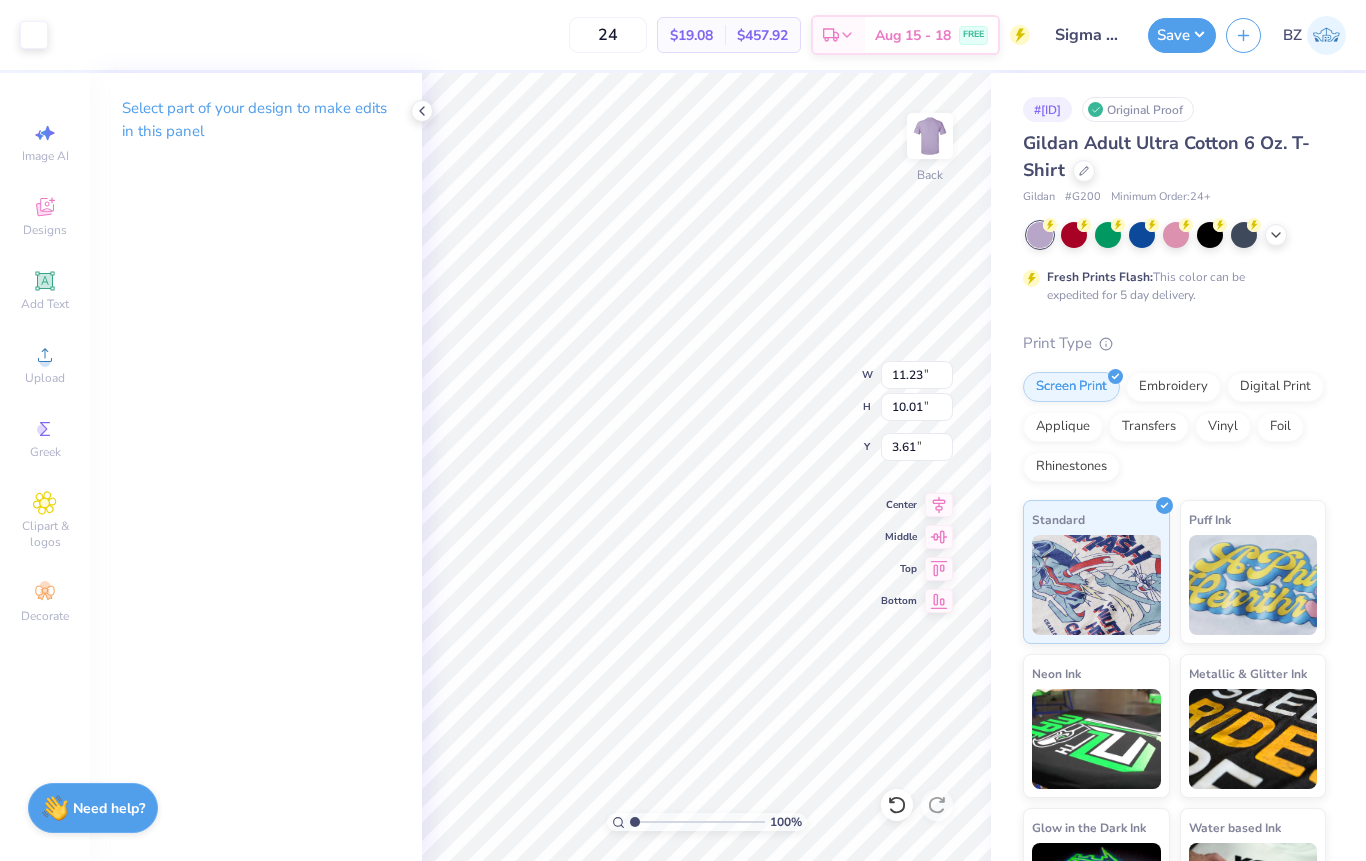 type on "3.62" 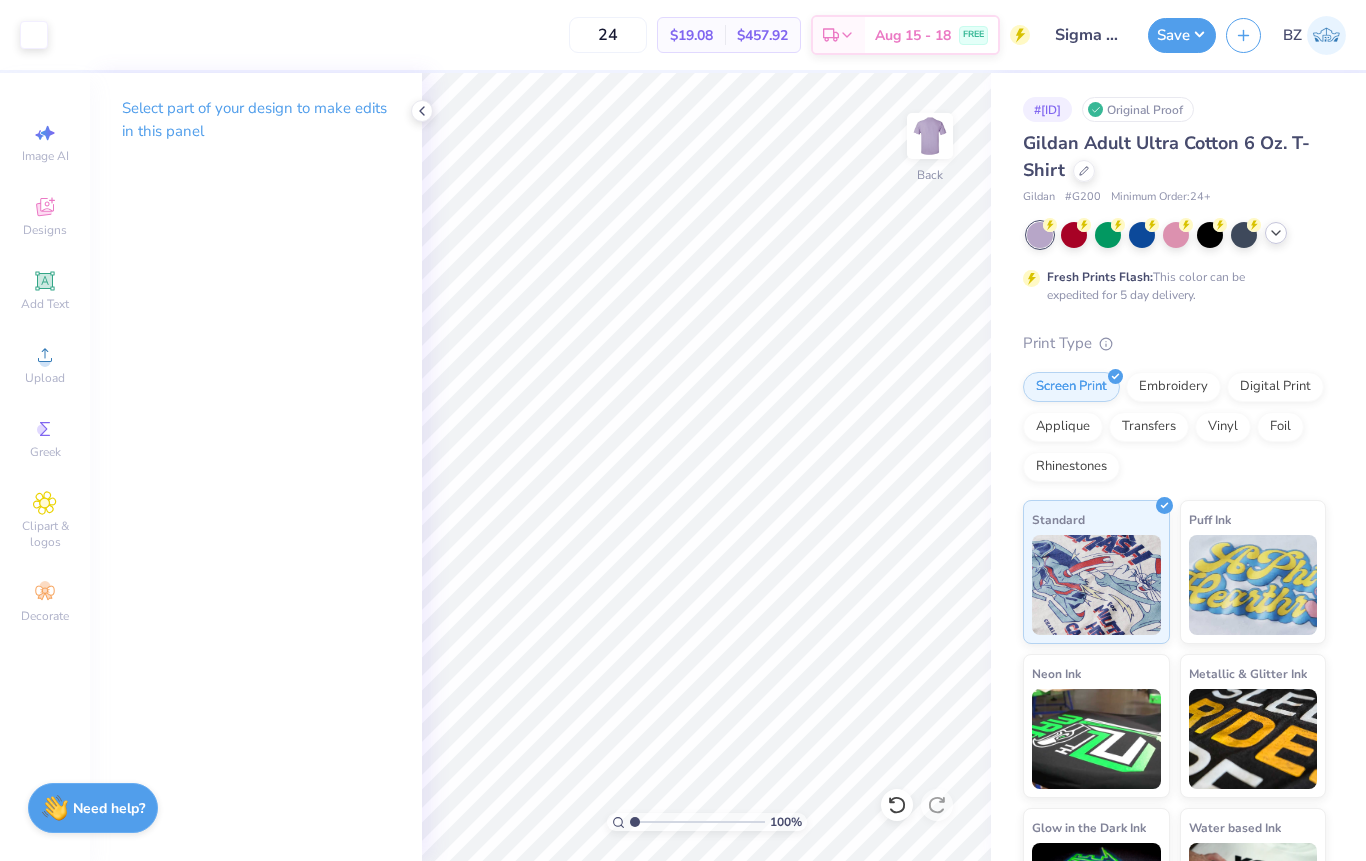 click 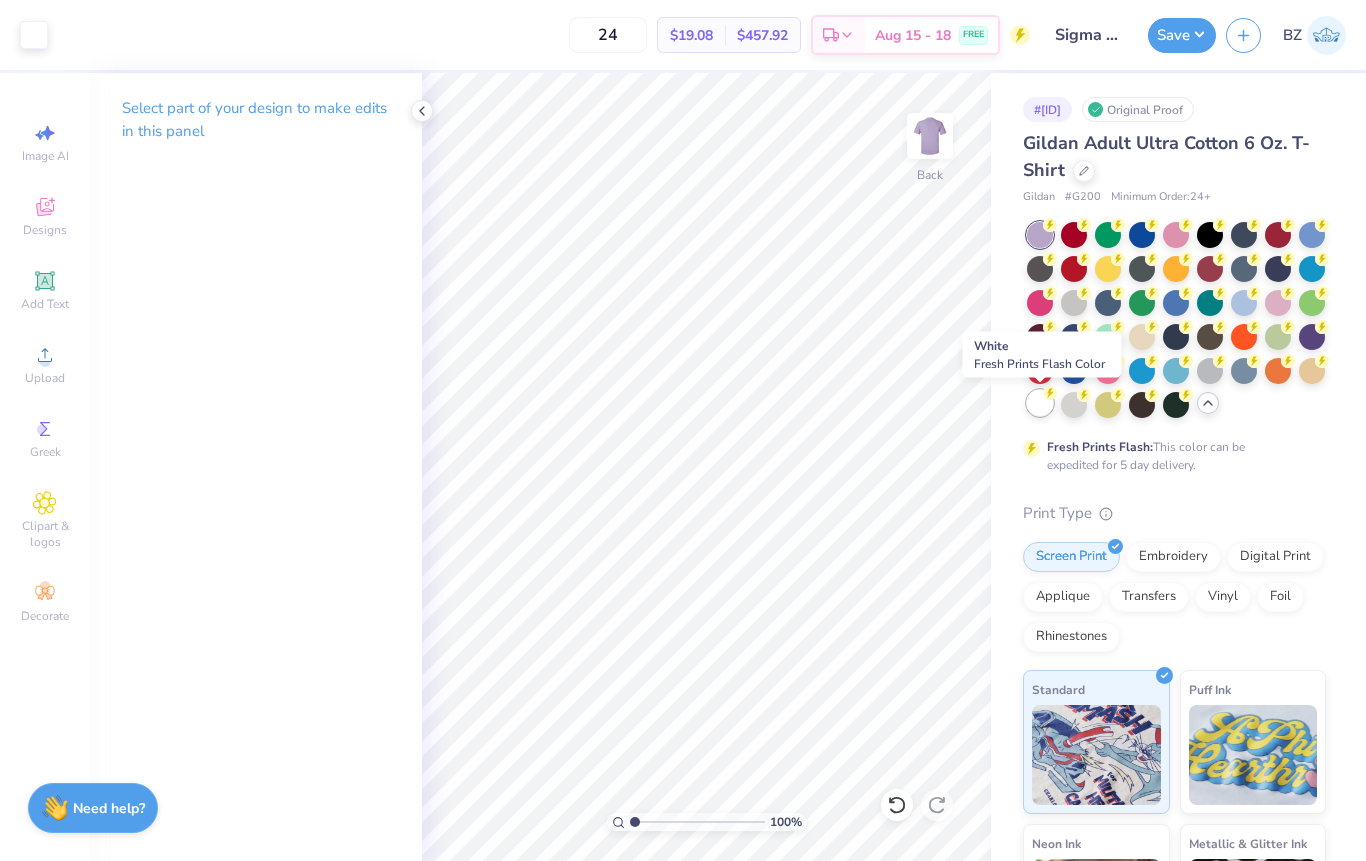 click at bounding box center [1040, 403] 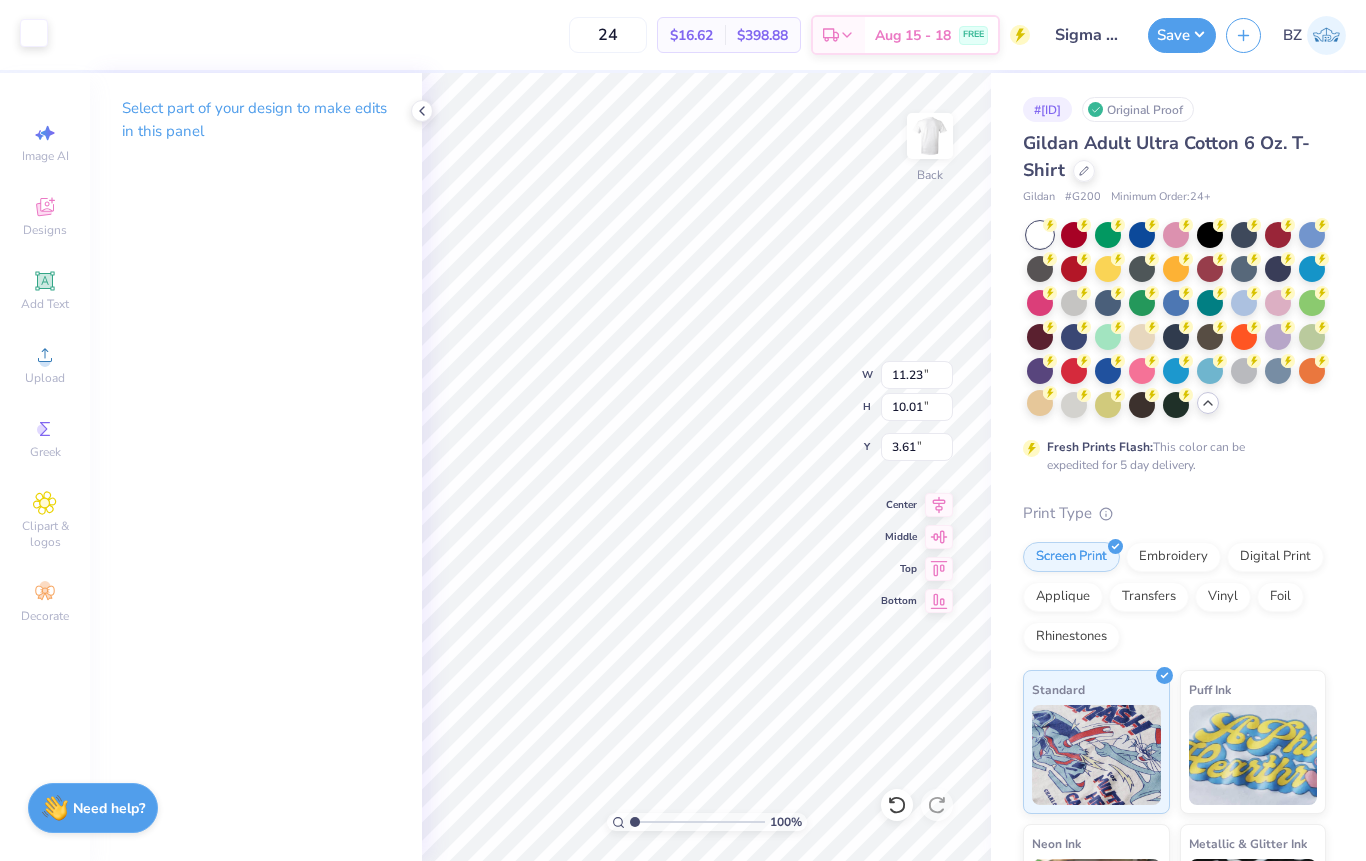click at bounding box center [34, 33] 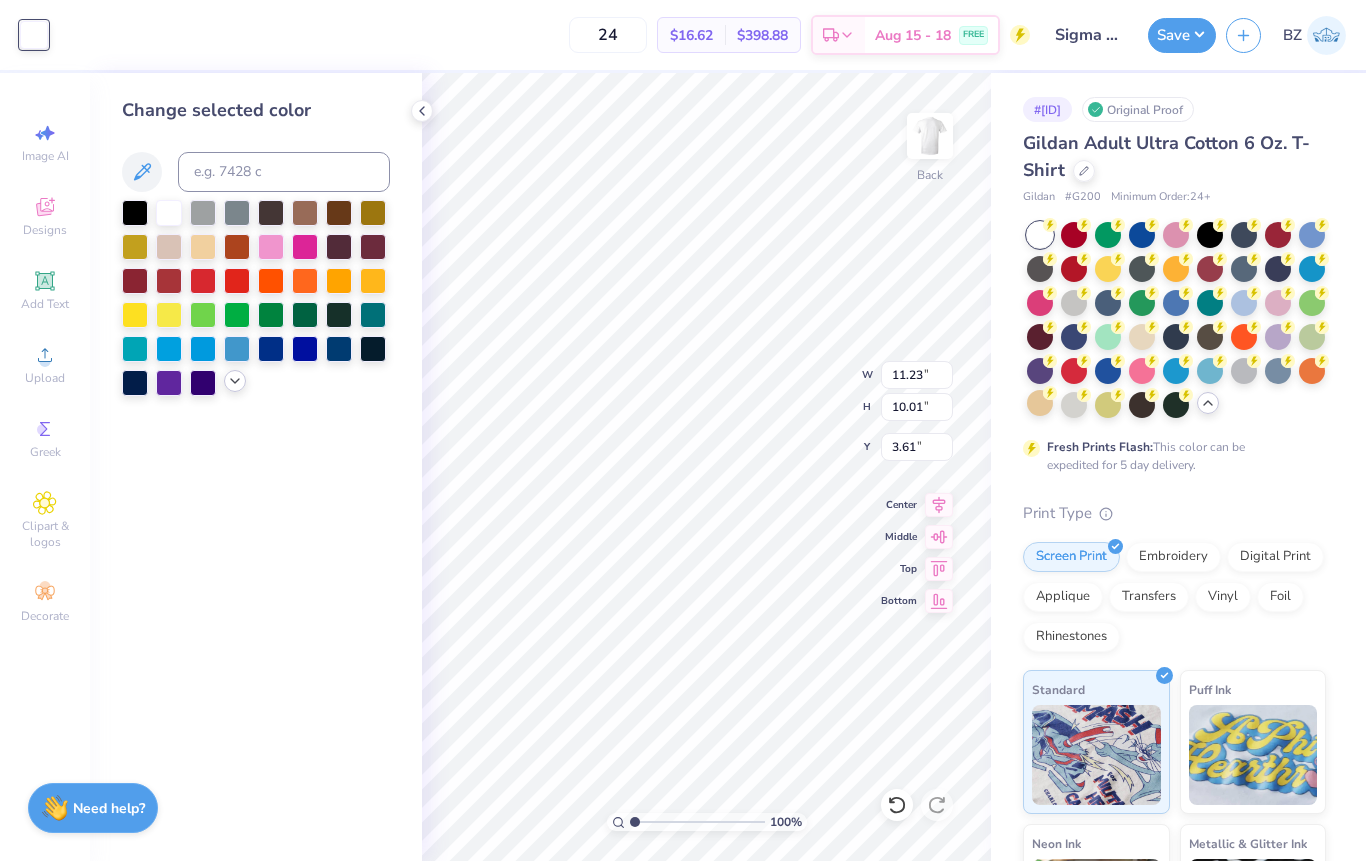 click 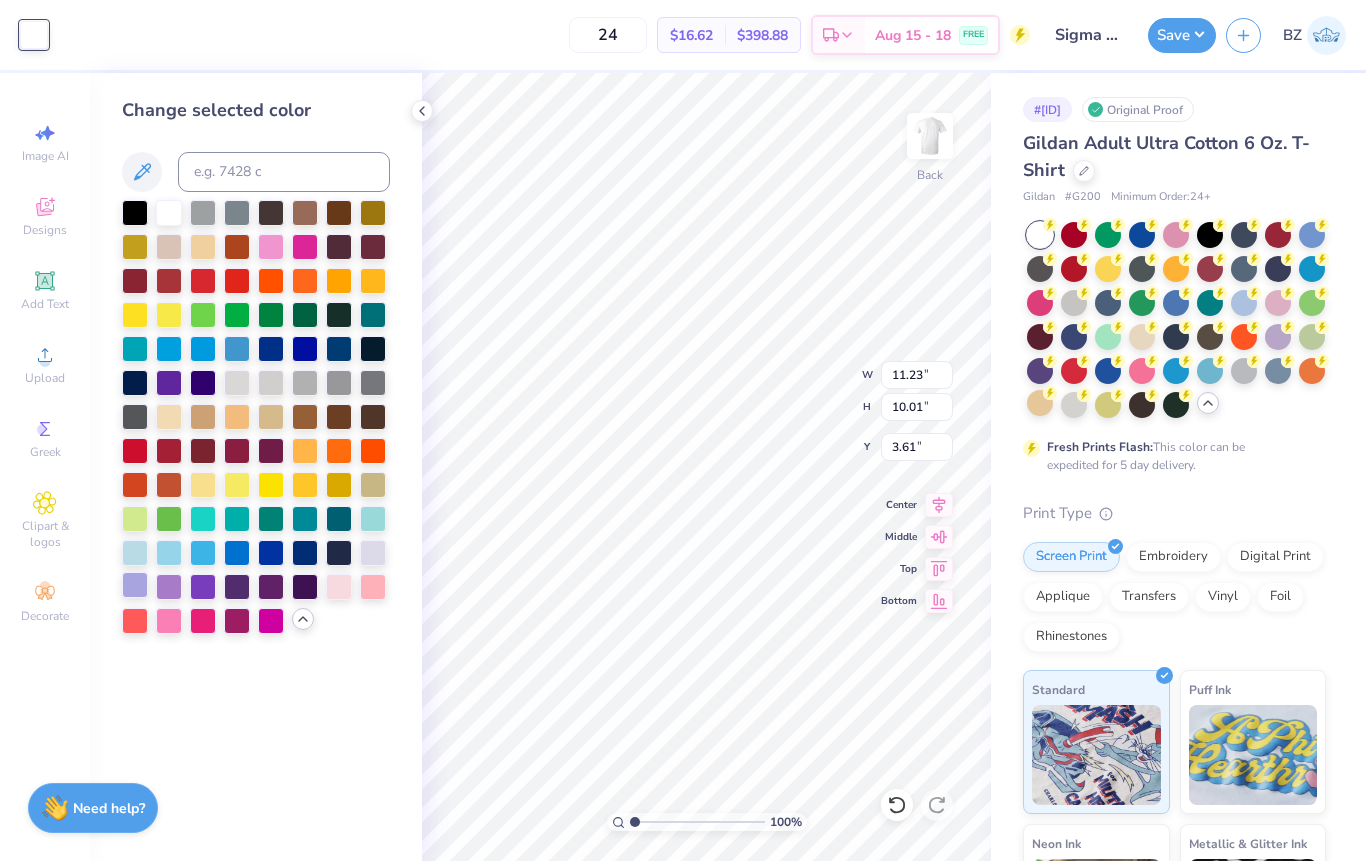 click at bounding box center (135, 585) 